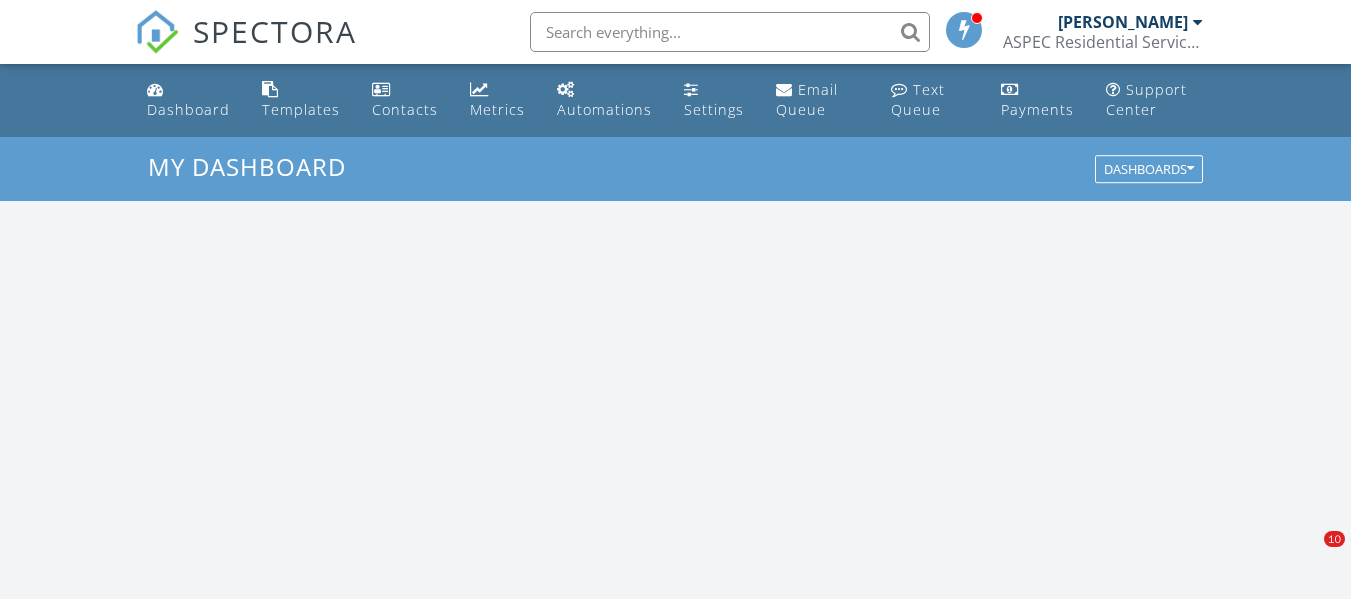 scroll, scrollTop: 0, scrollLeft: 0, axis: both 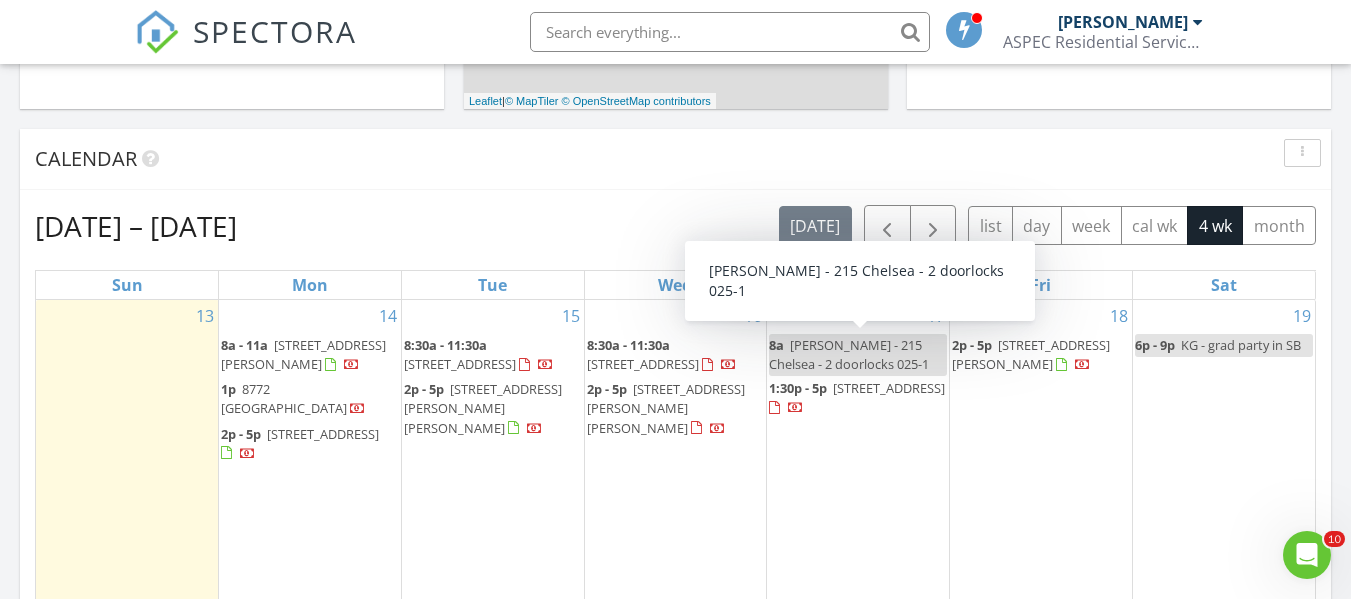 click on "Today
Josh Frederick
No results found       New Inspection     New Quote         Map               + − Leaflet  |  © MapTiler   © OpenStreetMap contributors     In Progress
Josh Frederick
No results found       Calendar                 Jul 13 – Aug 9, 2025 today list day week cal wk 4 wk month Sun Mon Tue Wed Thu Fri Sat 13 14
8a - 11a
335 E North Street, McClure 43534
1p
8772 State Route 34, Edon 43518
2p - 5p
330 S Maplewood Avenue , Wauseon 43567
15
8:30a - 11:30a
206 W River Street, Antwerp 45813" at bounding box center (675, 419) 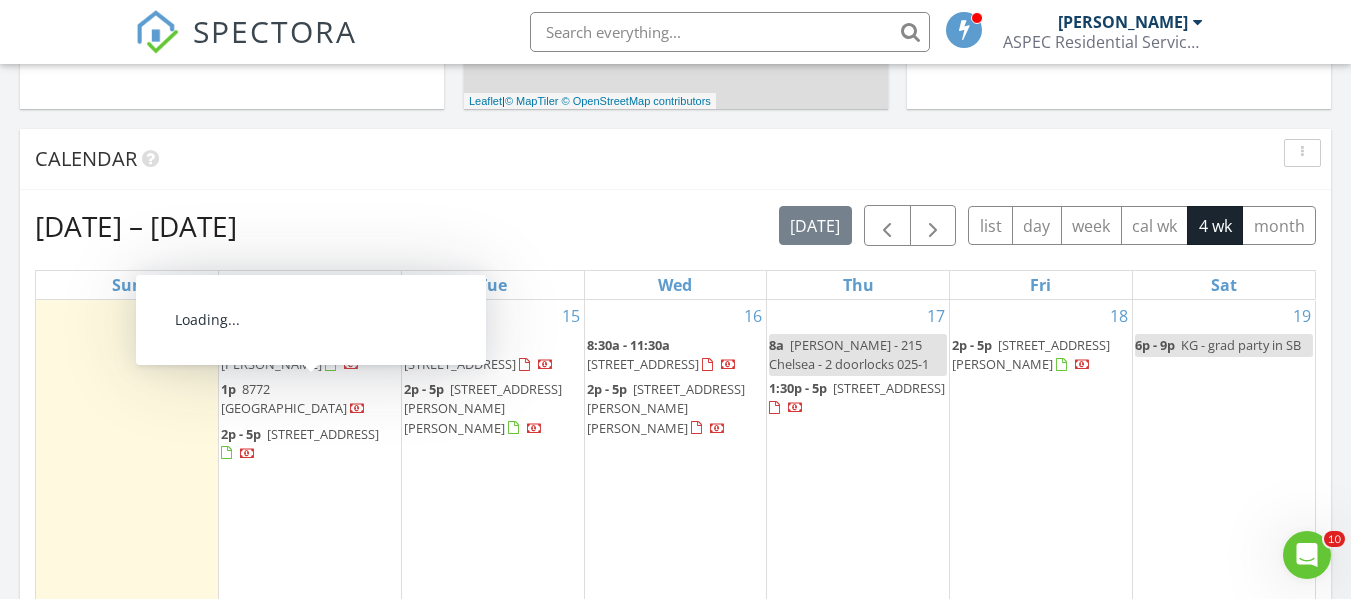 click on "1p" at bounding box center [228, 389] 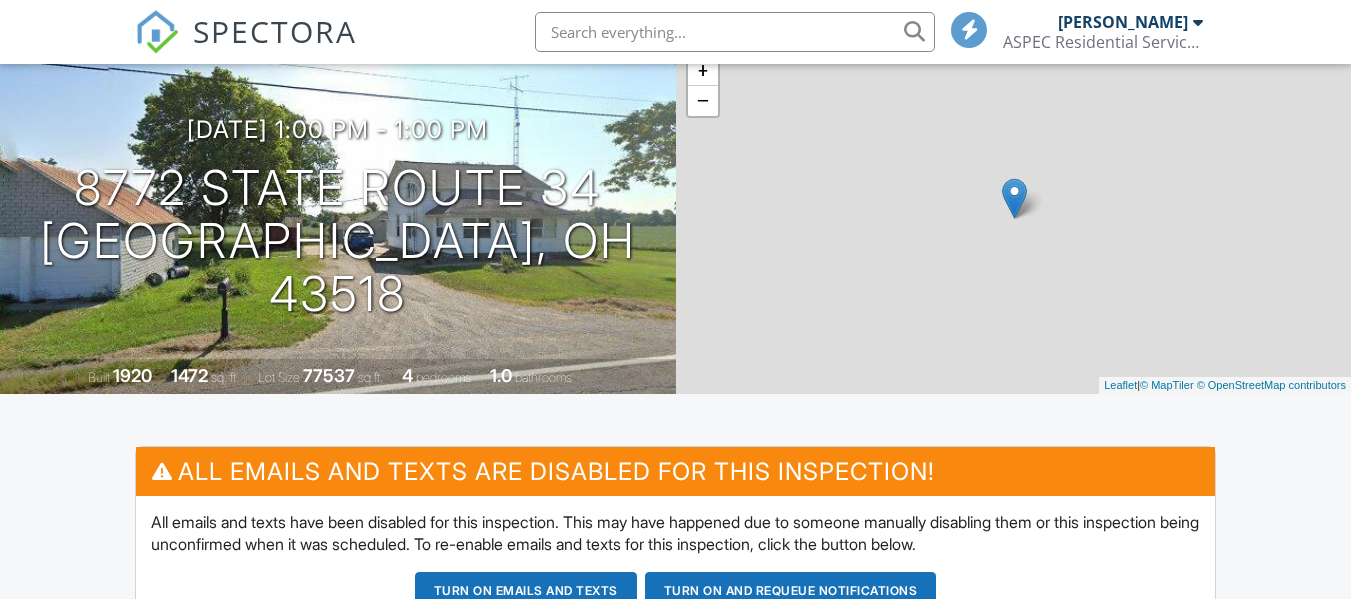 scroll, scrollTop: 0, scrollLeft: 0, axis: both 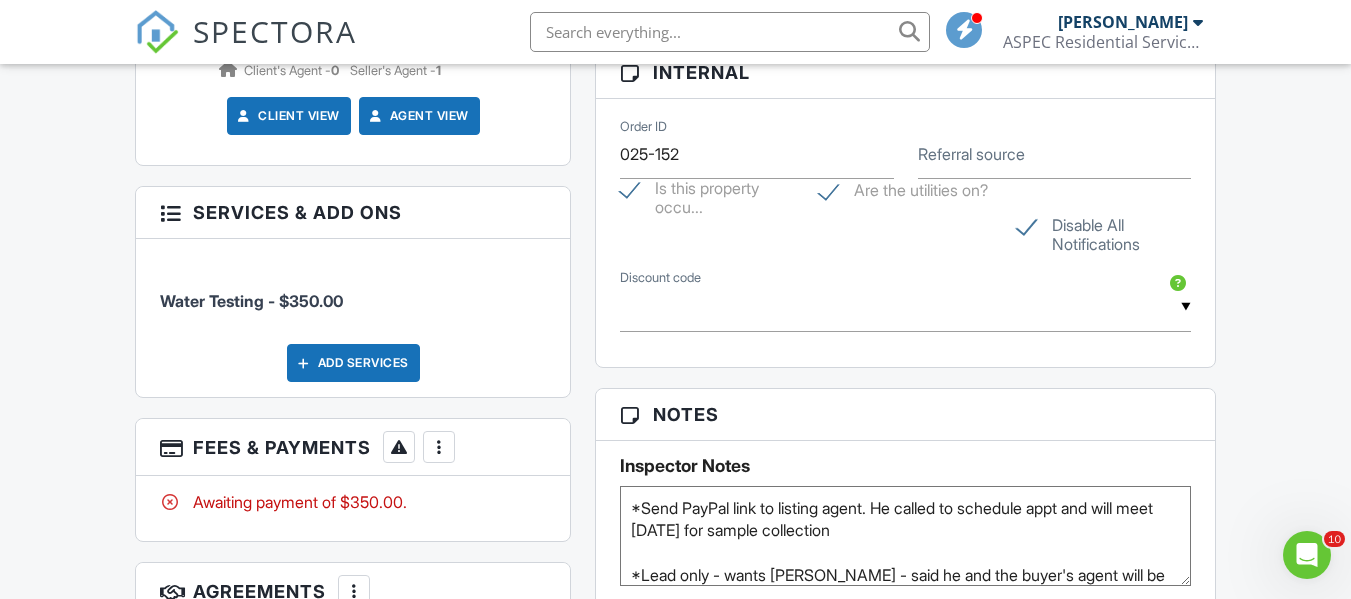 click on "Awaiting payment of $350.00." at bounding box center [353, 508] 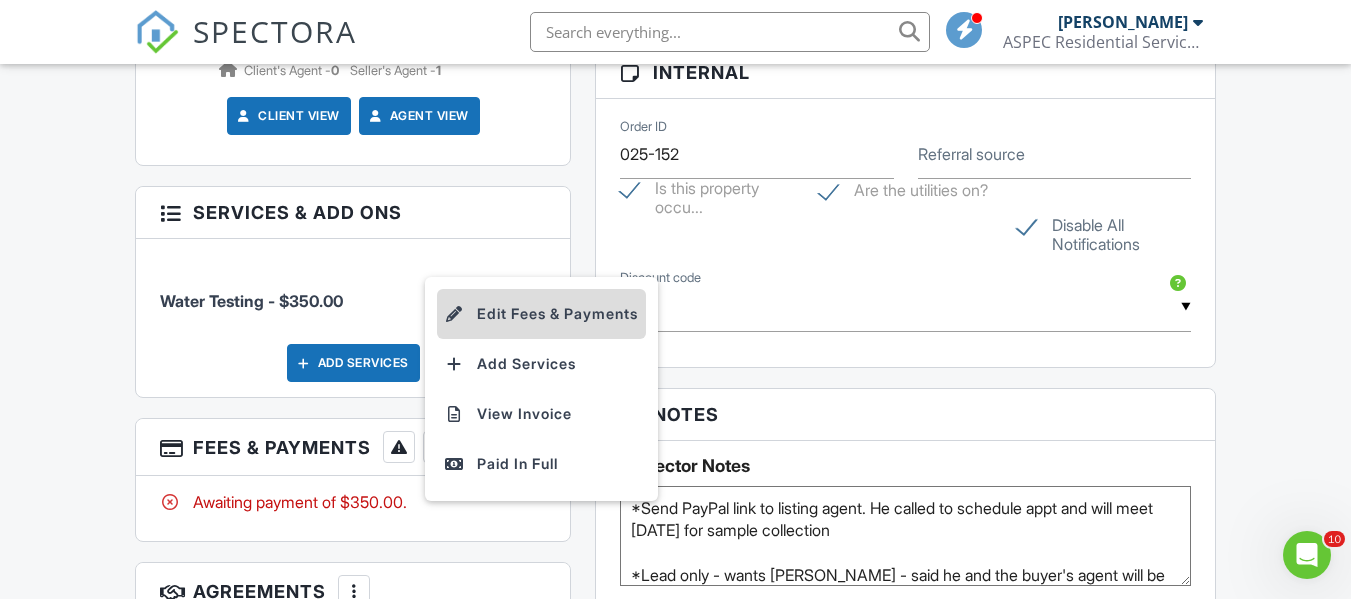 click on "Edit Fees & Payments" at bounding box center [541, 314] 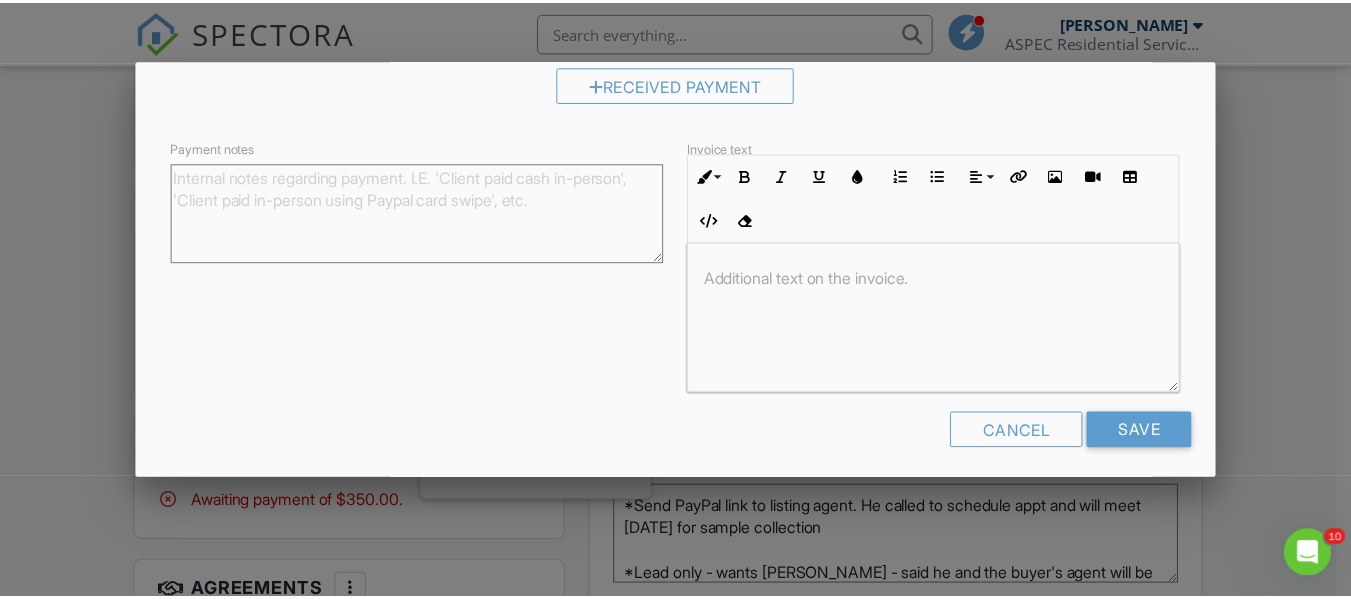 scroll, scrollTop: 336, scrollLeft: 0, axis: vertical 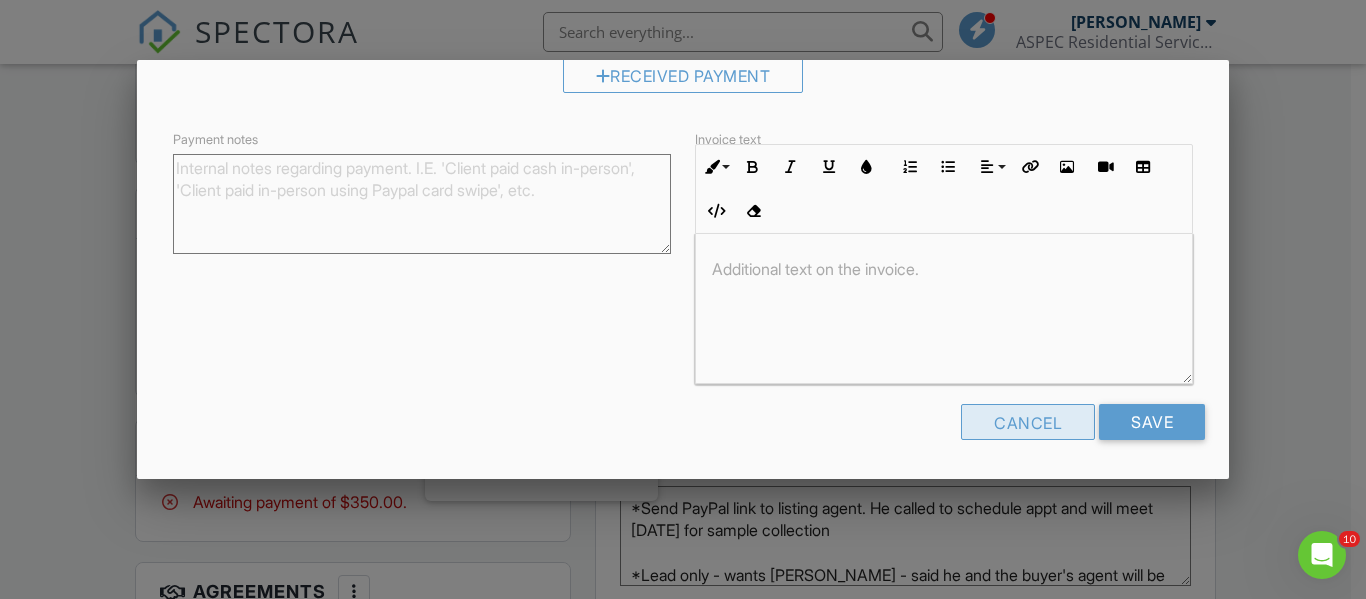 click on "Cancel" at bounding box center (1028, 422) 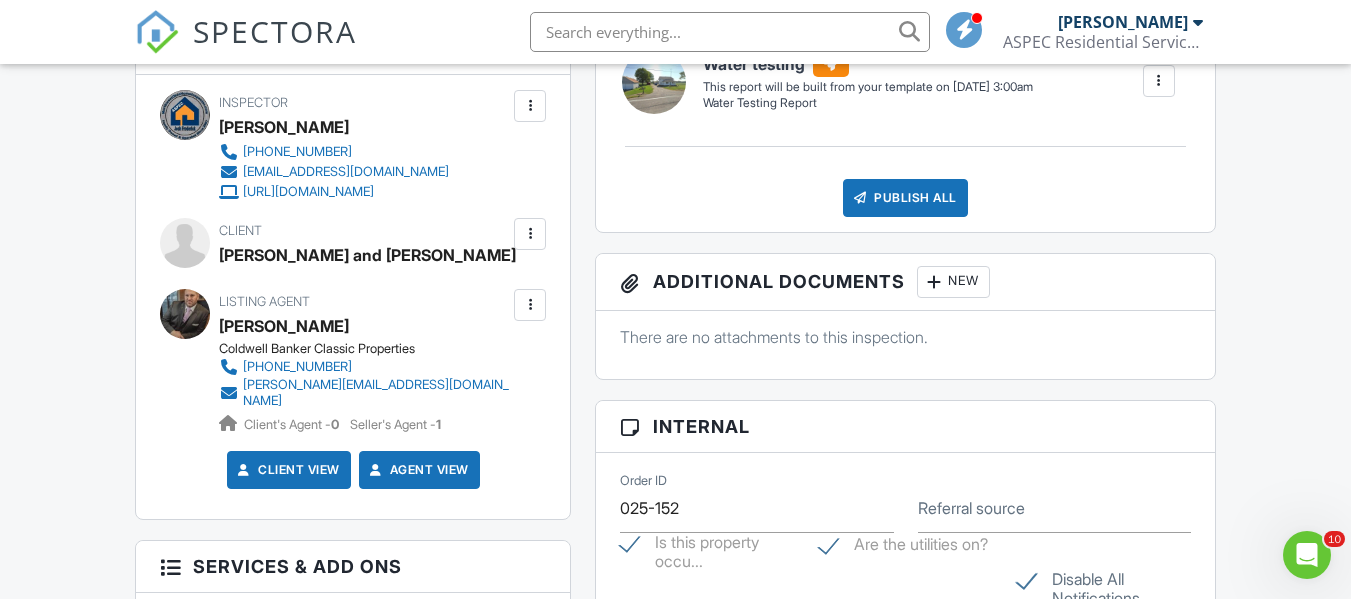 scroll, scrollTop: 900, scrollLeft: 0, axis: vertical 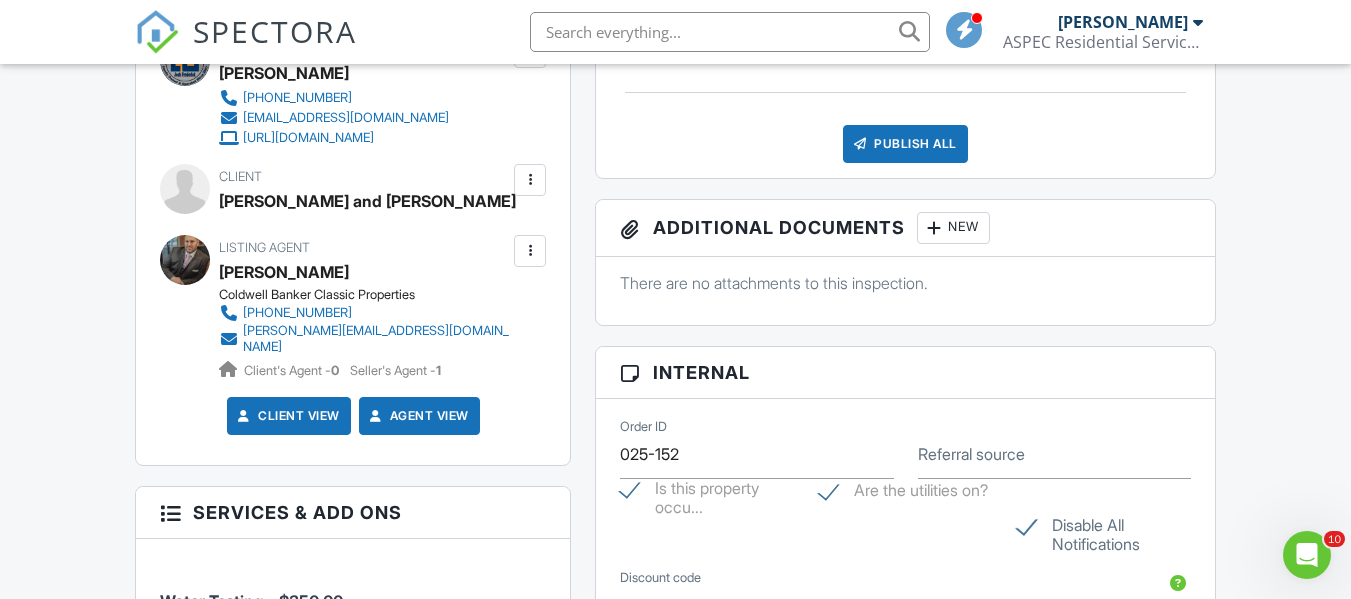 click at bounding box center [530, 251] 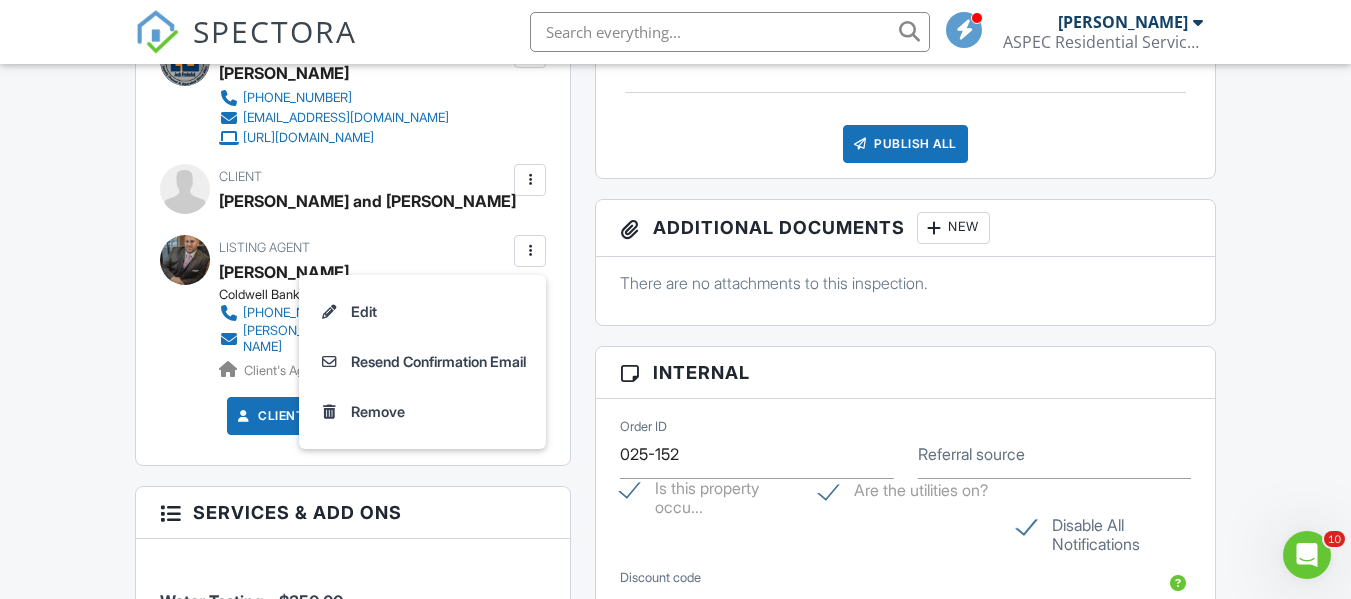 click on "Dashboard
Templates
Contacts
Metrics
Automations
Settings
Email Queue
Text Queue
Payments
Support Center
Inspection Details
Client View
More
Property Details
Reschedule
Reorder / Copy
Share
Cancel
Delete
Print Order
Convert to V9
View Change Log
07/14/2025  1:00 pm
- 1:00 pm
8772 State Route 34
Edon, OH 43518
Built
1920
1472
sq. ft.
Lot Size
77537
sq.ft.
4
bedrooms
1.0
bathrooms
+ − Leaflet  |  © MapTiler   © OpenStreetMap contributors
All emails and texts are disabled for this inspection!
Turn on emails and texts
Turn on and Requeue Notifications
Reports
Locked
Attach
New
Water testing
Edit" at bounding box center (675, 513) 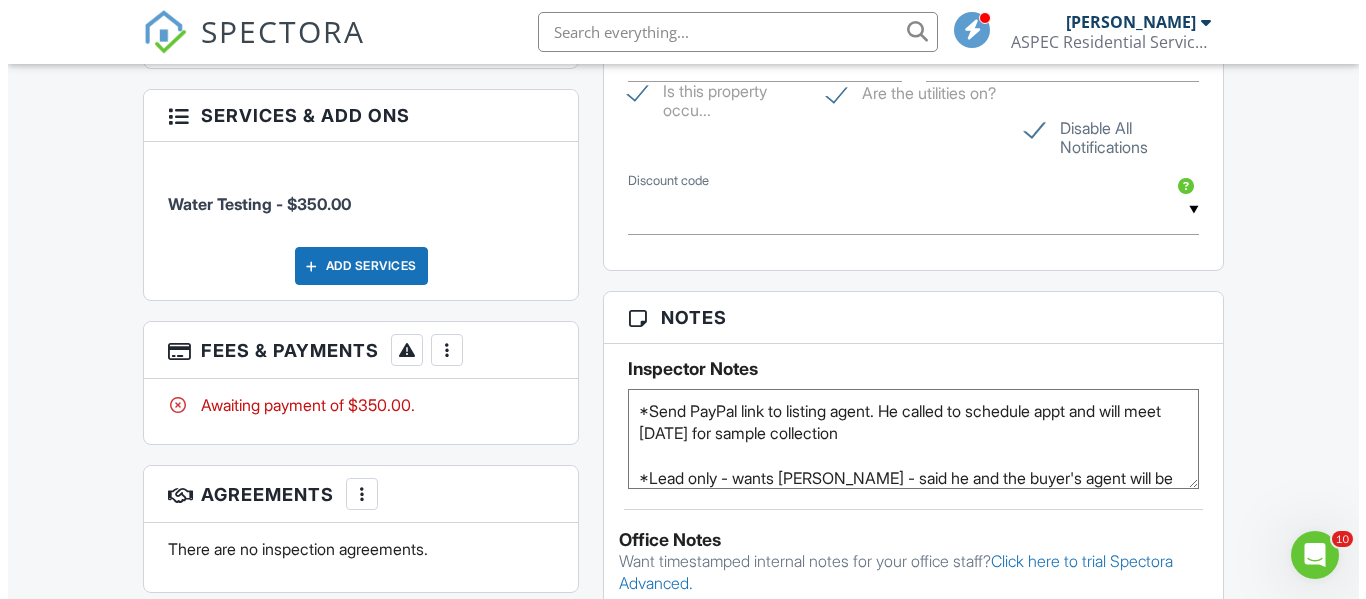 scroll, scrollTop: 1300, scrollLeft: 0, axis: vertical 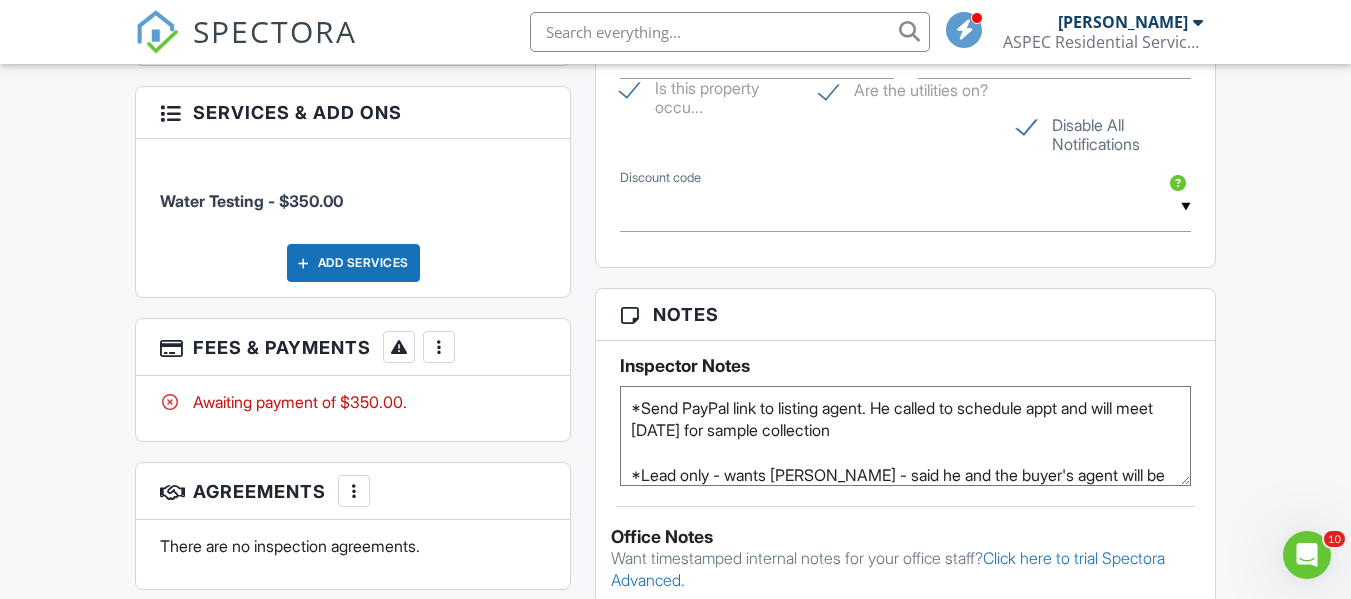 click at bounding box center [439, 347] 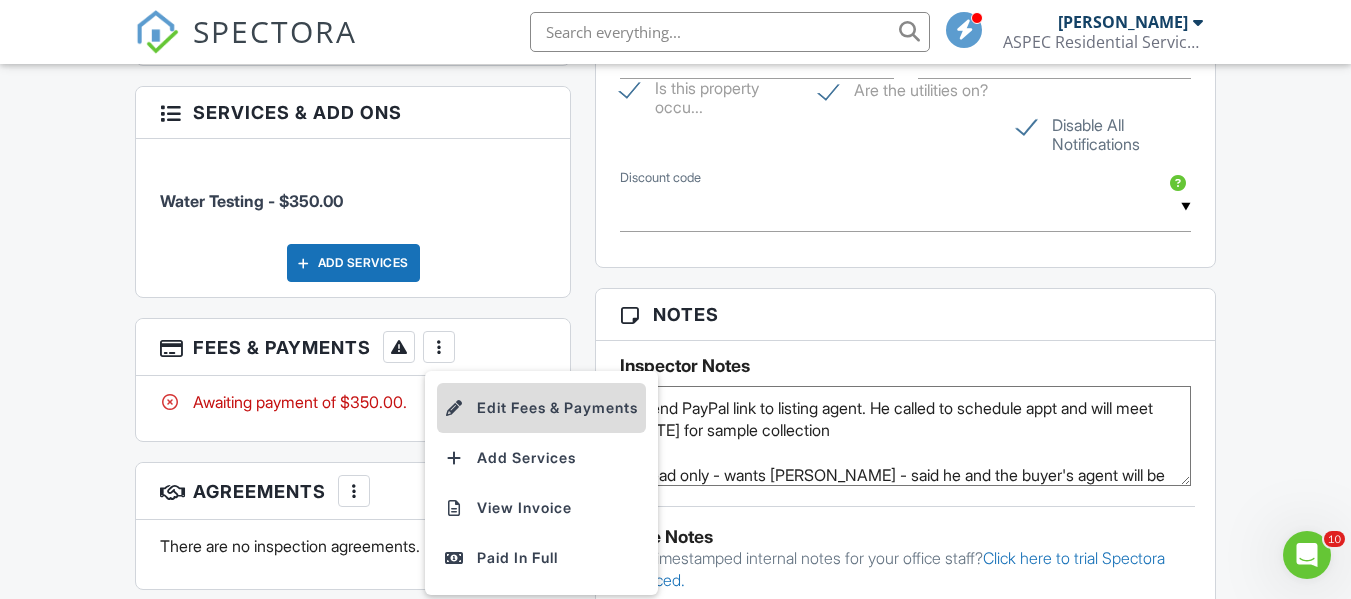 click on "Edit Fees & Payments" at bounding box center (541, 408) 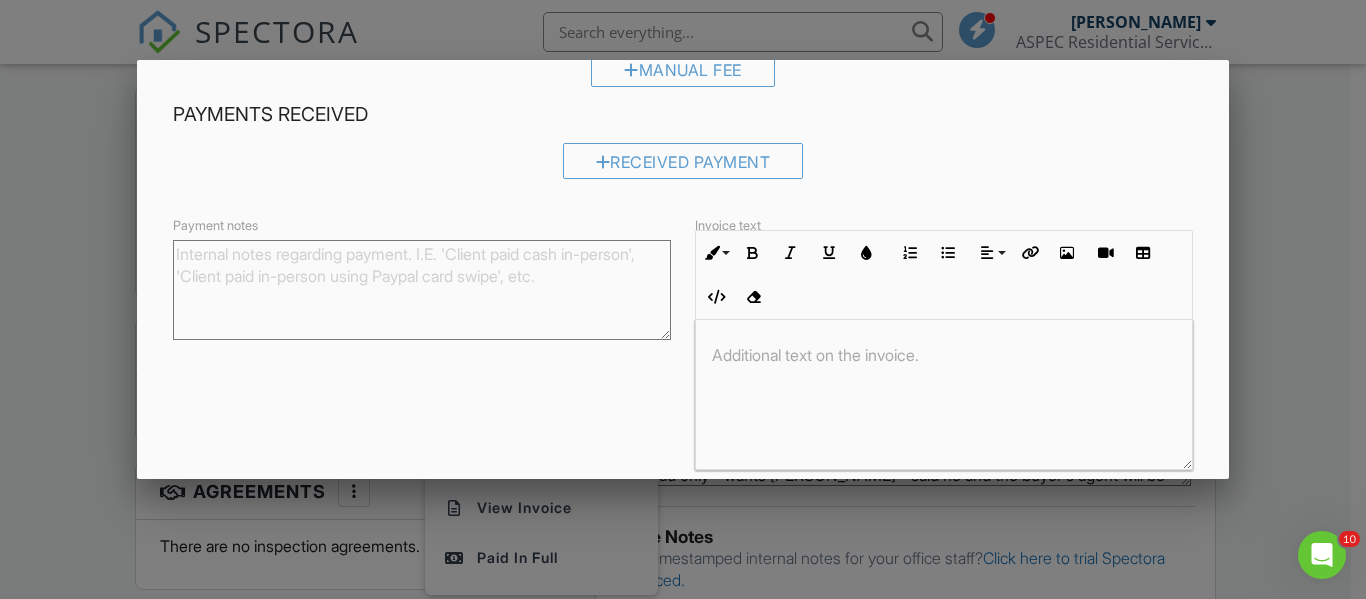 scroll, scrollTop: 300, scrollLeft: 0, axis: vertical 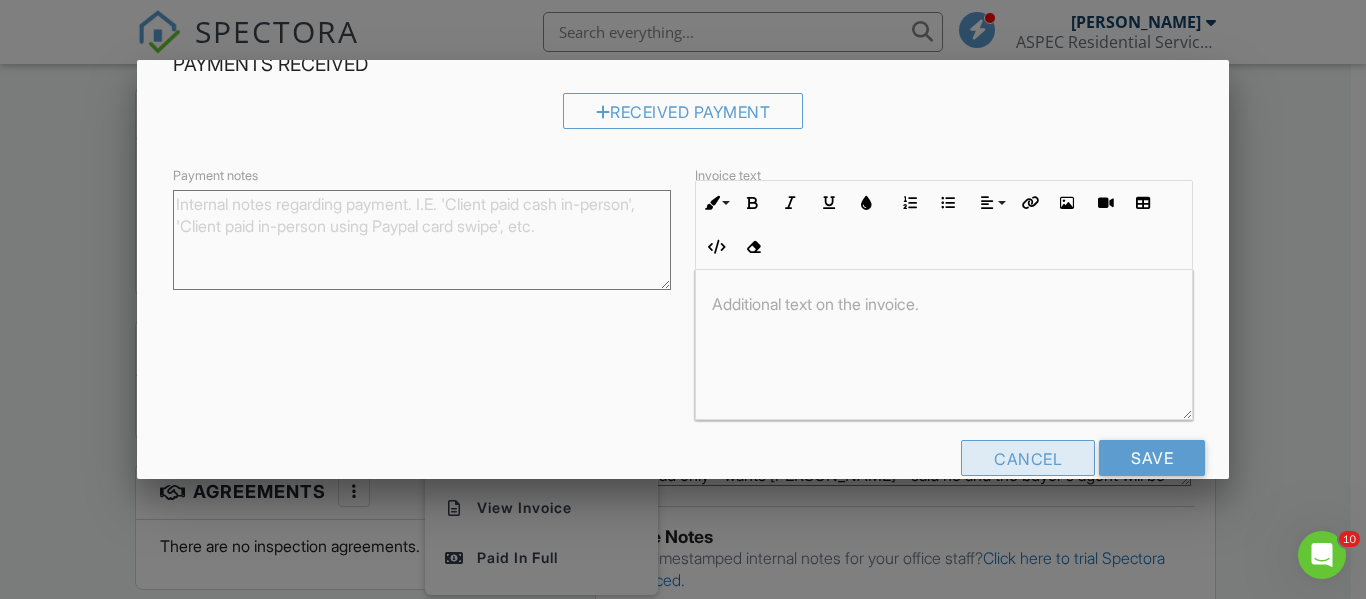 click on "Cancel" at bounding box center (1028, 458) 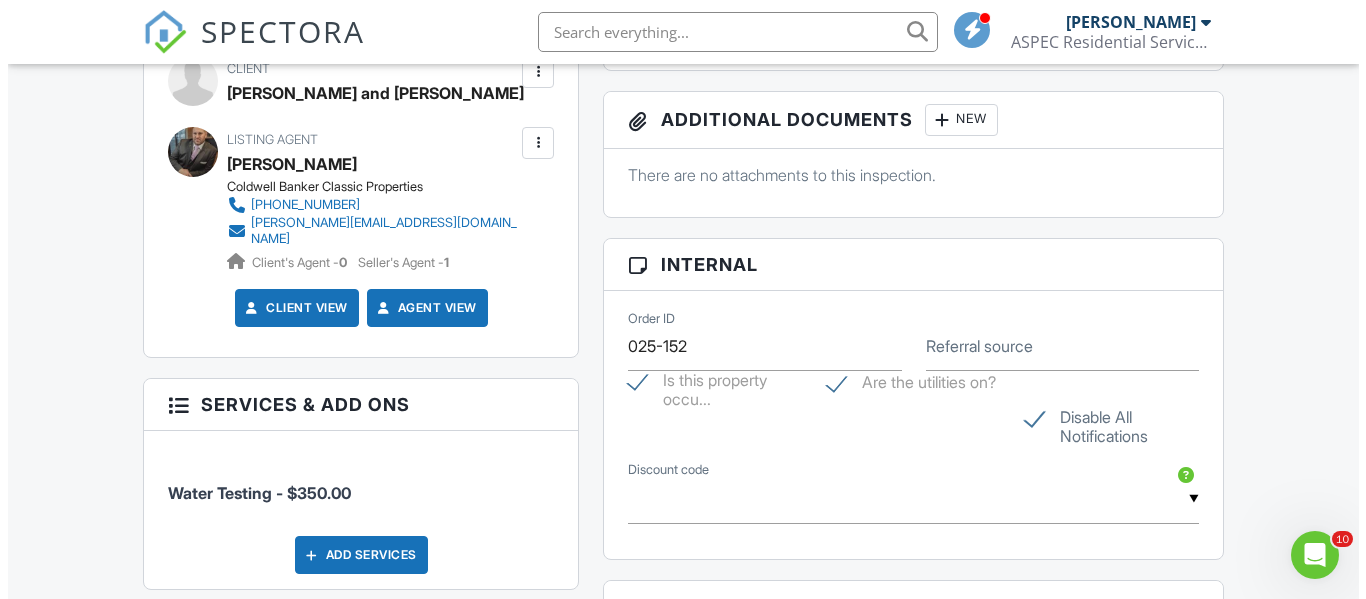 scroll, scrollTop: 1000, scrollLeft: 0, axis: vertical 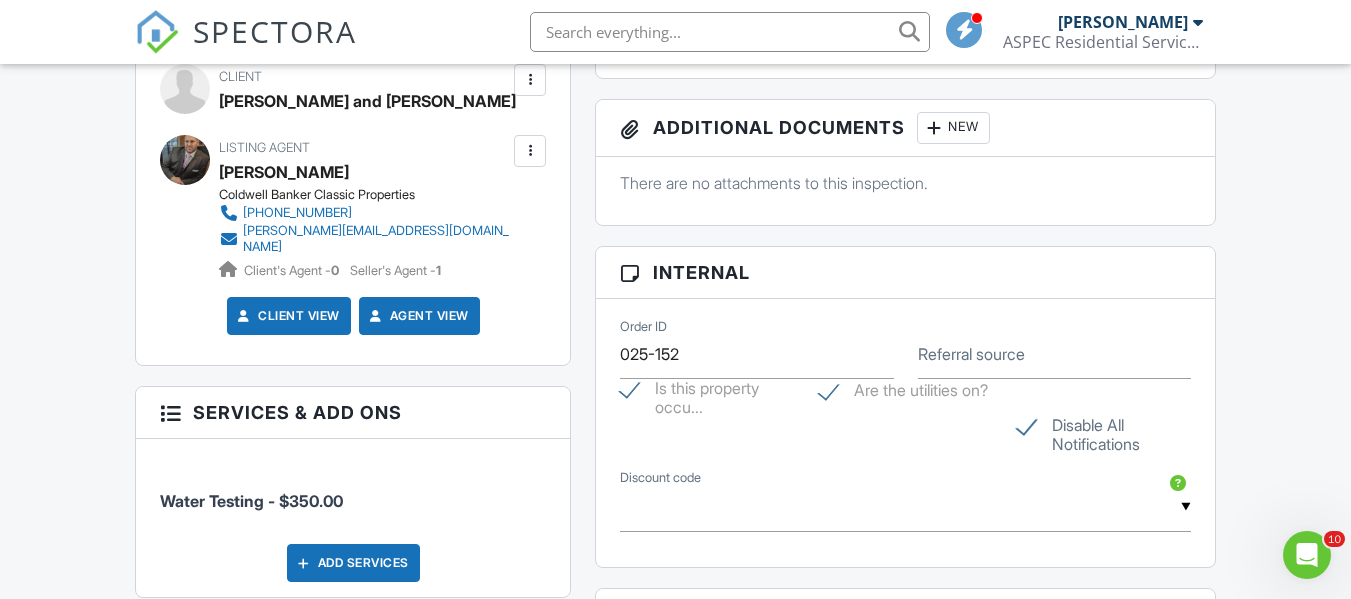 click at bounding box center (530, 151) 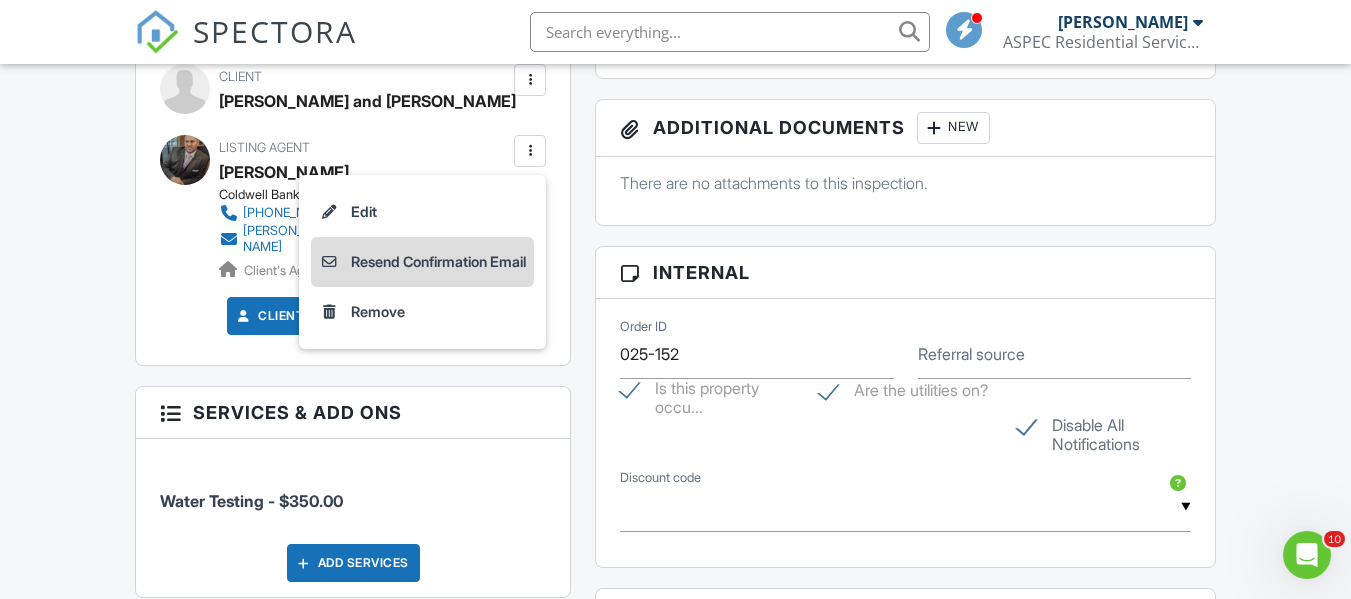 click on "Resend Confirmation Email" at bounding box center (422, 262) 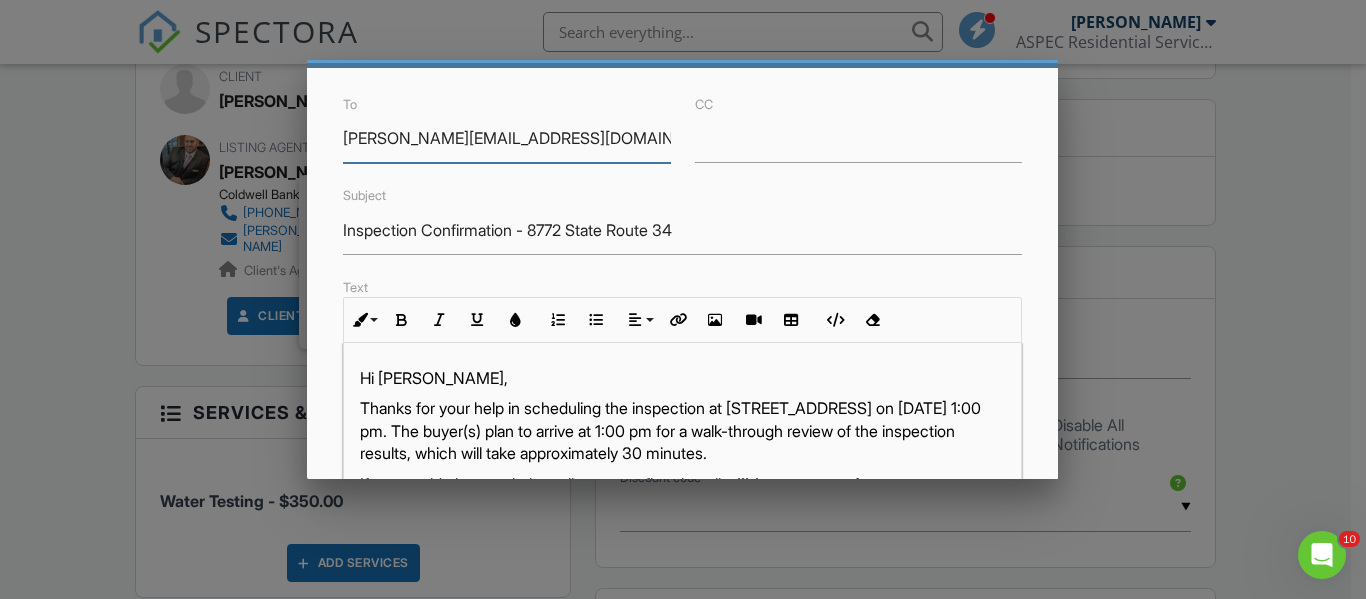 scroll, scrollTop: 200, scrollLeft: 0, axis: vertical 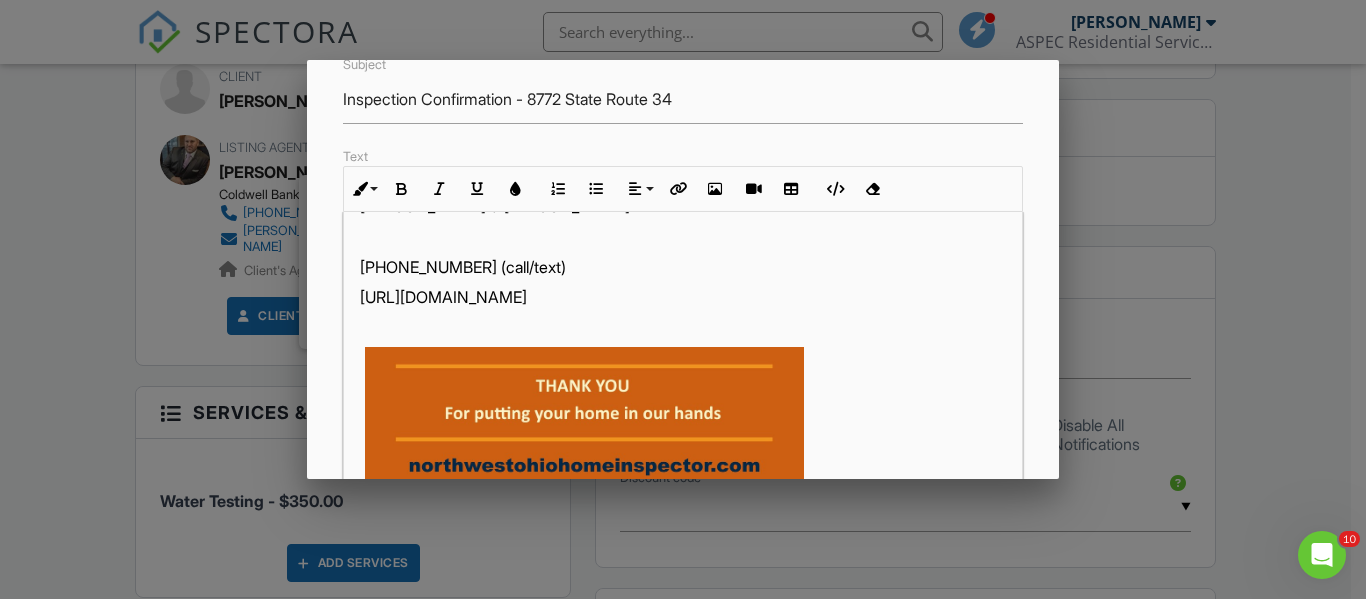 drag, startPoint x: 584, startPoint y: 335, endPoint x: 354, endPoint y: 351, distance: 230.55585 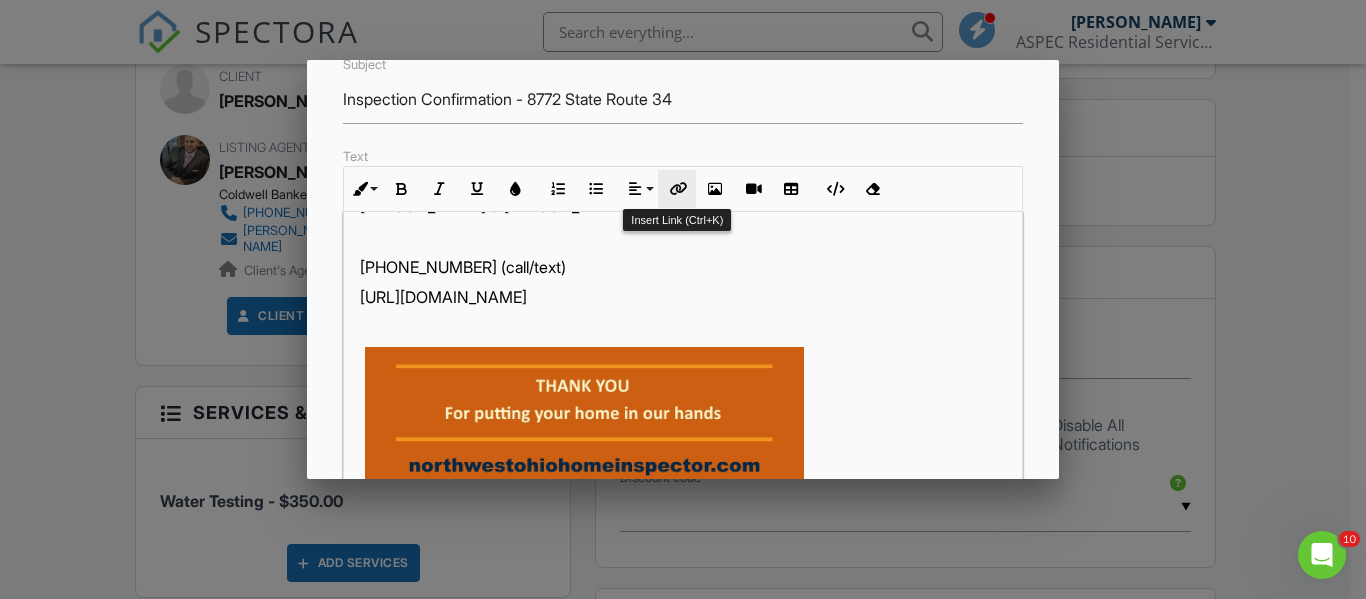 click at bounding box center (677, 189) 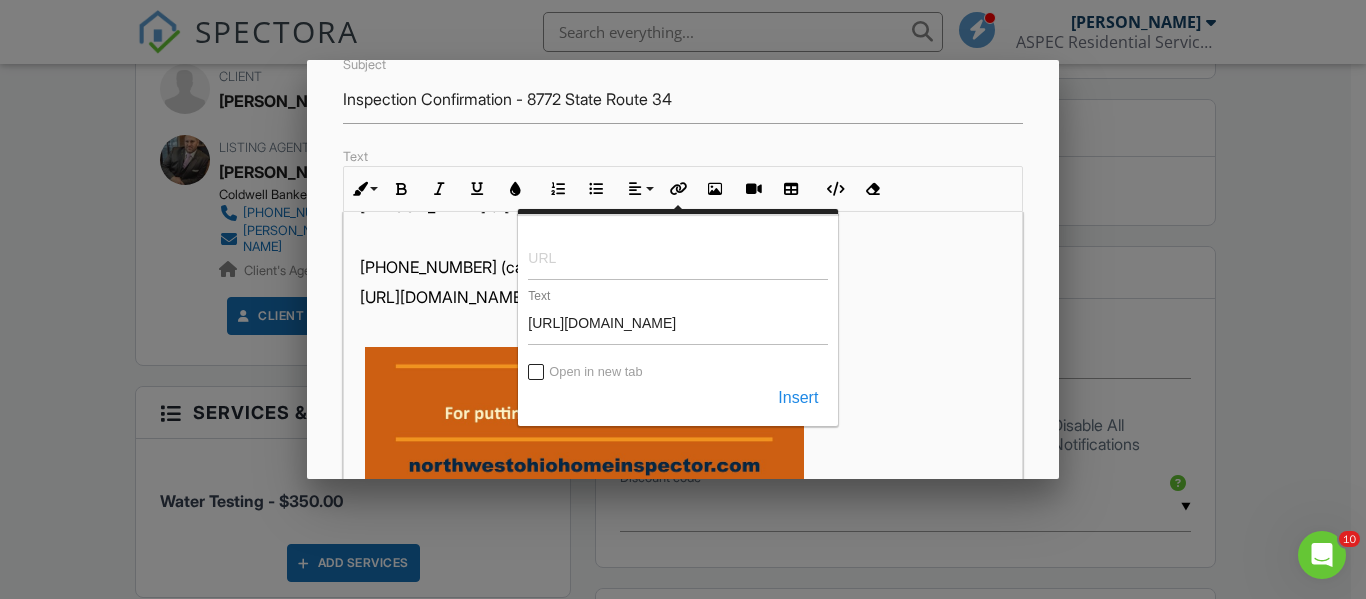 scroll, scrollTop: 500, scrollLeft: 0, axis: vertical 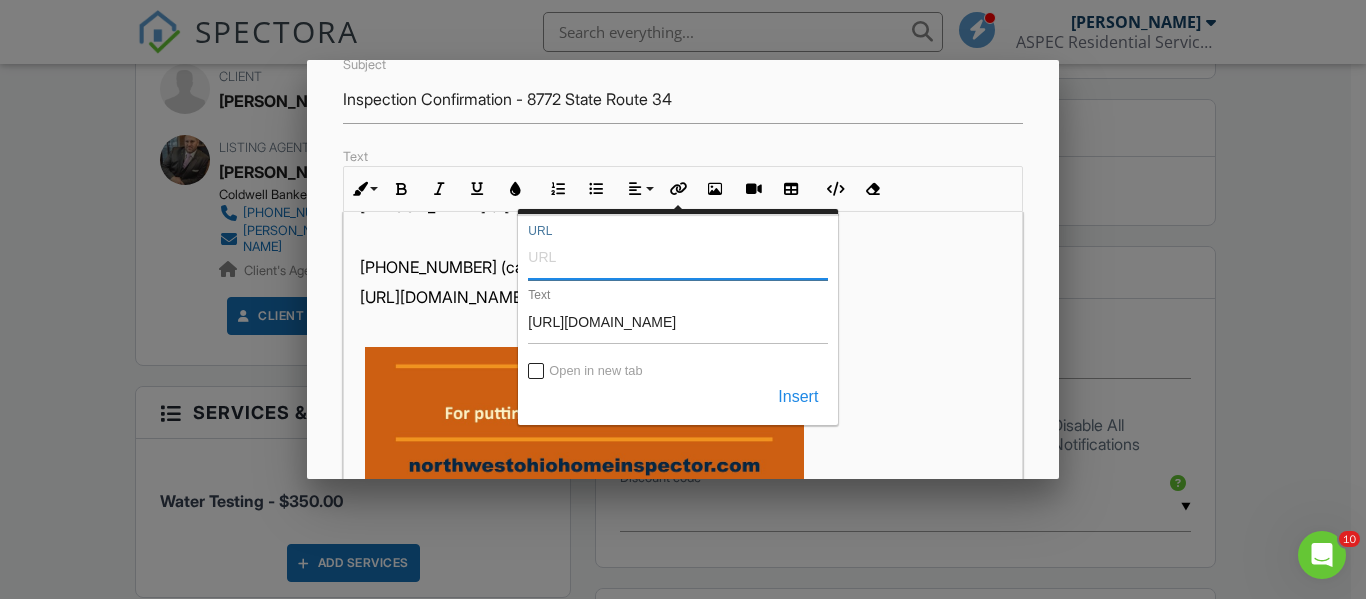 click on "URL" at bounding box center (678, 256) 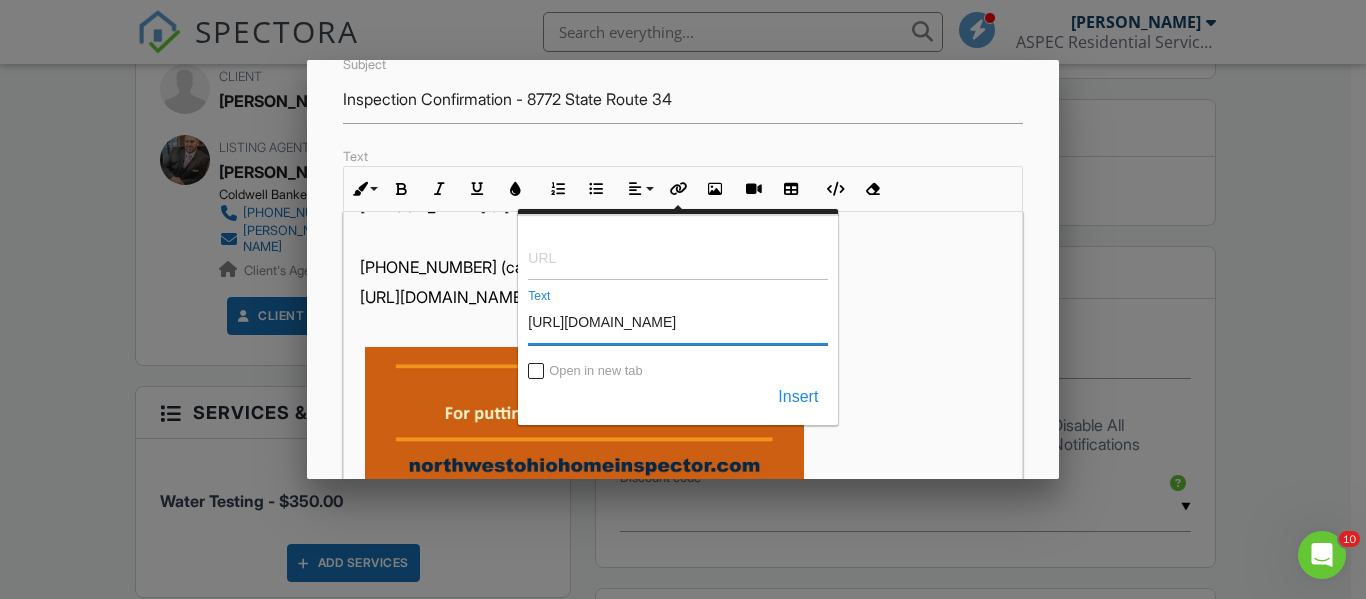 drag, startPoint x: 596, startPoint y: 275, endPoint x: 550, endPoint y: 327, distance: 69.426216 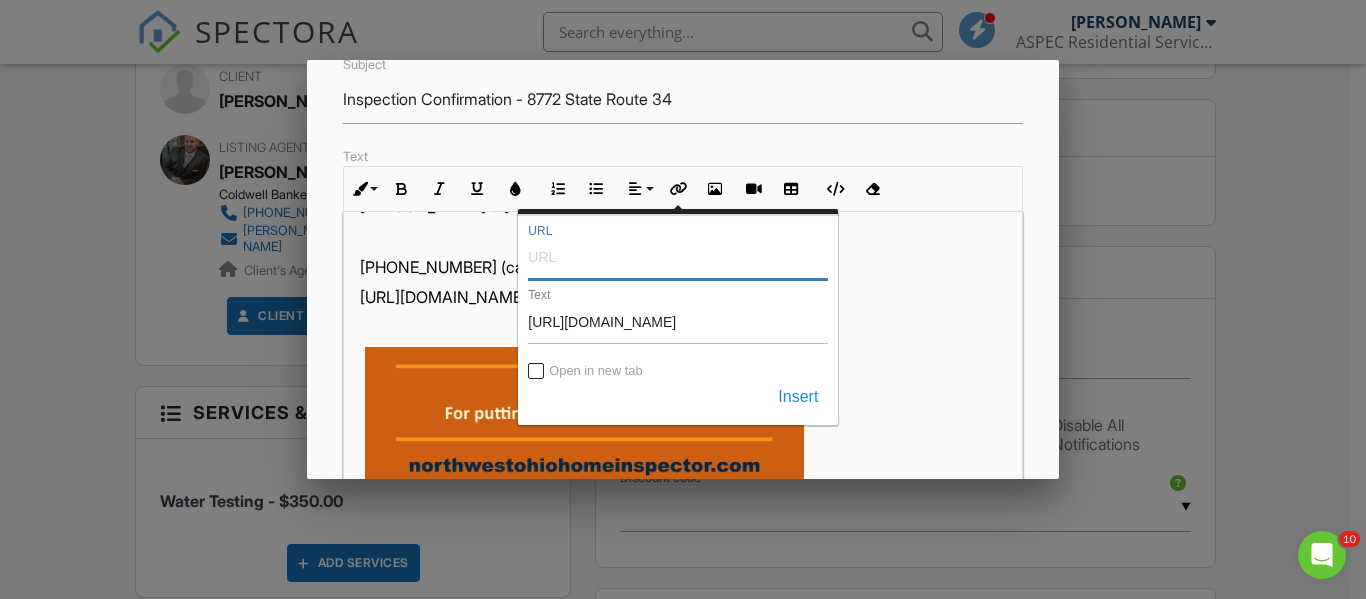 click on "URL" at bounding box center (678, 256) 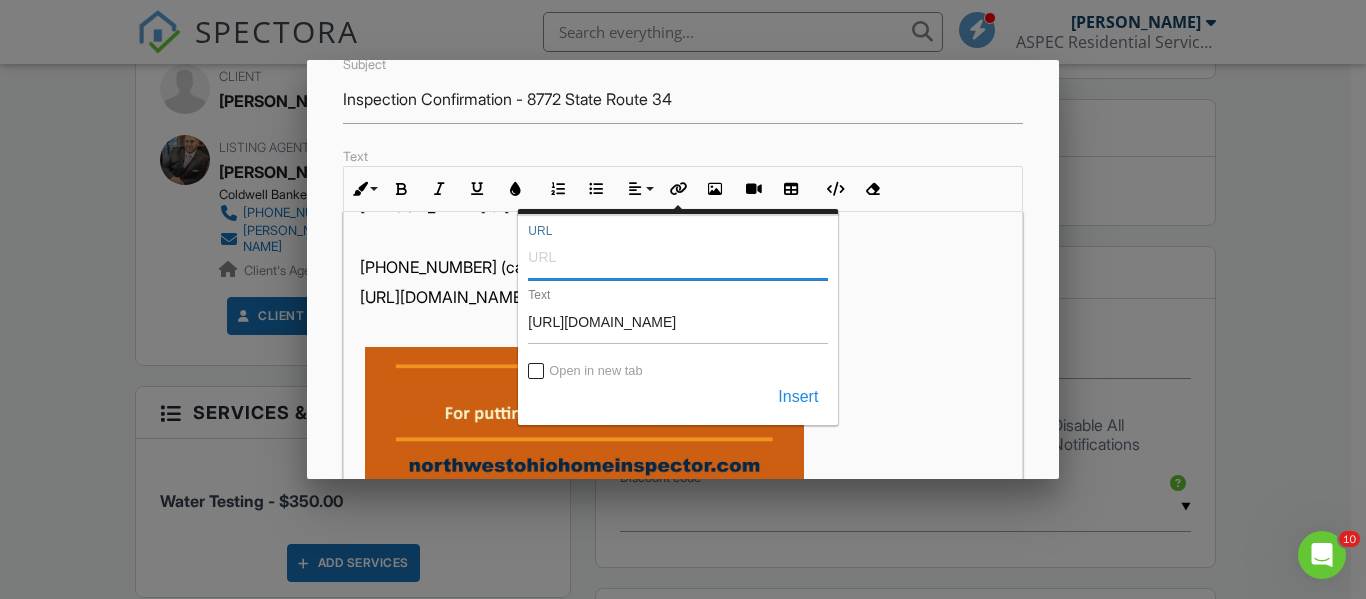 paste on "http://AspecResidential.com" 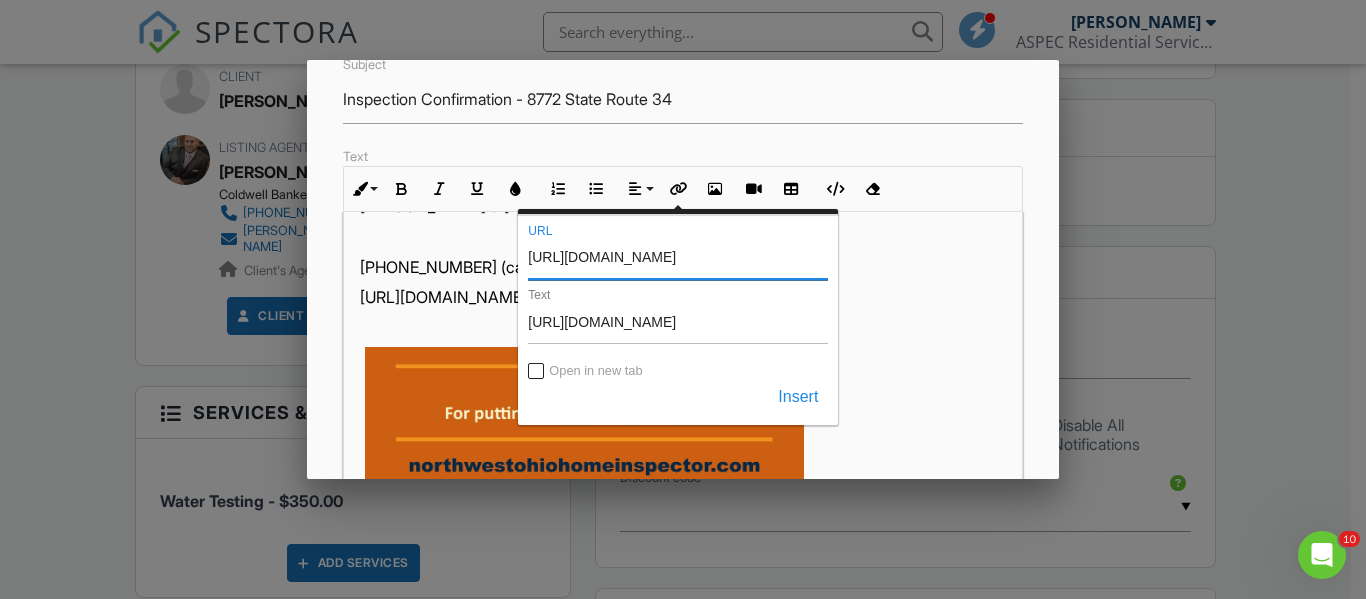 type on "http://AspecResidential.com" 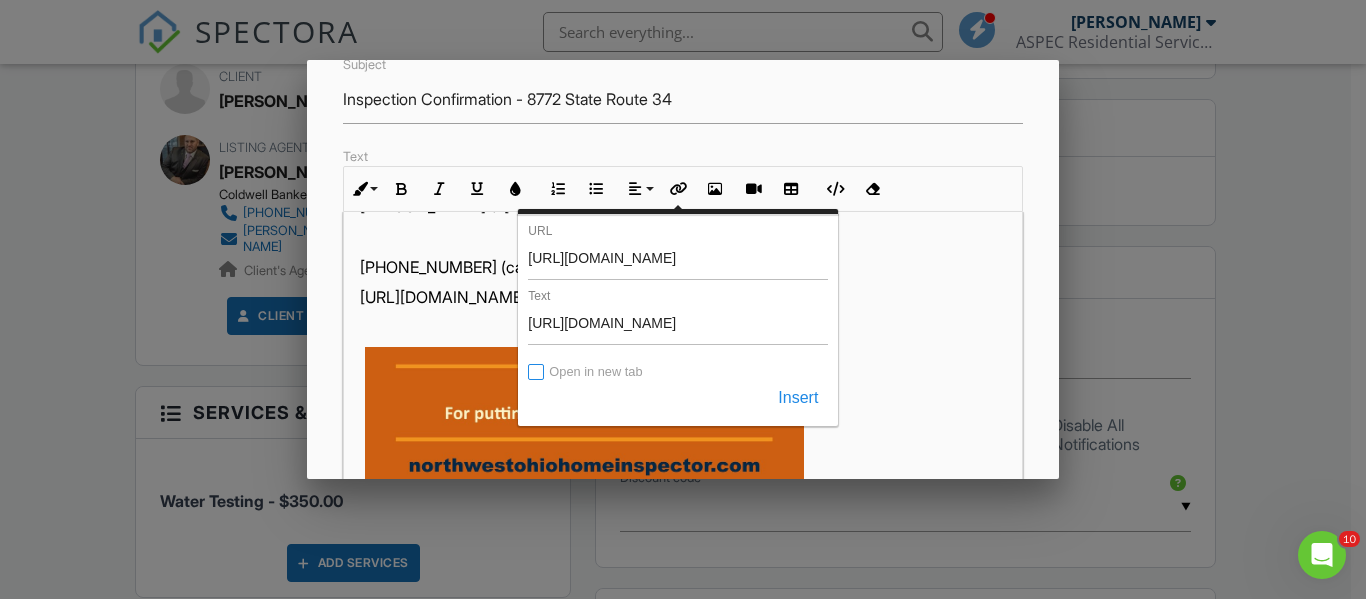 click on "Open in new tab" at bounding box center (537, 373) 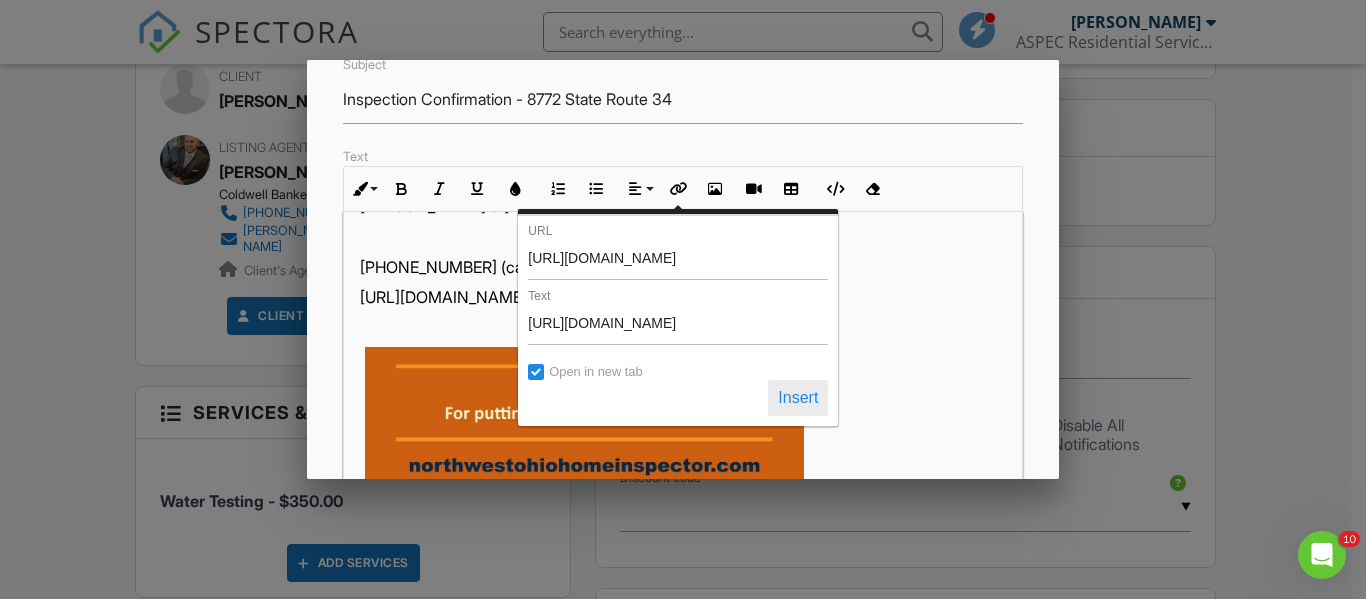 click on "Insert" at bounding box center (798, 398) 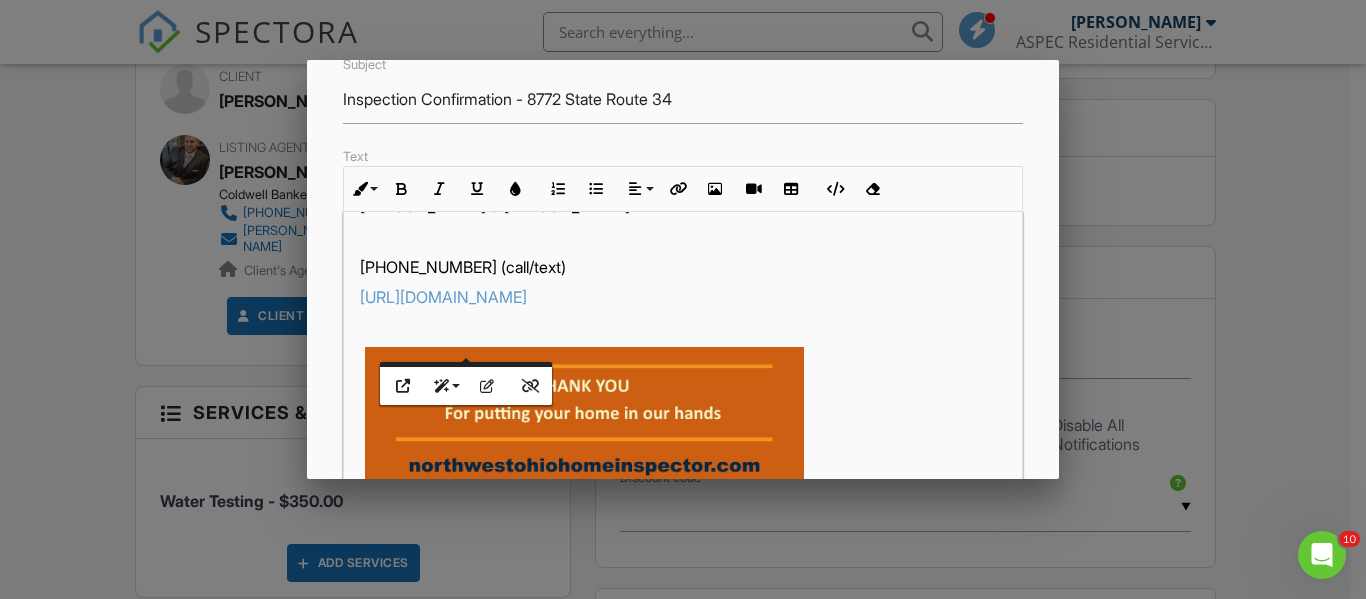 click at bounding box center [682, 236] 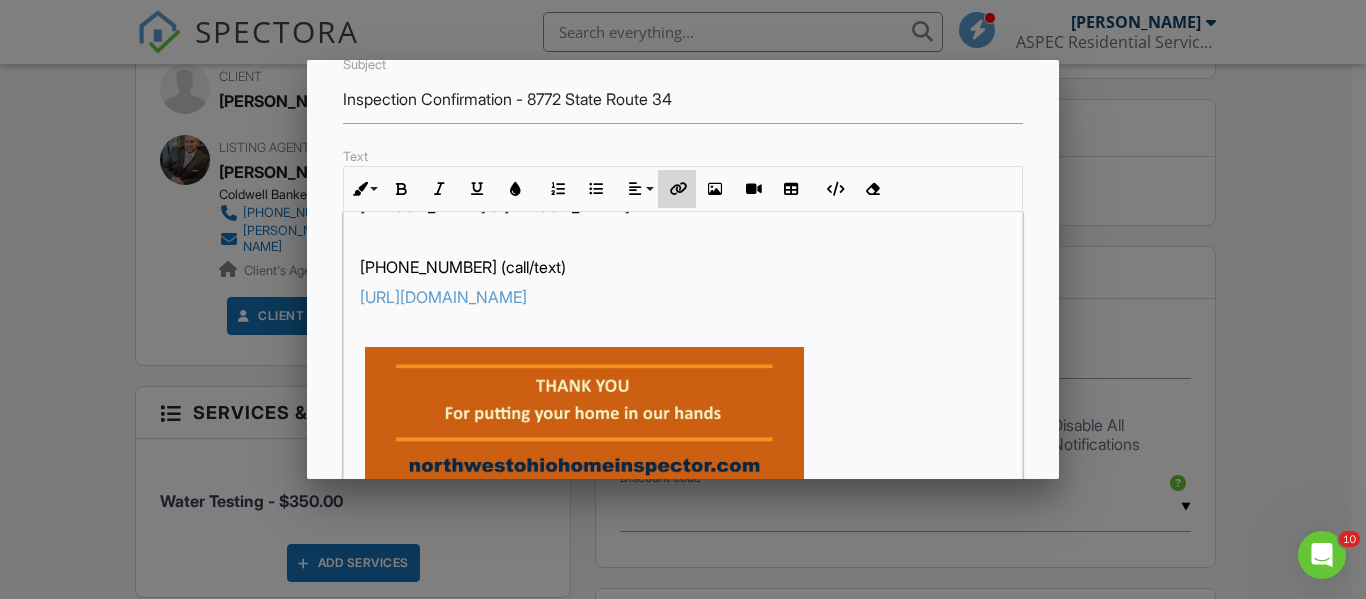 type 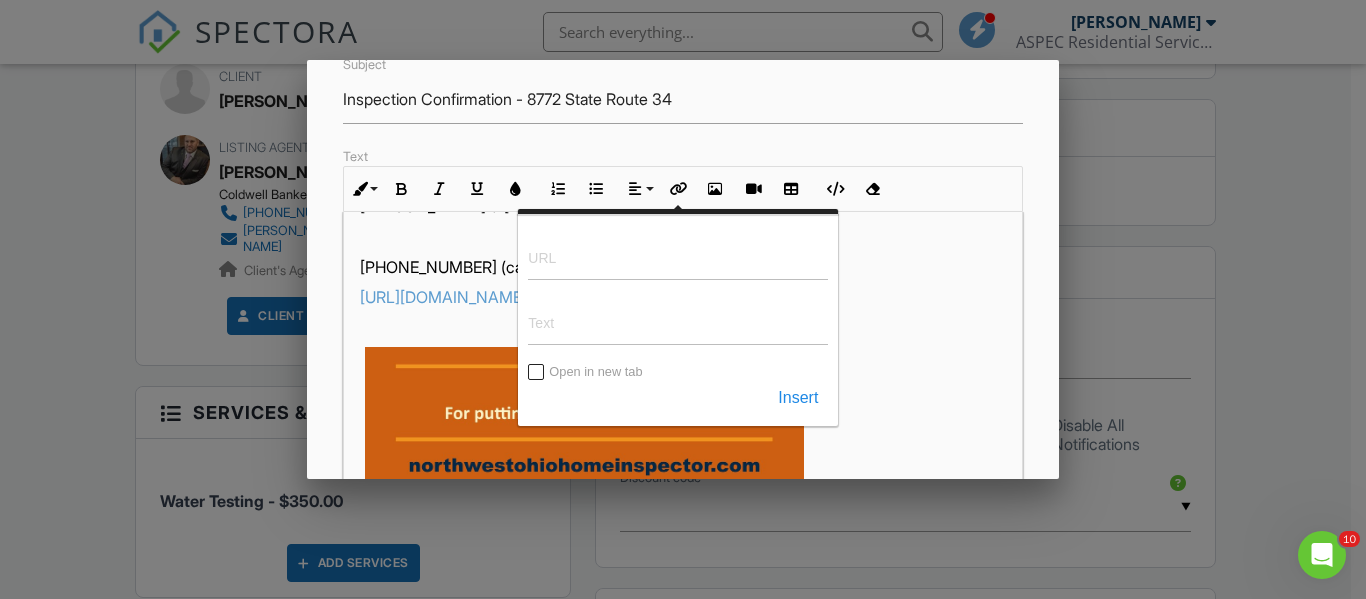 click at bounding box center [682, 236] 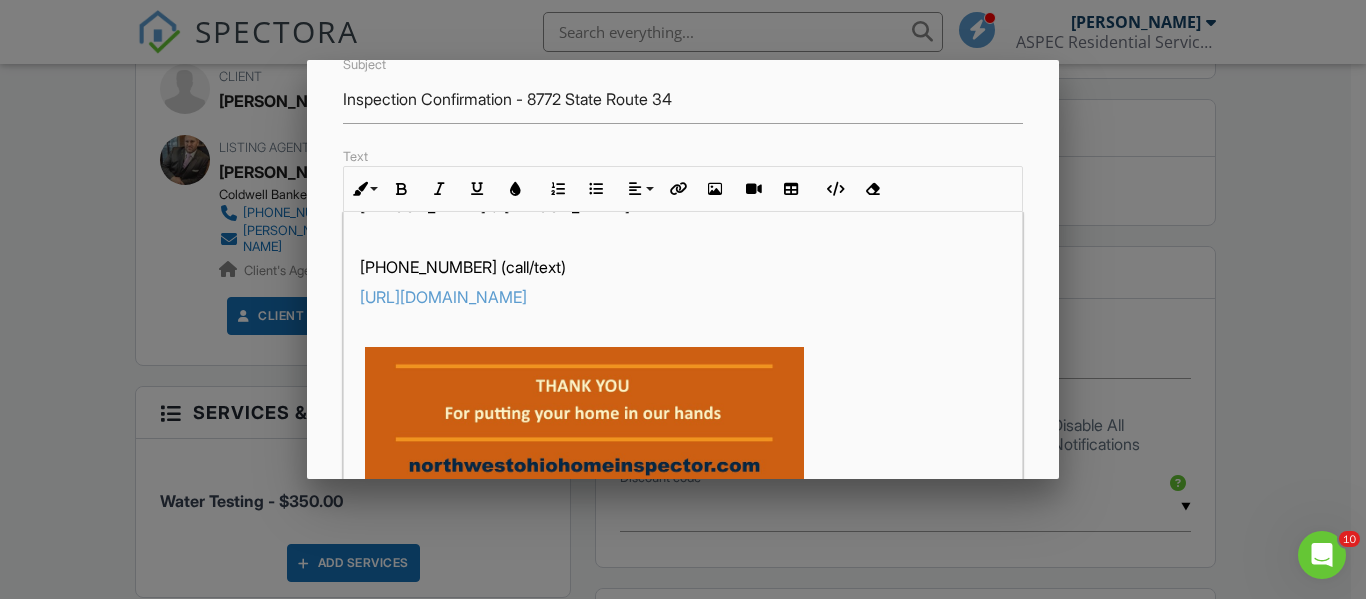 scroll, scrollTop: 703, scrollLeft: 0, axis: vertical 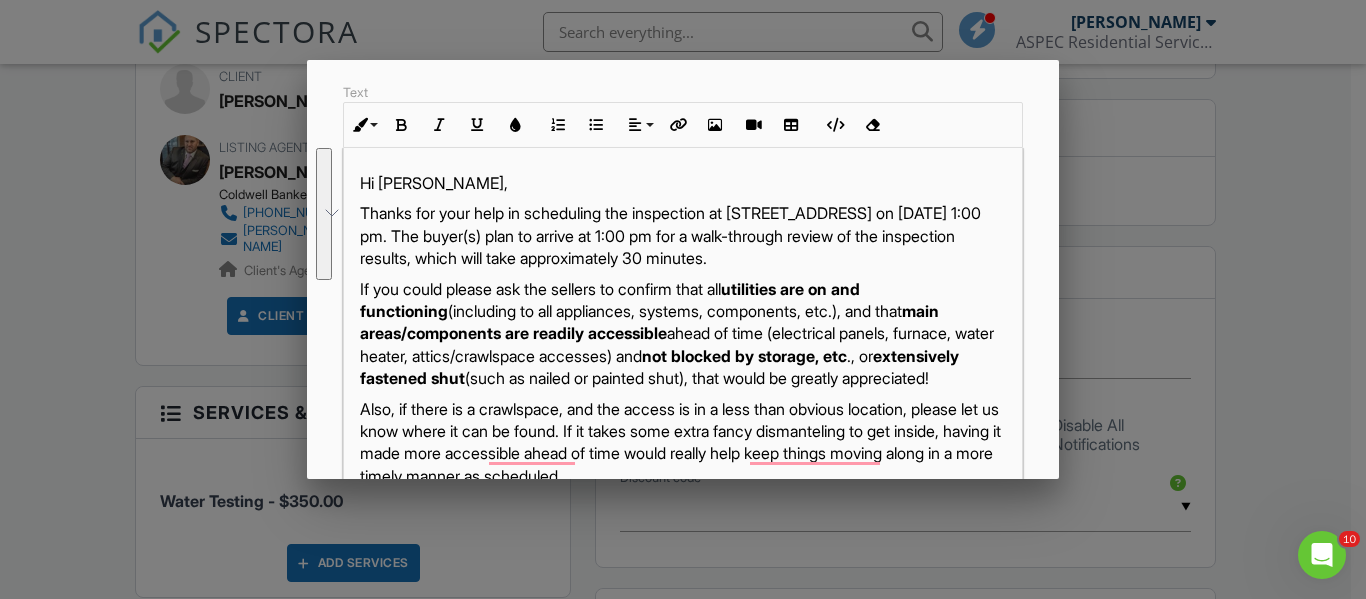 drag, startPoint x: 538, startPoint y: 420, endPoint x: 463, endPoint y: 316, distance: 128.22246 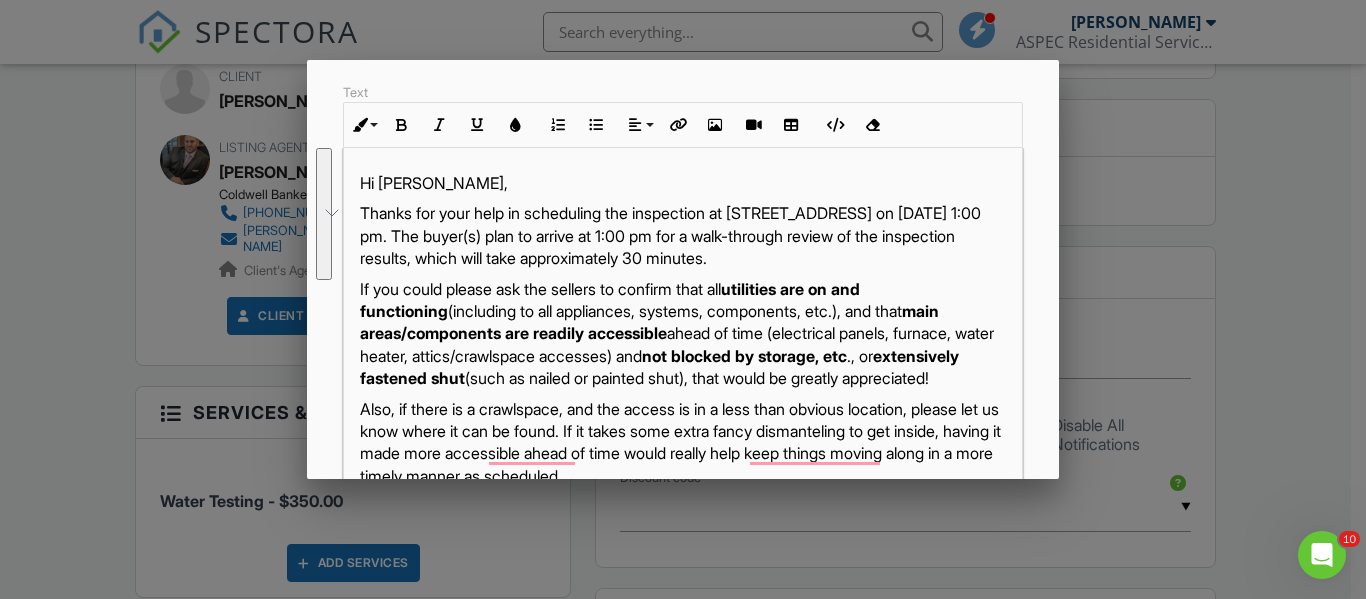 click on "If you could please ask the sellers to confirm that all  utilities are on and functioning  (including to all appliances, systems, components, etc.), and that  main areas/components are readily accessible  ahead of time (electrical panels, furnace, water heater, attics/crawlspace accesses) and  not blocked by storage, etc ., or  extensively fastened   shut  (such as nailed or painted shut), that would be greatly appreciated!" at bounding box center [682, 334] 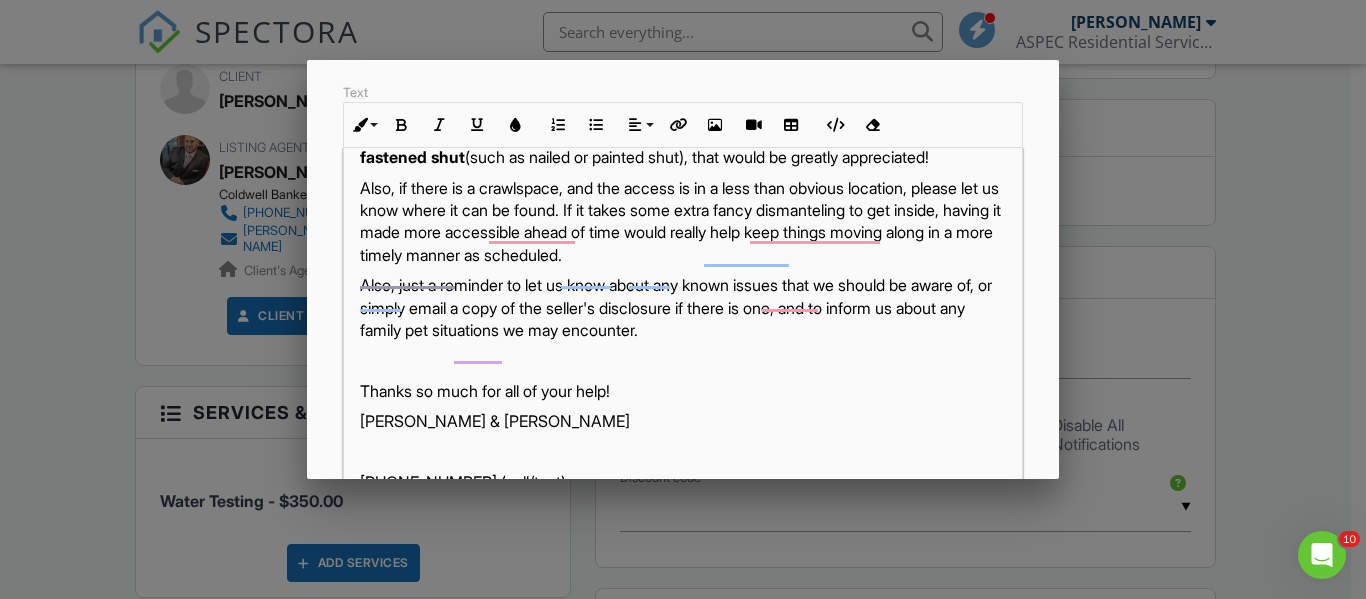 scroll, scrollTop: 399, scrollLeft: 0, axis: vertical 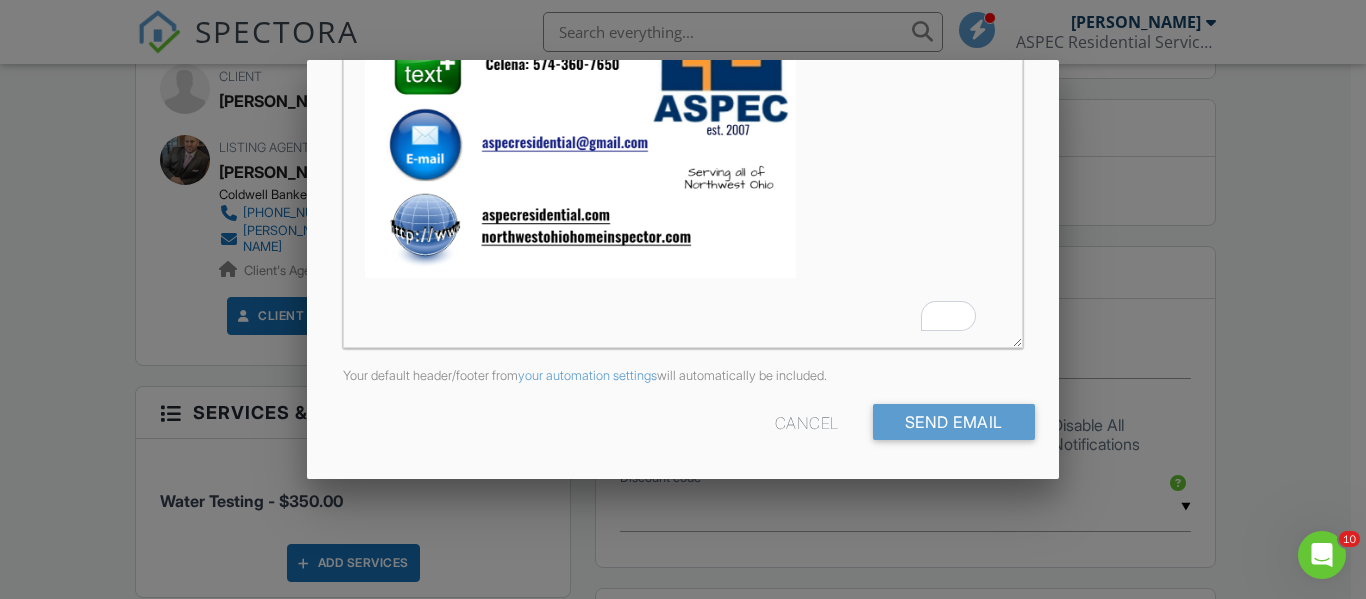 click on "Cancel" at bounding box center [807, 422] 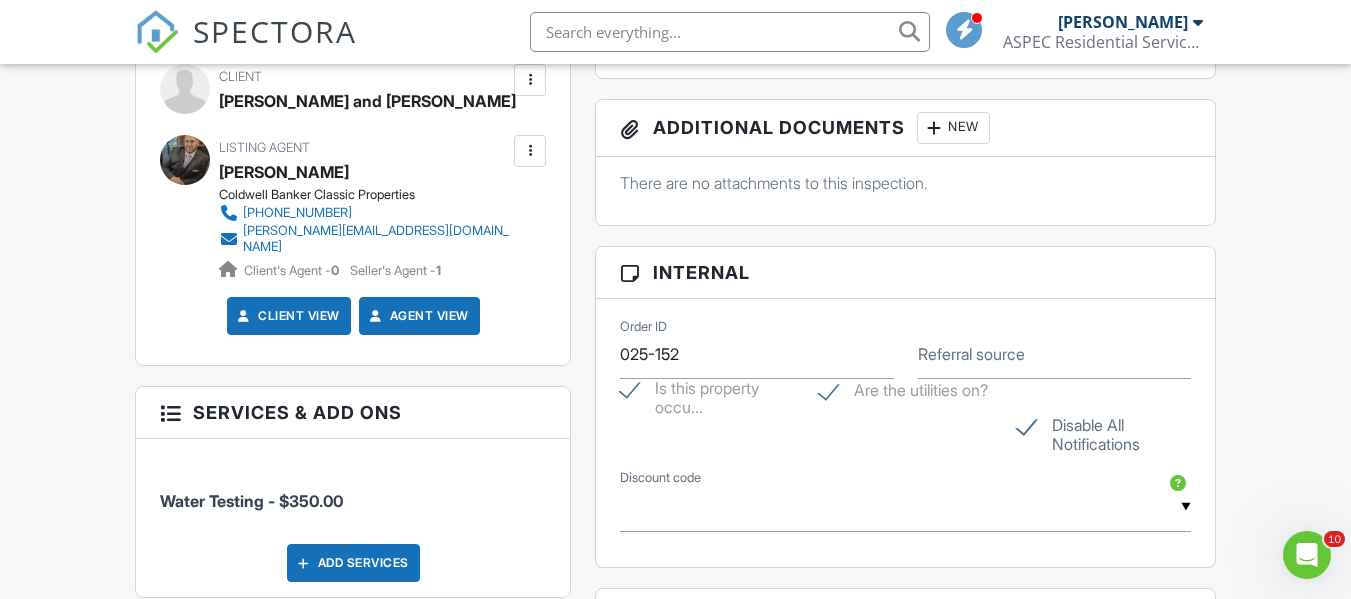 click at bounding box center (530, 80) 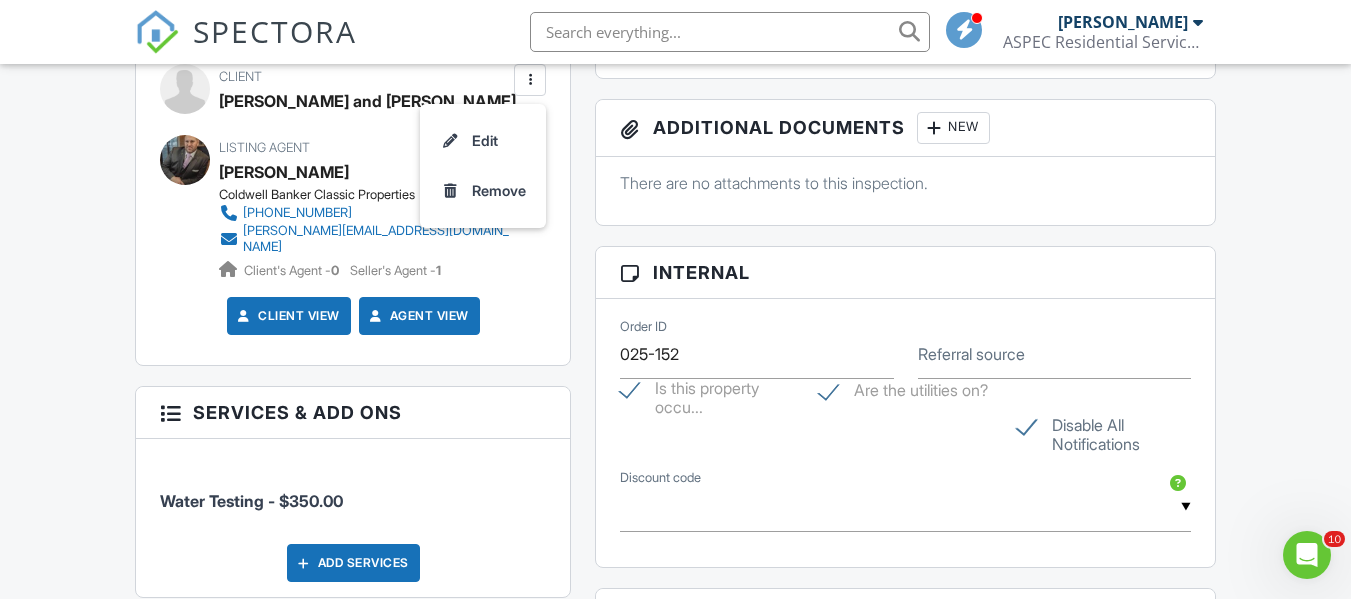 click on "Dashboard
Templates
Contacts
Metrics
Automations
Settings
Email Queue
Text Queue
Payments
Support Center
Inspection Details
Client View
More
Property Details
Reschedule
Reorder / Copy
Share
Cancel
Delete
Print Order
Convert to V9
View Change Log
07/14/2025  1:00 pm
- 1:00 pm
8772 State Route 34
Edon, OH 43518
Built
1920
1472
sq. ft.
Lot Size
77537
sq.ft.
4
bedrooms
1.0
bathrooms
+ − Leaflet  |  © MapTiler   © OpenStreetMap contributors
All emails and texts are disabled for this inspection!
Turn on emails and texts
Turn on and Requeue Notifications
Reports
Locked
Attach
New
Water testing
Edit" at bounding box center [675, 413] 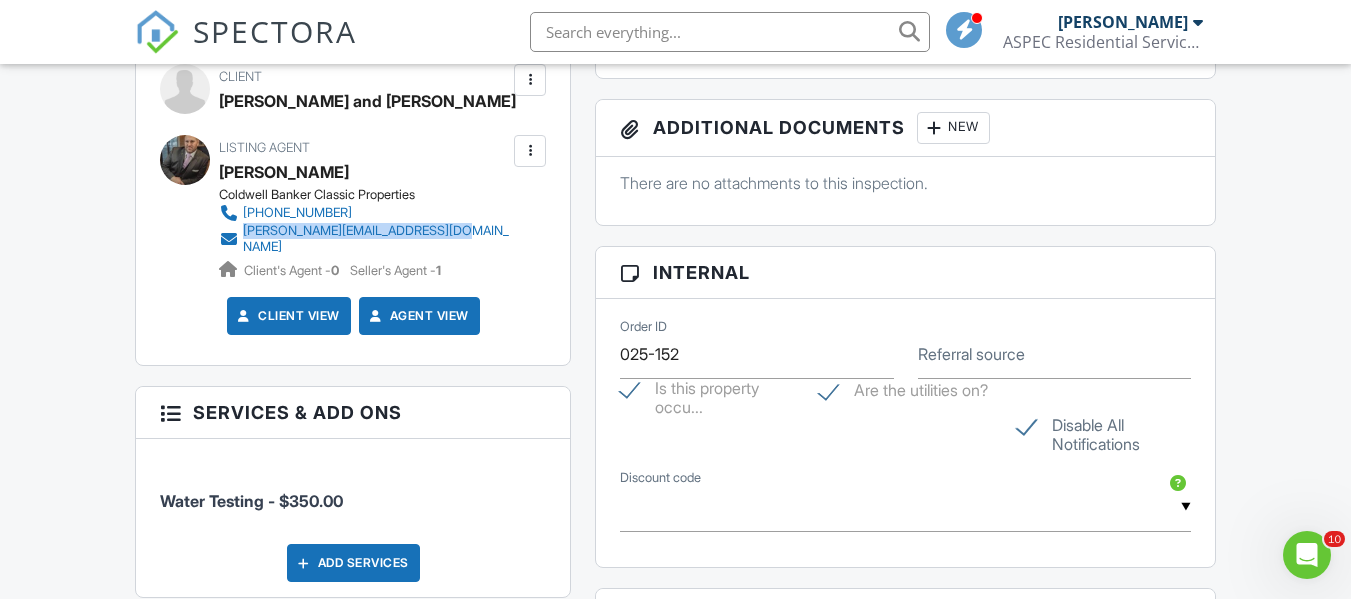 drag, startPoint x: 475, startPoint y: 233, endPoint x: 244, endPoint y: 233, distance: 231 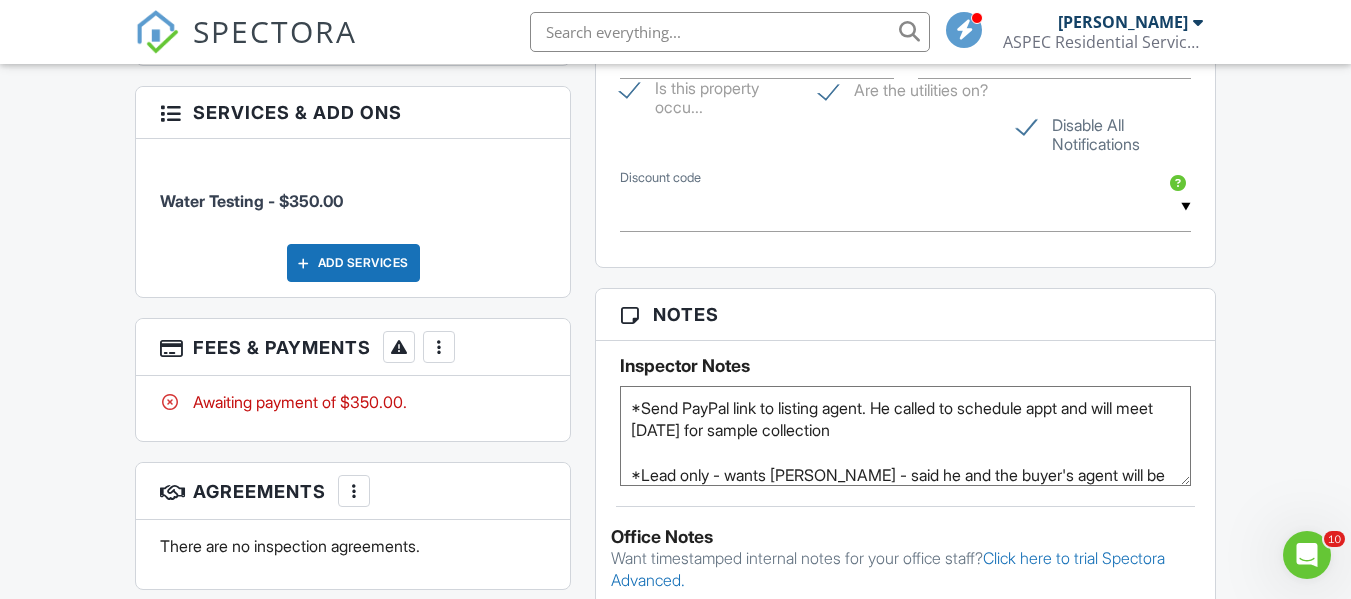 click at bounding box center (439, 347) 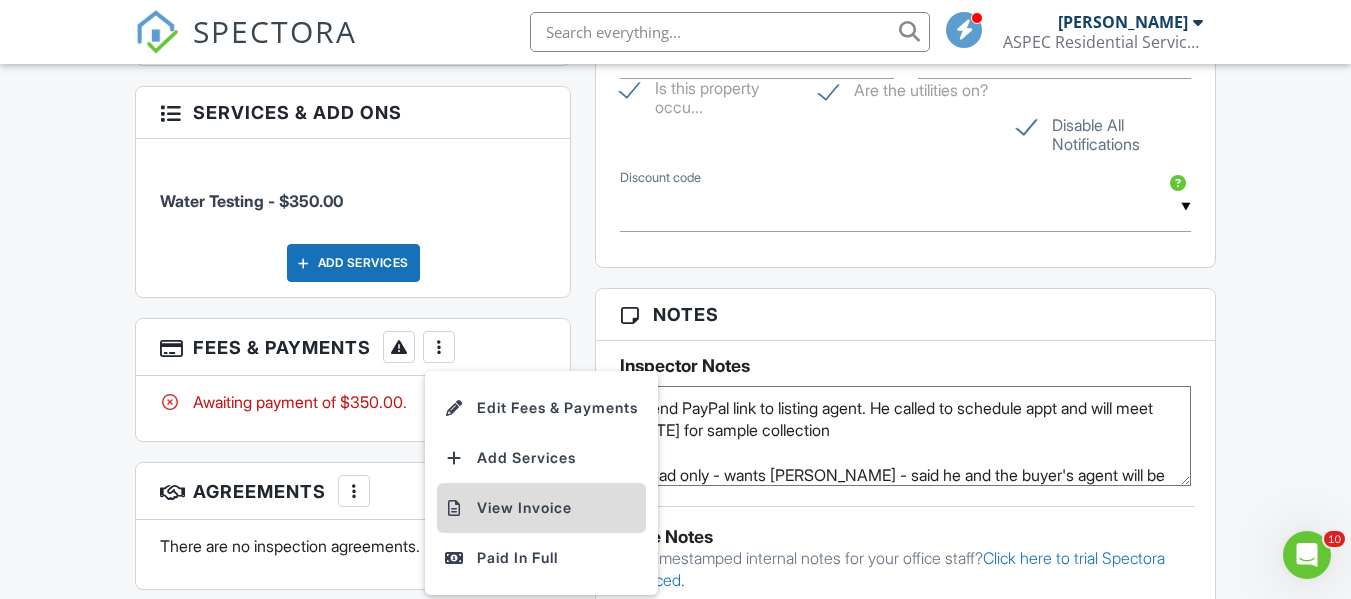 click on "View Invoice" at bounding box center [541, 508] 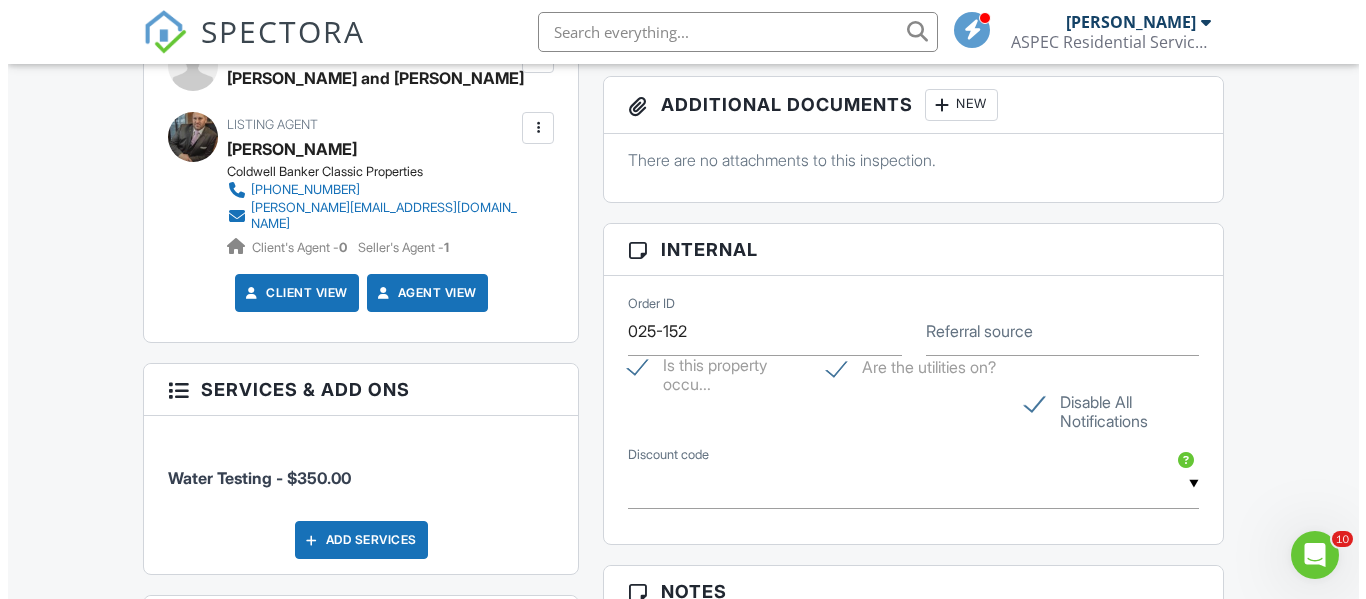 scroll, scrollTop: 1000, scrollLeft: 0, axis: vertical 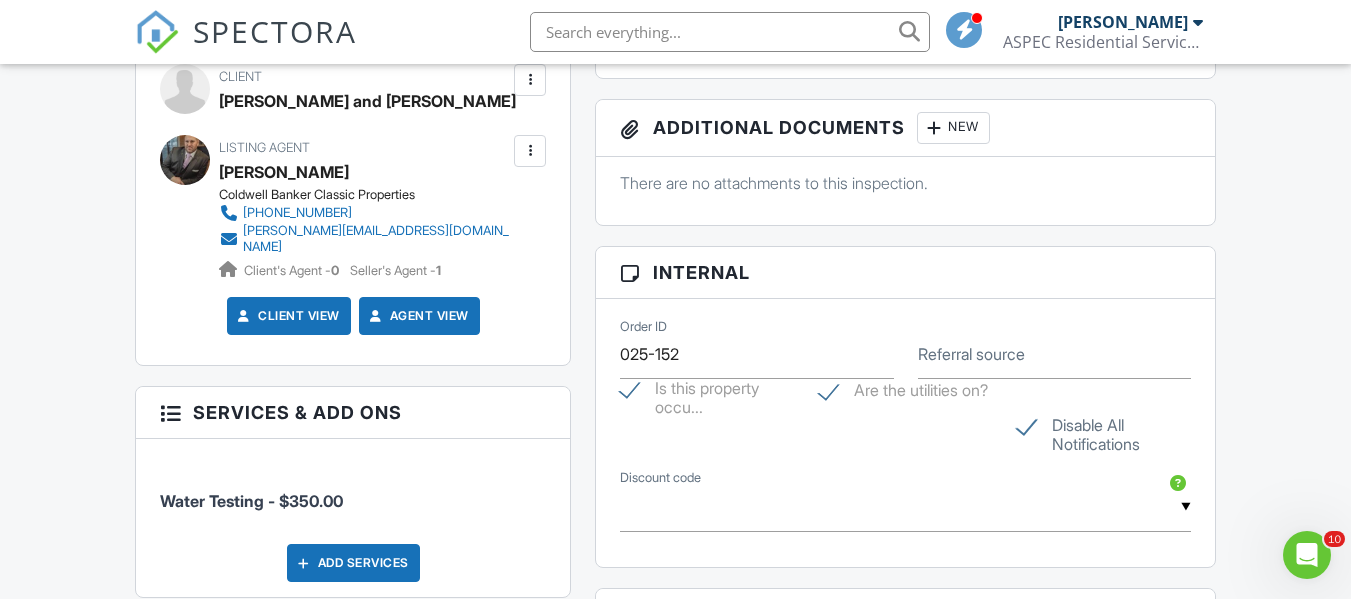 click at bounding box center [530, 151] 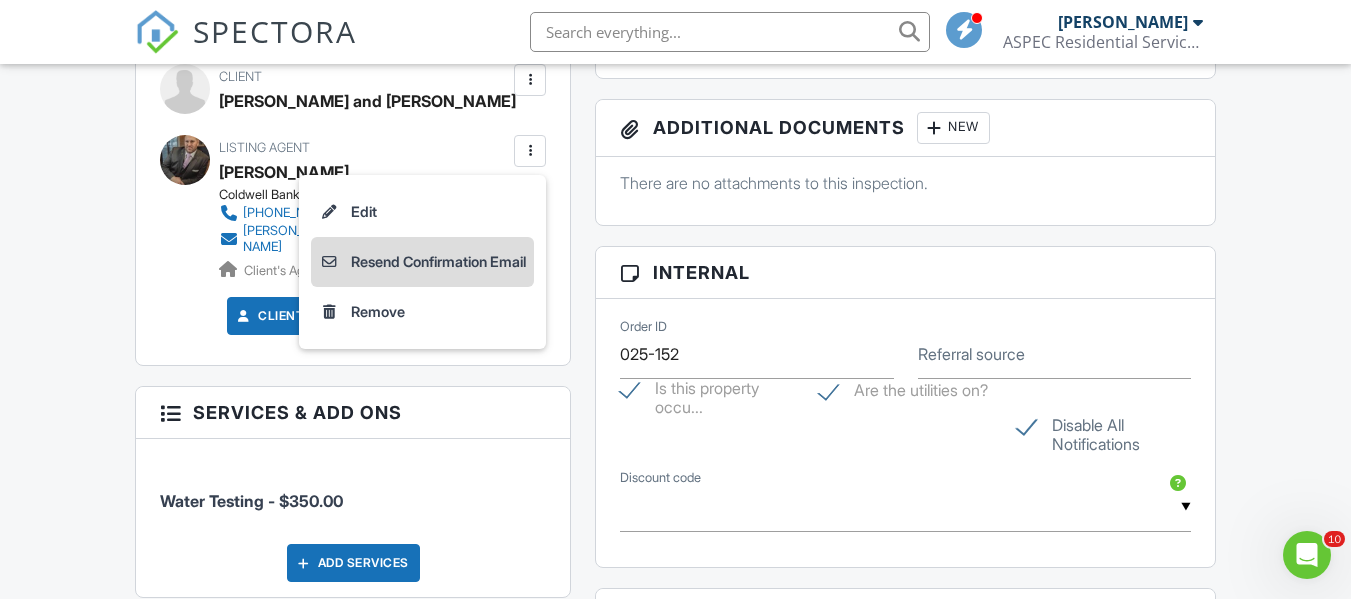click on "Resend Confirmation Email" at bounding box center [422, 262] 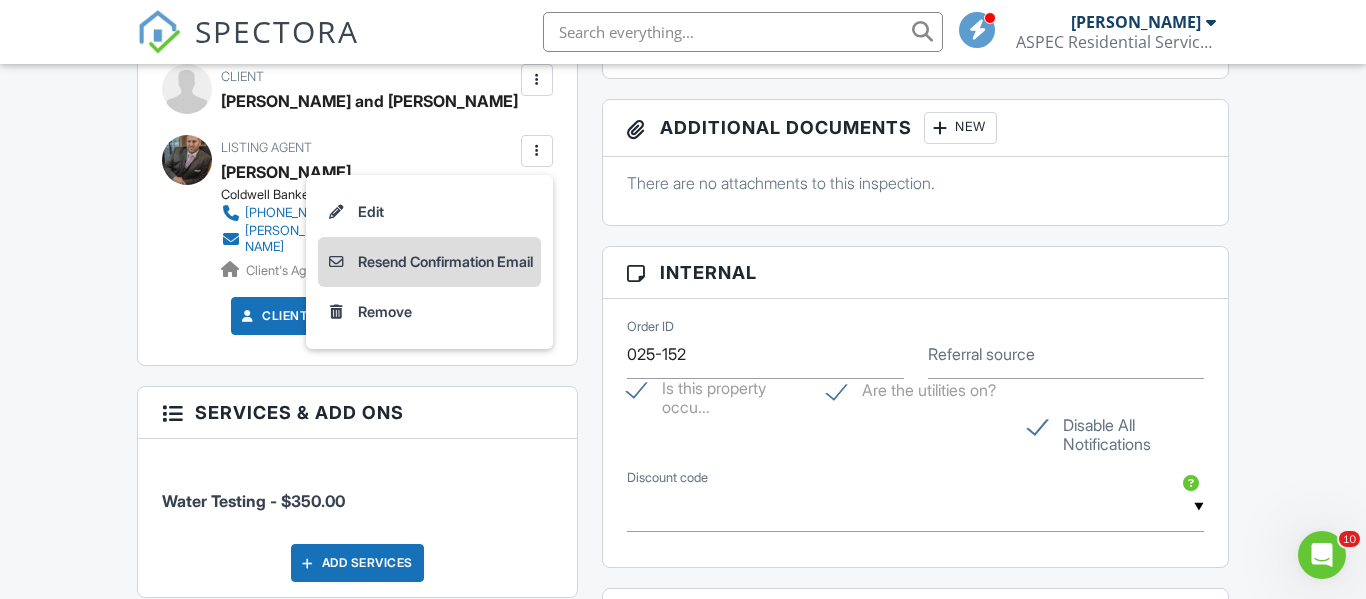 scroll, scrollTop: 1006, scrollLeft: 0, axis: vertical 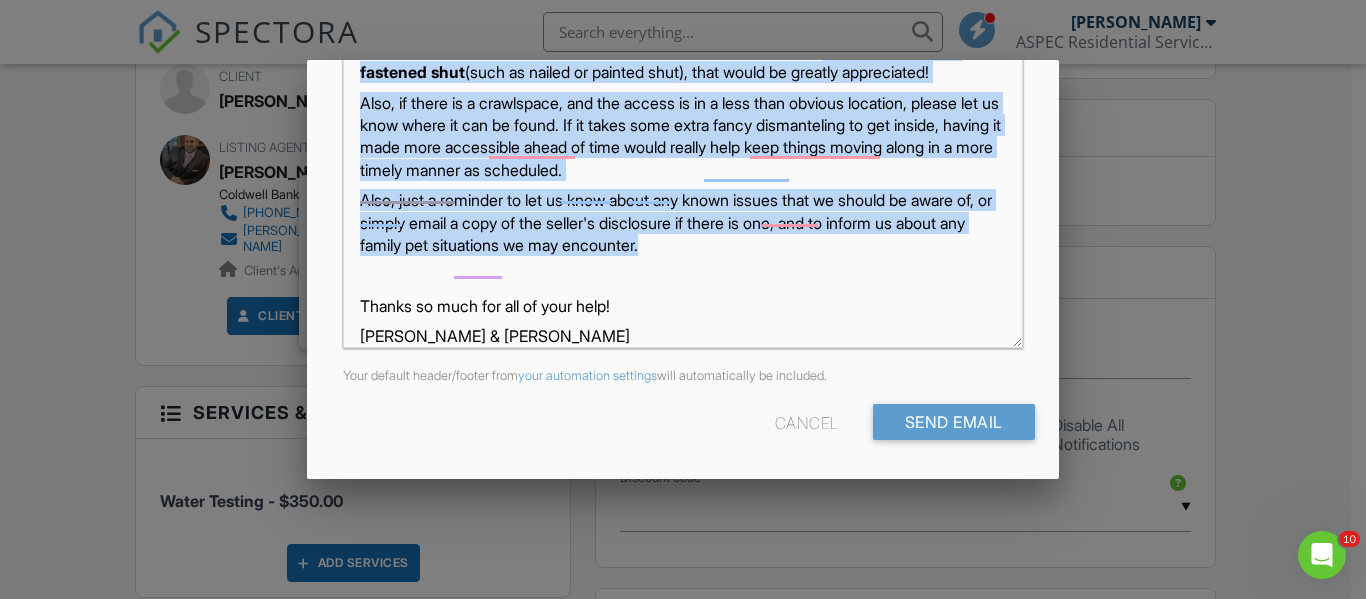 drag, startPoint x: 876, startPoint y: 288, endPoint x: 353, endPoint y: 91, distance: 558.8721 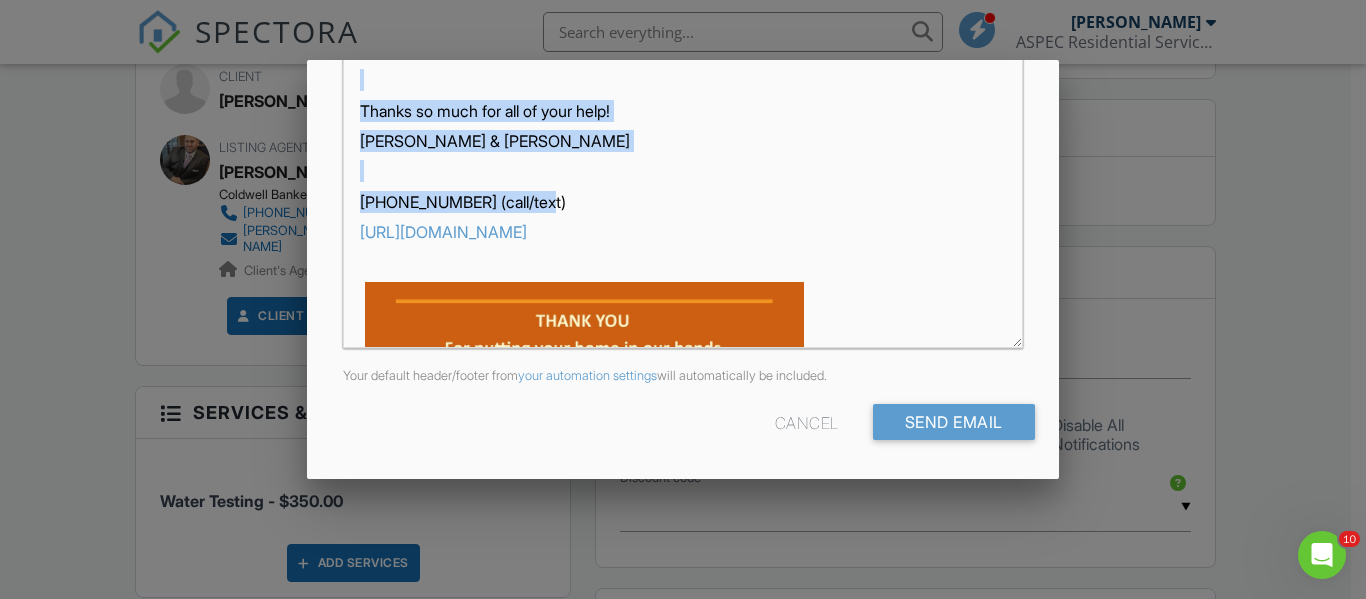 drag, startPoint x: 559, startPoint y: 227, endPoint x: 363, endPoint y: 98, distance: 234.64229 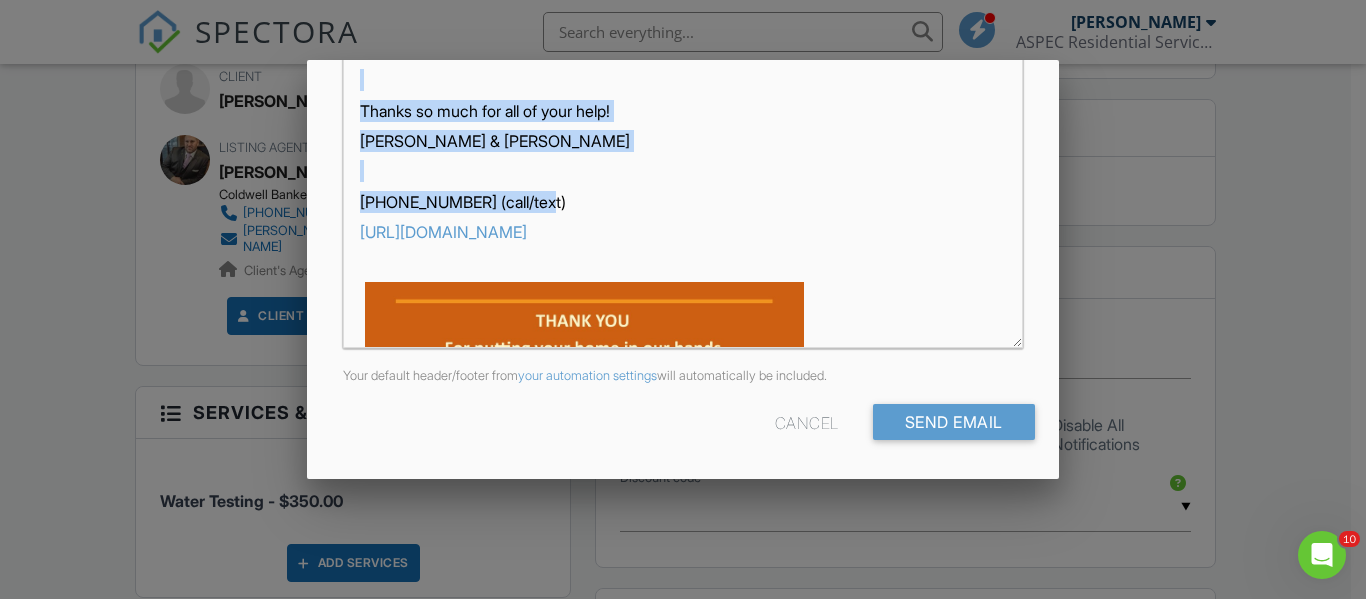 click on "Hi Jessee, Thanks for your help in scheduling the inspection at 8772 State Route 34, Edon, OH 43518 on 07/14/2025 at 1:00 pm. The buyer(s) plan to arrive at 1:00 pm for a walk-through review of the inspection results, which will take approximately 30 minutes.  If you could please ask the sellers to confirm that all  utilities are on and functioning  (including to all appliances, systems, components, etc.), and that  main areas/components are readily accessible  ahead of time (electrical panels, furnace, water heater, attics/crawlspace accesses) and  not blocked by storage,  Thanks so much for all of your help! Josh & Celena Frederick 419-782-8924 (call/text) http://AspecResidential.com" at bounding box center (682, 474) 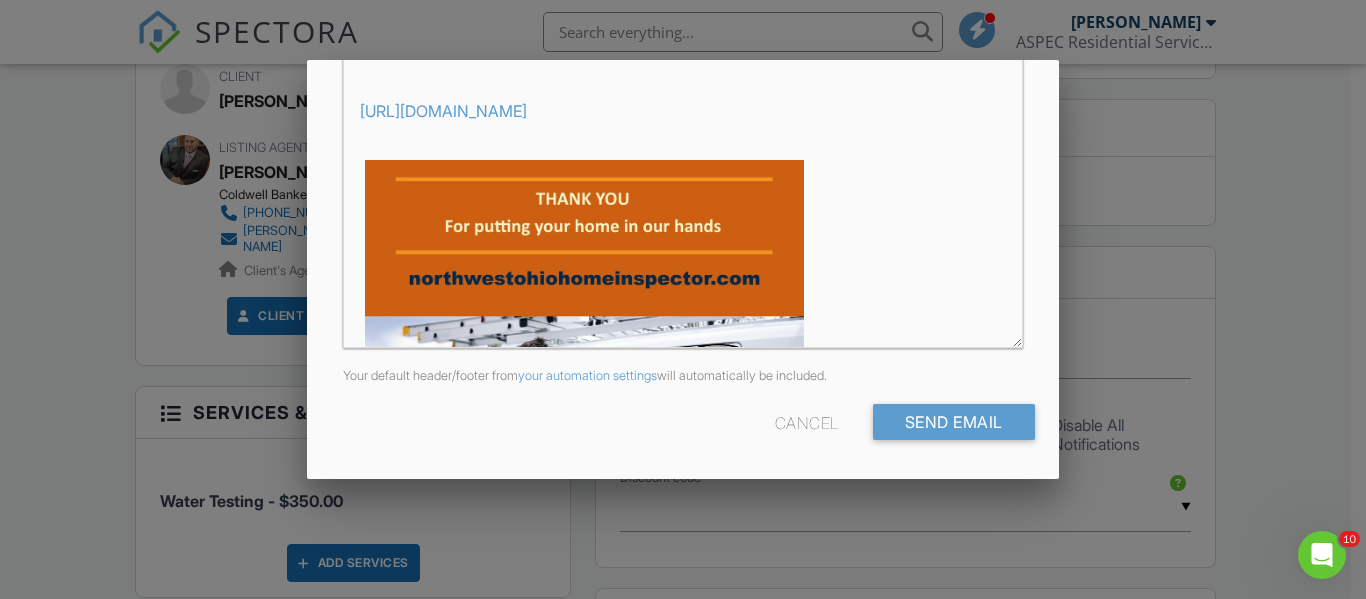 scroll, scrollTop: 0, scrollLeft: 0, axis: both 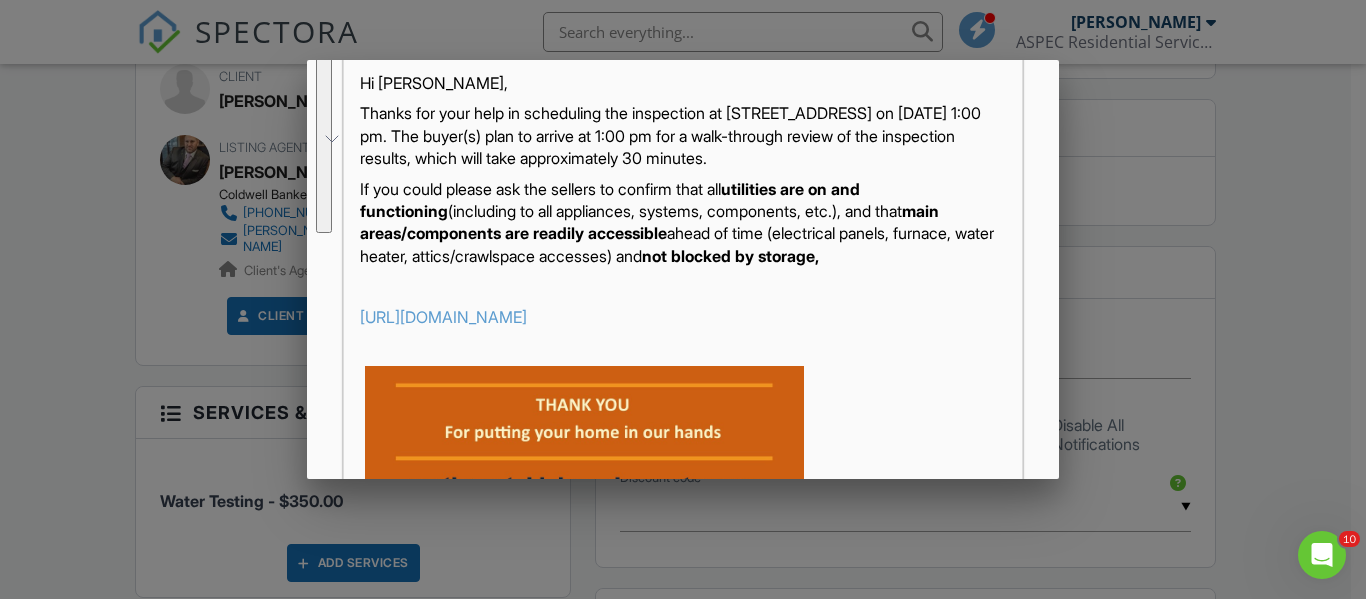 drag, startPoint x: 967, startPoint y: 285, endPoint x: 365, endPoint y: 120, distance: 624.2027 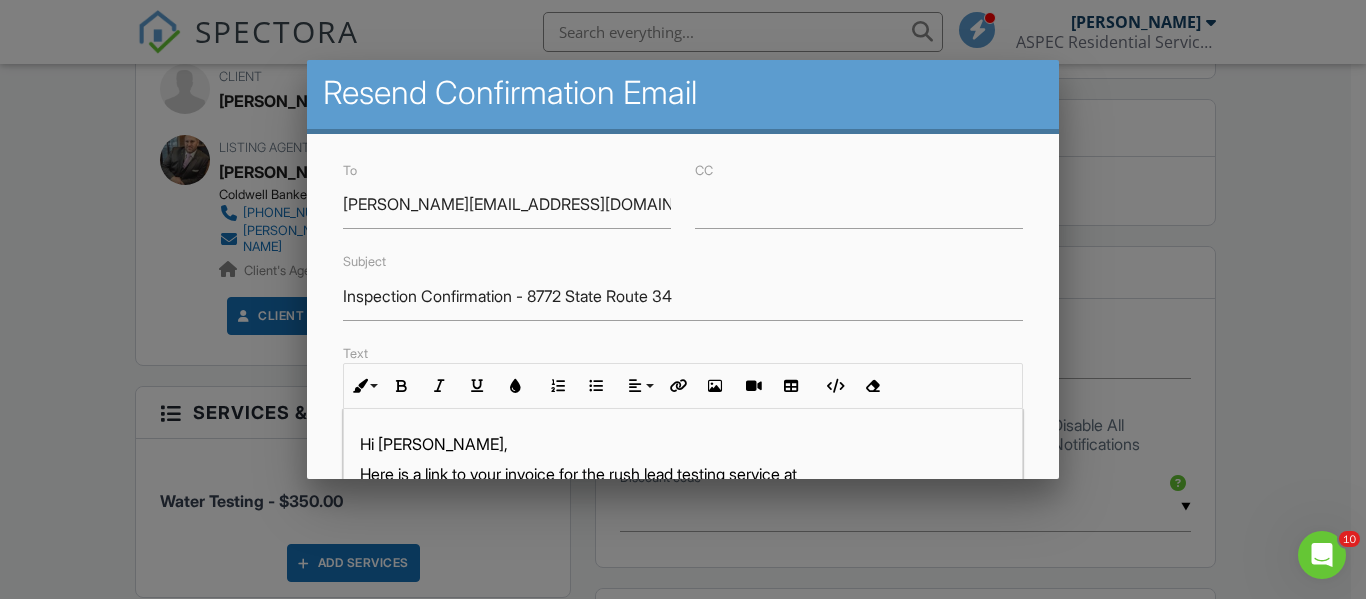 scroll, scrollTop: 0, scrollLeft: 0, axis: both 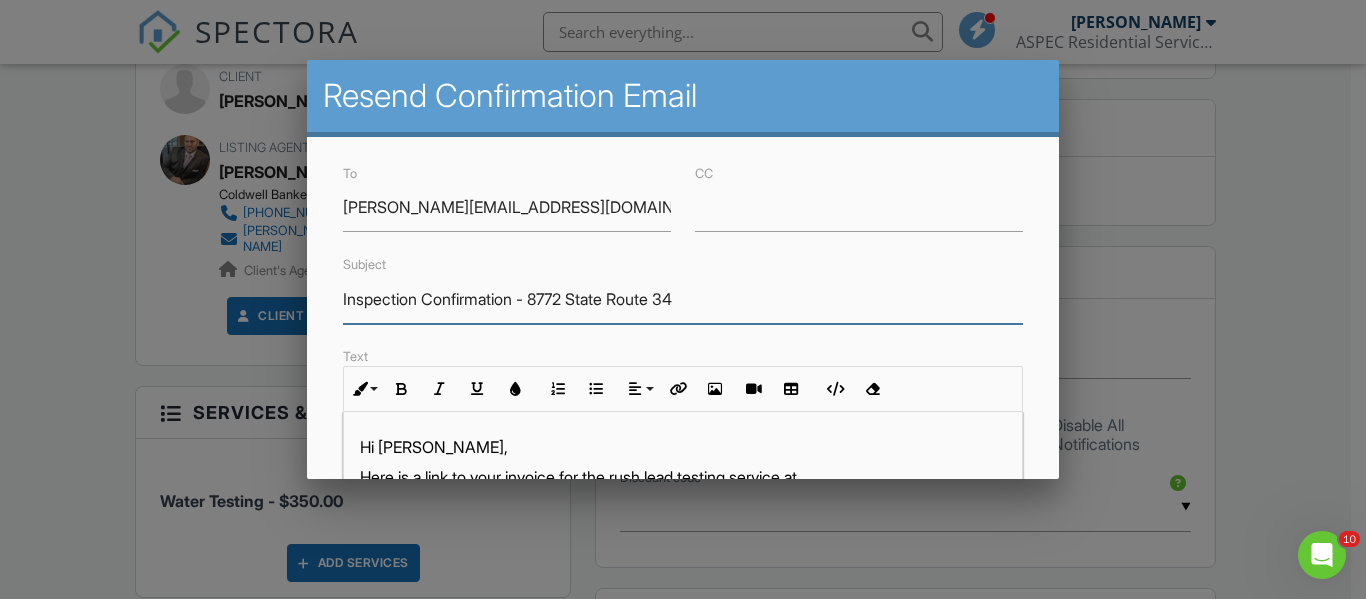drag, startPoint x: 538, startPoint y: 300, endPoint x: 261, endPoint y: 290, distance: 277.18045 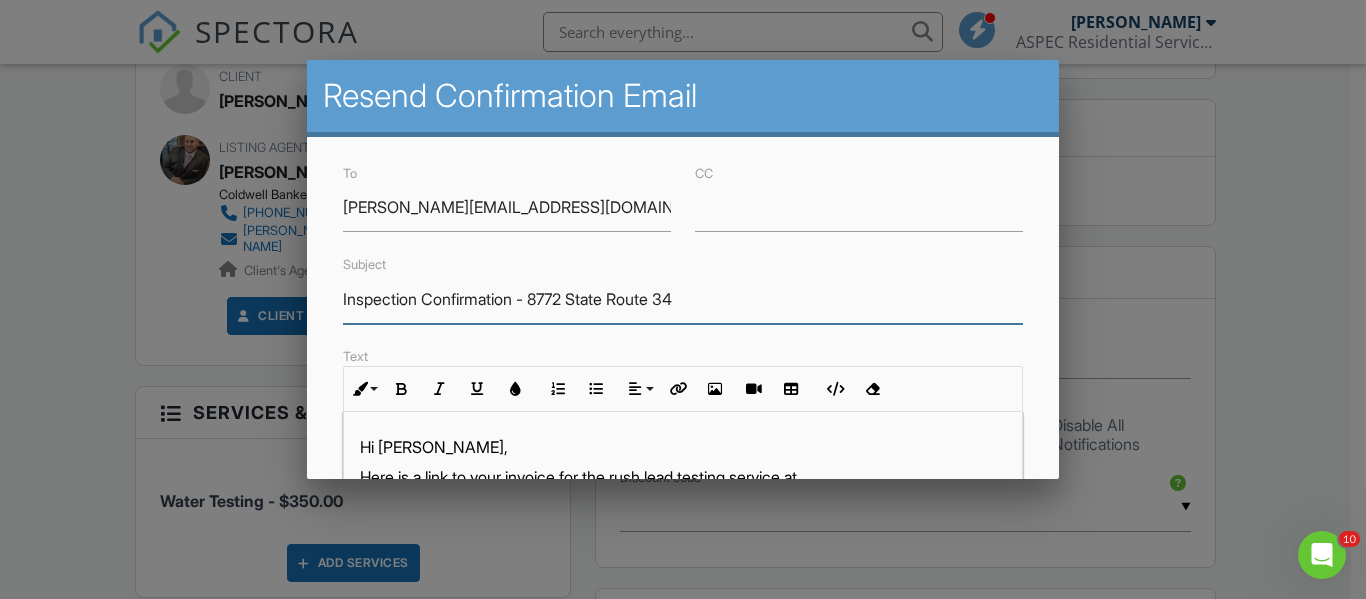 click on "SPECTORA
Josh Frederick
ASPEC Residential Services, LLC
Role:
Inspector
Change Role
Dashboard
New Inspection
Inspections
Calendar
Template Editor
Contacts
Automations
Team
Metrics
Payments
Data Exports
Billing
Reporting
Advanced
Settings
What's New
Sign Out
Change Active Role
Your account has more than one possible role. Please choose how you'd like to view the site:
Company/Agency
City
Role
Dashboard
Templates
Contacts
Metrics
Automations
Settings
Email Queue
Text Queue
Payments
Support Center
Inspection Details
Client View
More
Property Details" at bounding box center [675, 381] 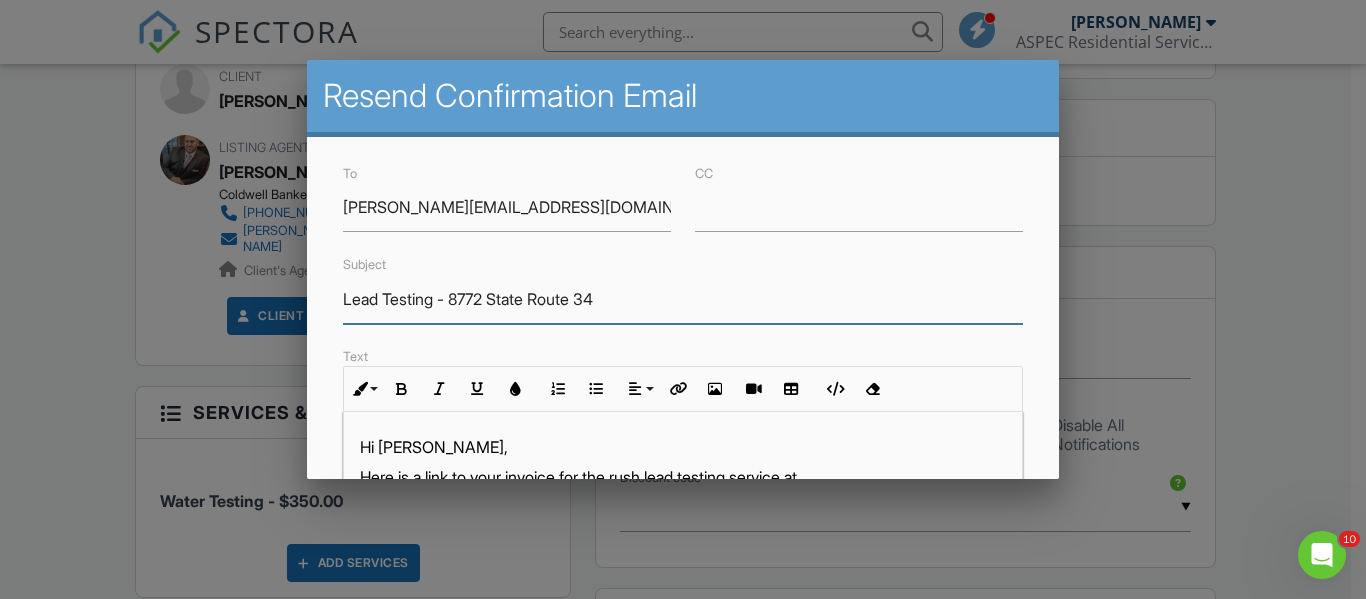 click on "Lead Testing - 8772 State Route 34" at bounding box center [682, 299] 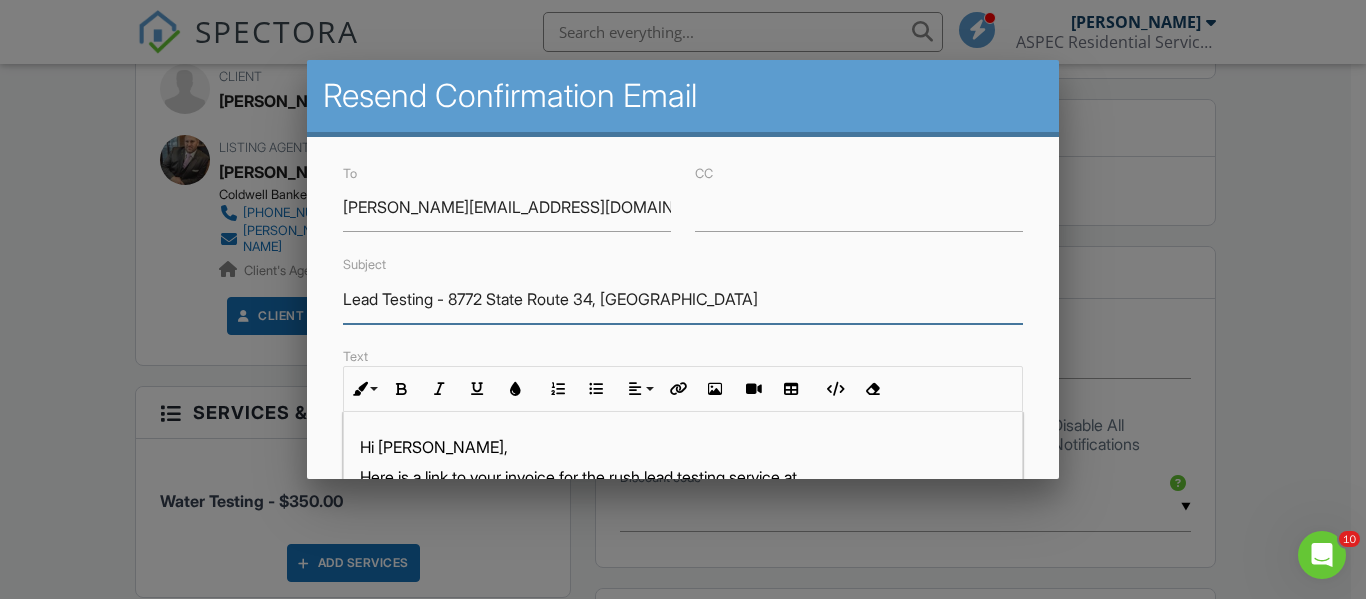 scroll, scrollTop: 100, scrollLeft: 0, axis: vertical 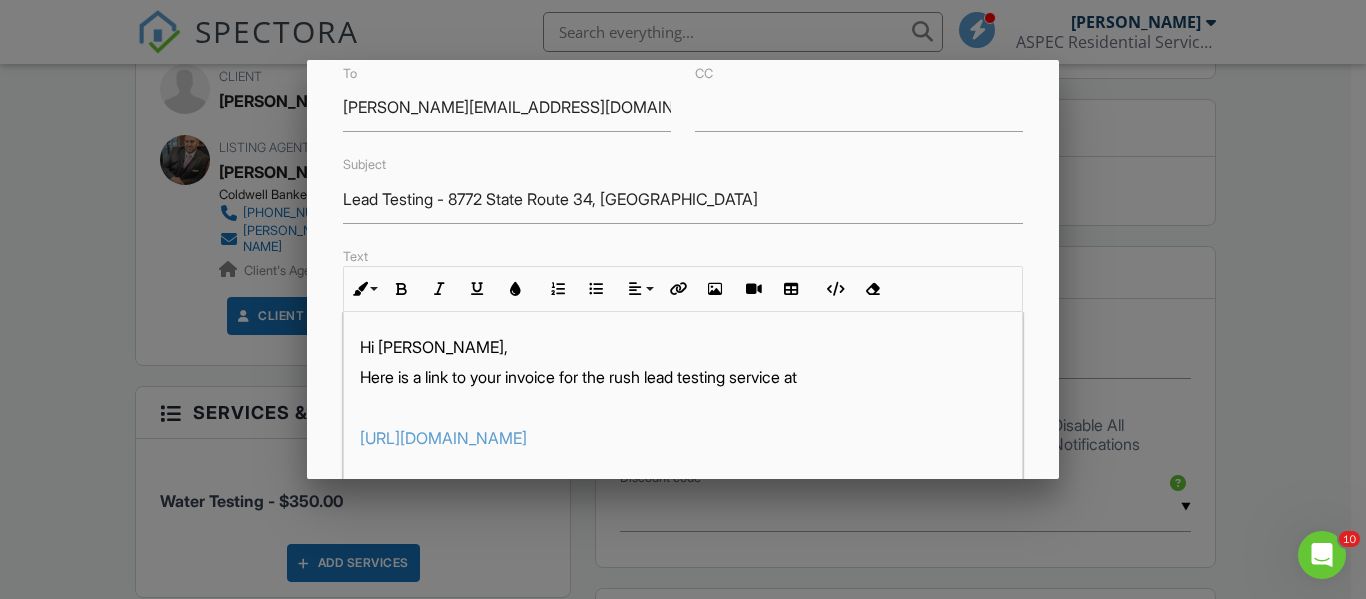 click on "Here is a link to your invoice for the rush lead testing service at  ​ ​" at bounding box center [682, 377] 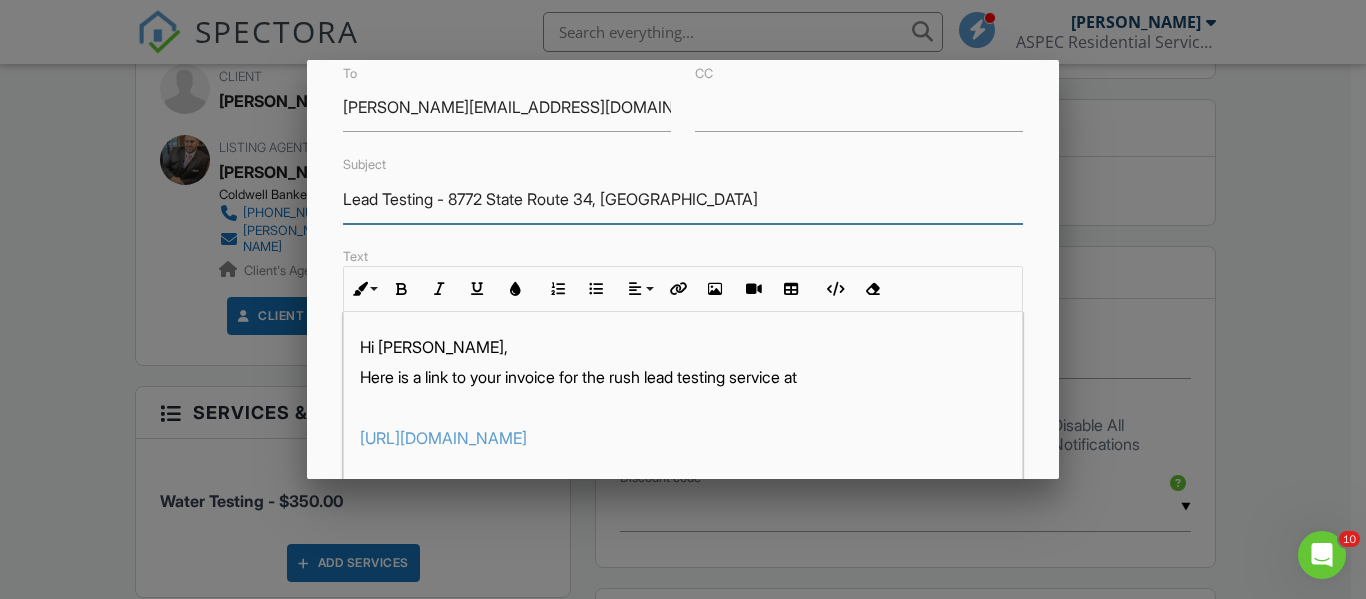 click on "Lead Testing - 8772 State Route 34, Edon" at bounding box center (682, 199) 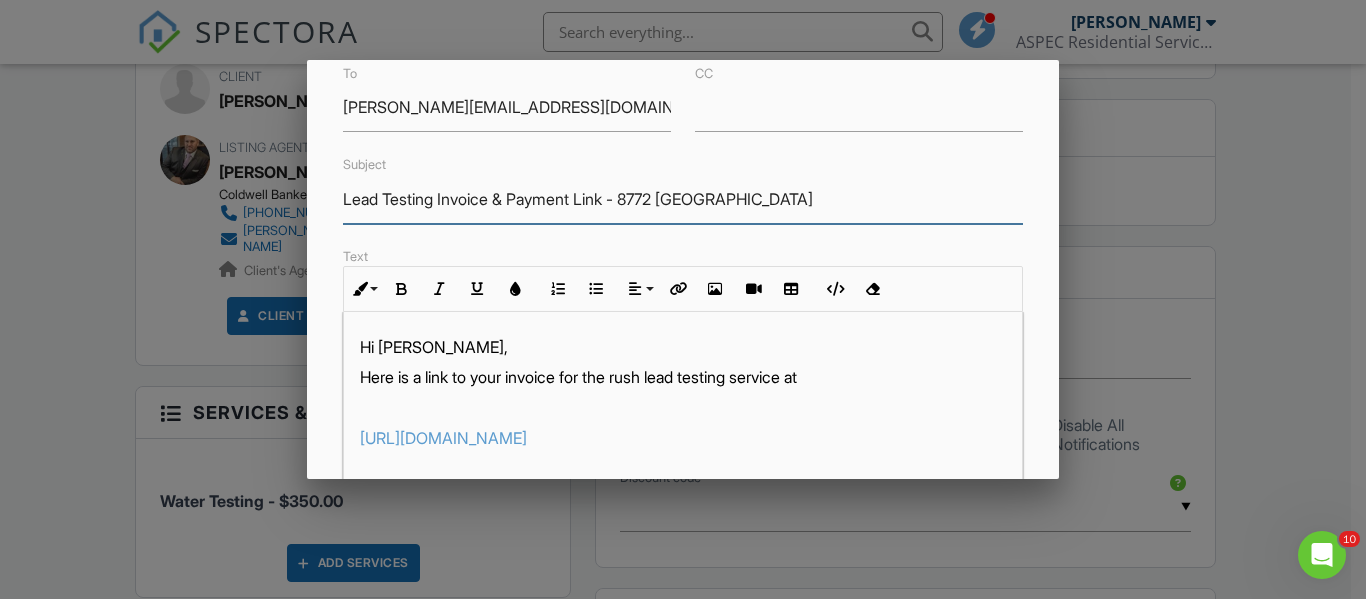type on "Lead Testing Invoice & Payment Link - 8772 State Route 34, Edon" 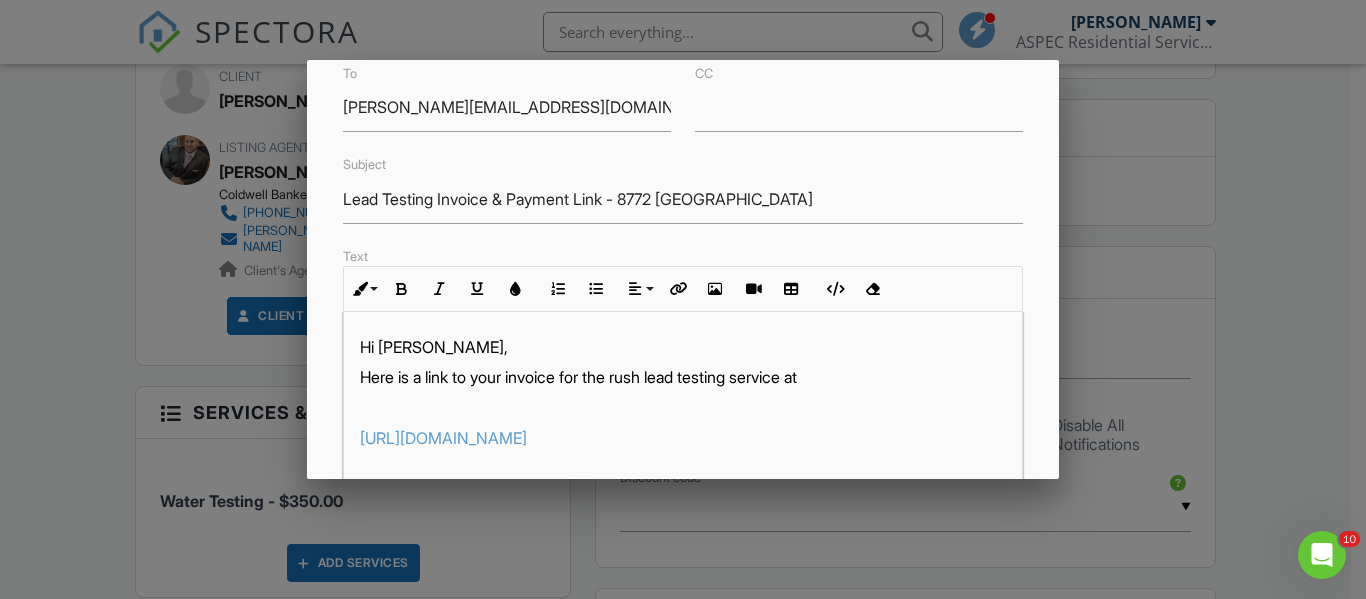 click on "Here is a link to your invoice for the rush lead testing service at  ​ ​" at bounding box center (682, 377) 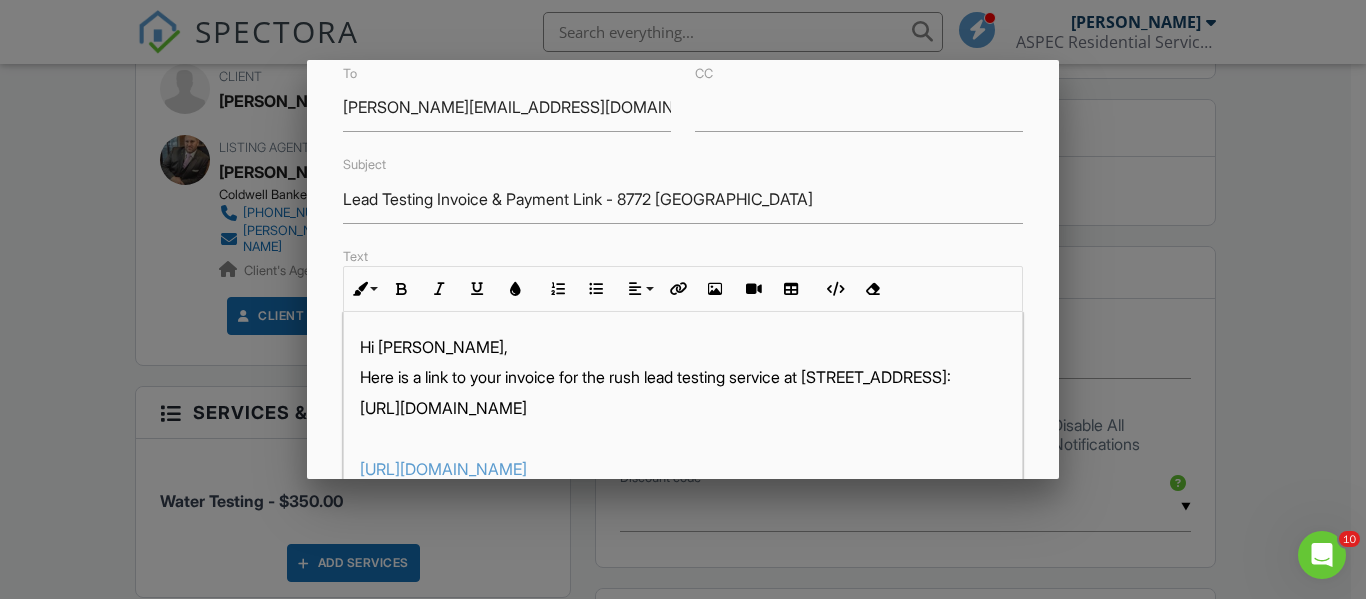 drag, startPoint x: 503, startPoint y: 452, endPoint x: 335, endPoint y: 432, distance: 169.1863 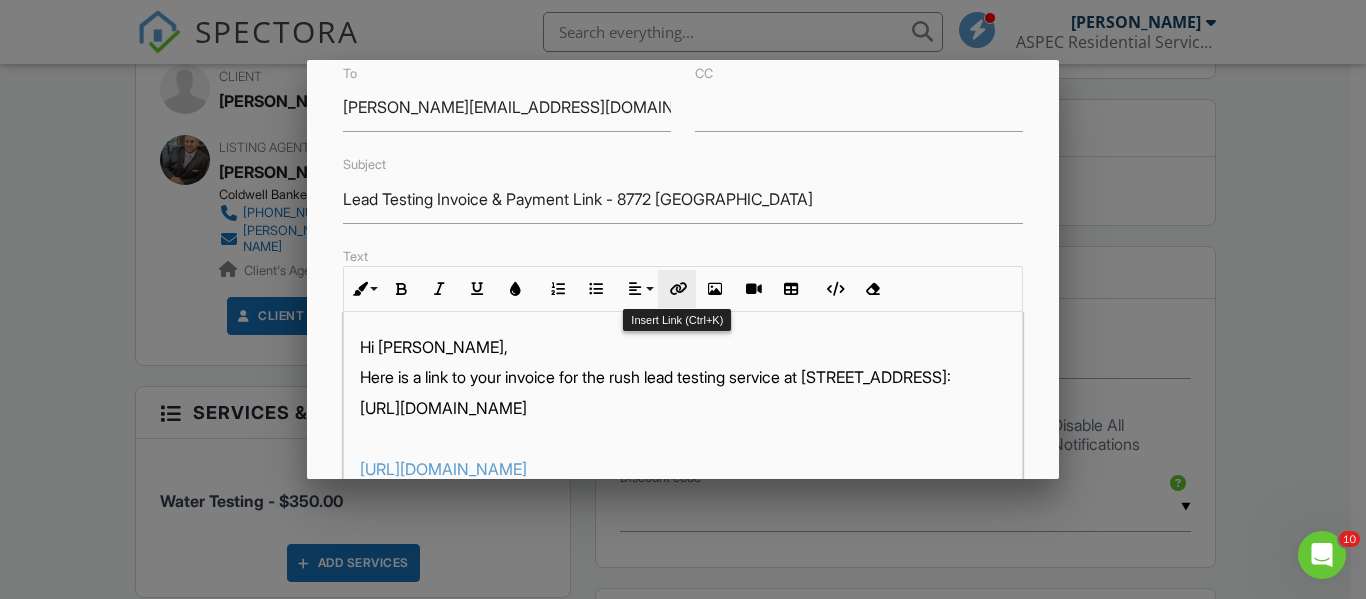 click on "Insert Link" at bounding box center [677, 289] 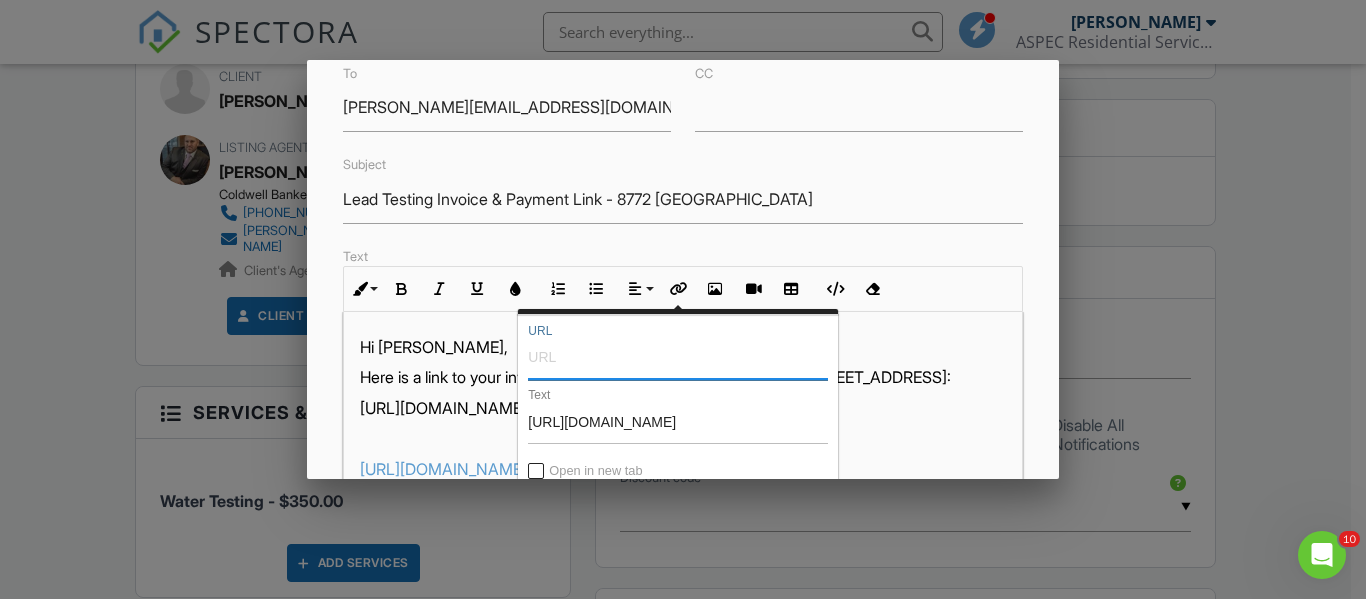 click on "URL" at bounding box center [678, 356] 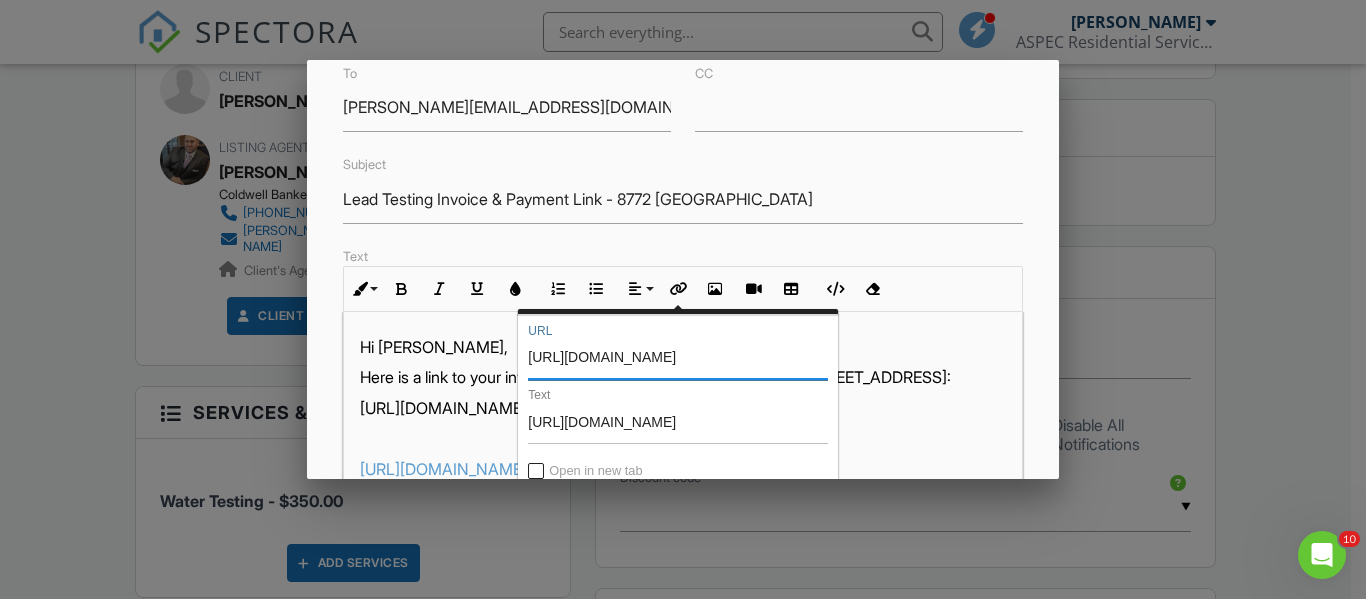 scroll, scrollTop: 0, scrollLeft: 224, axis: horizontal 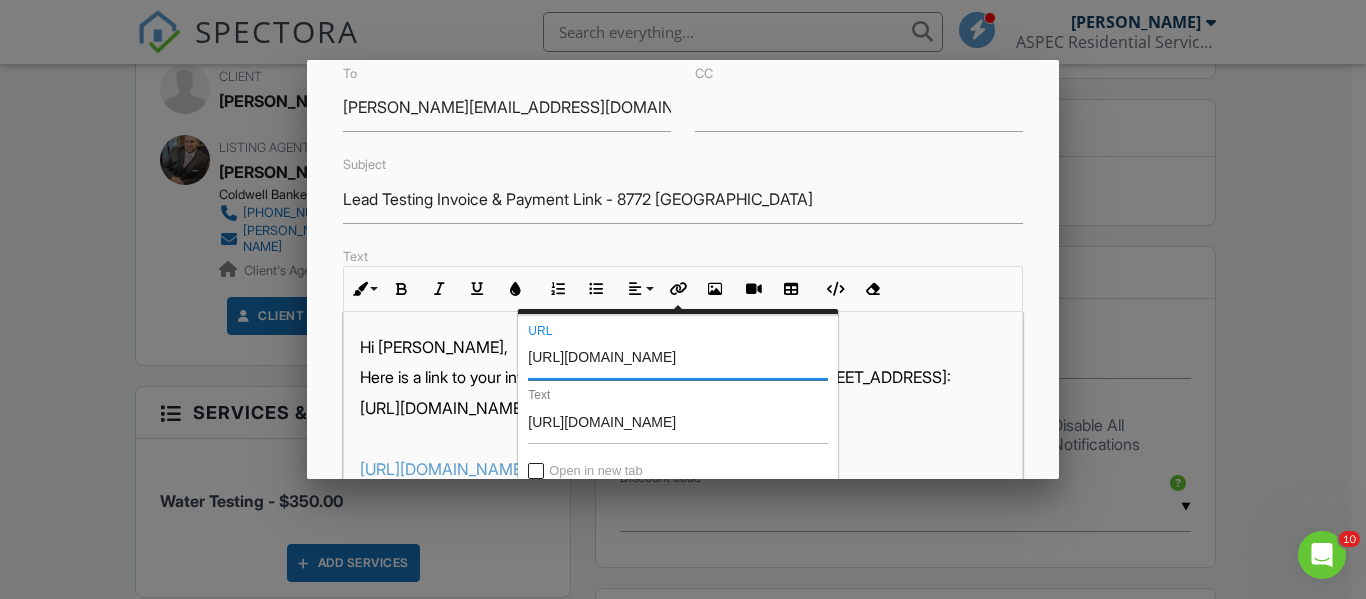 type on "https://app.spectora.com/inspection_invoice/aeff3f1f-fe5d-4004-be7b-8b5d4a30b625" 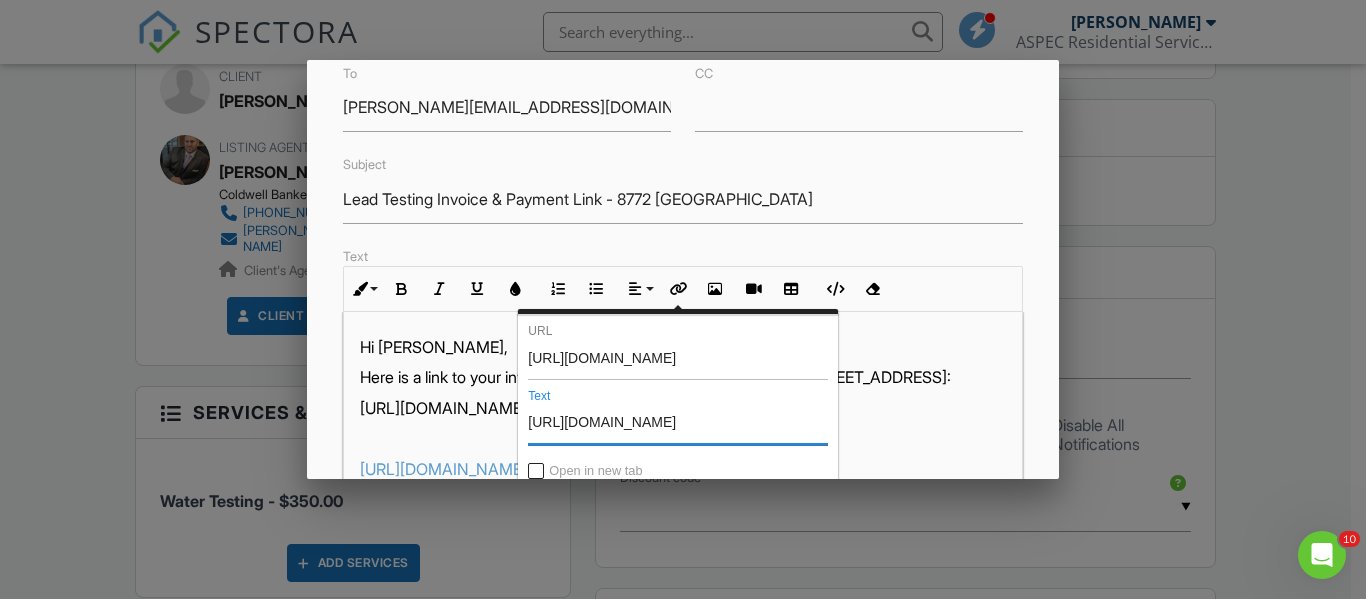 scroll, scrollTop: 0, scrollLeft: 0, axis: both 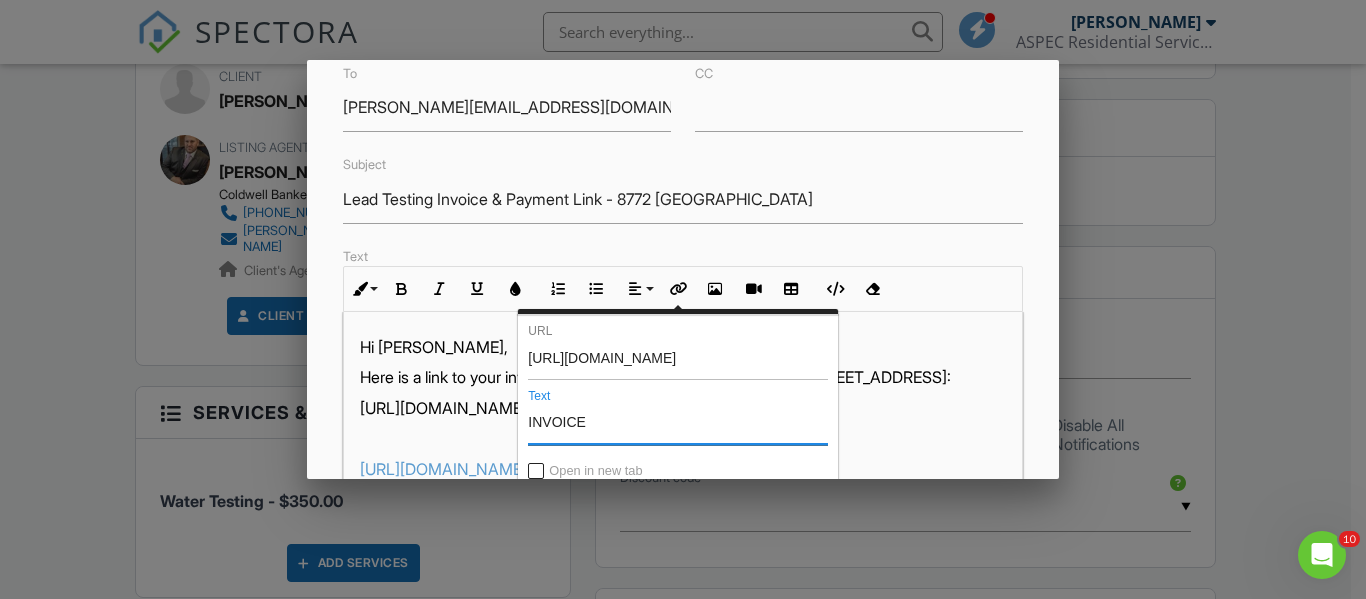 click at bounding box center [536, 471] 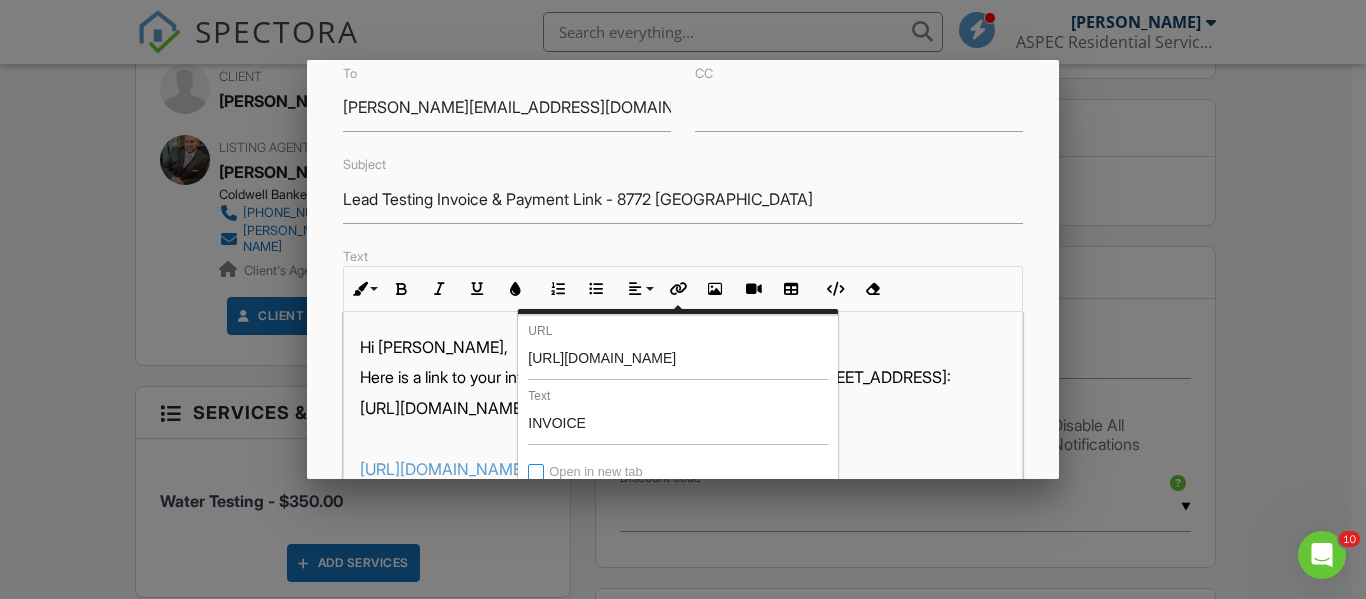 click on "Open in new tab" at bounding box center (537, 473) 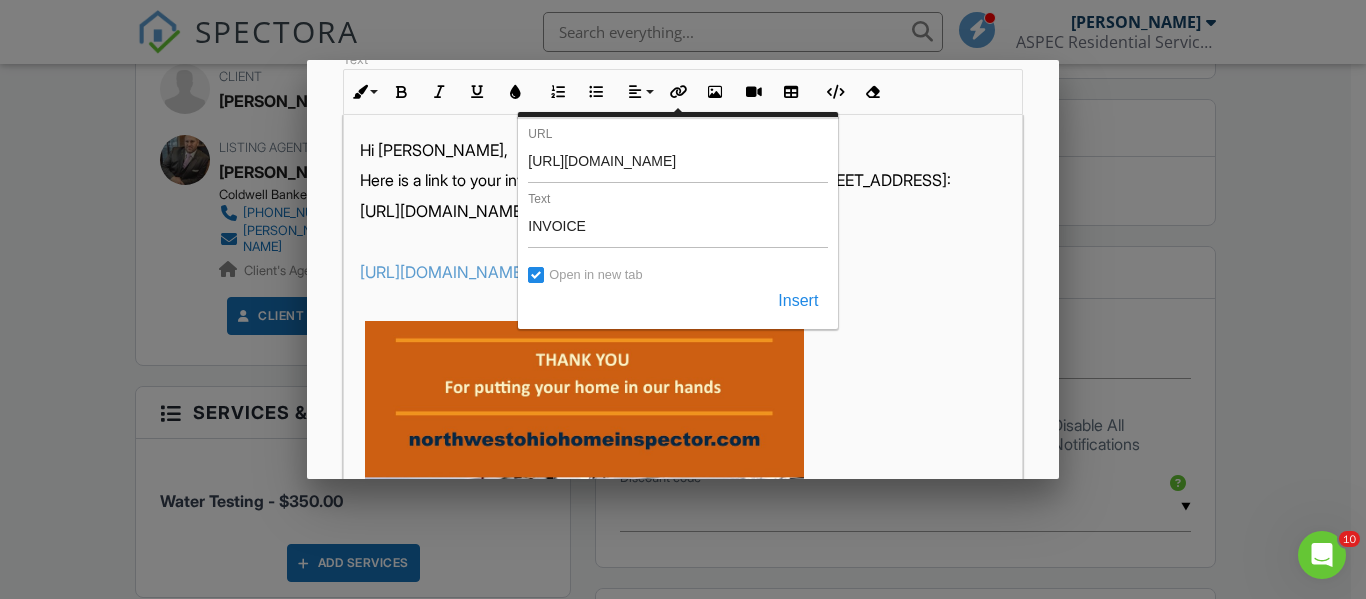 scroll, scrollTop: 300, scrollLeft: 0, axis: vertical 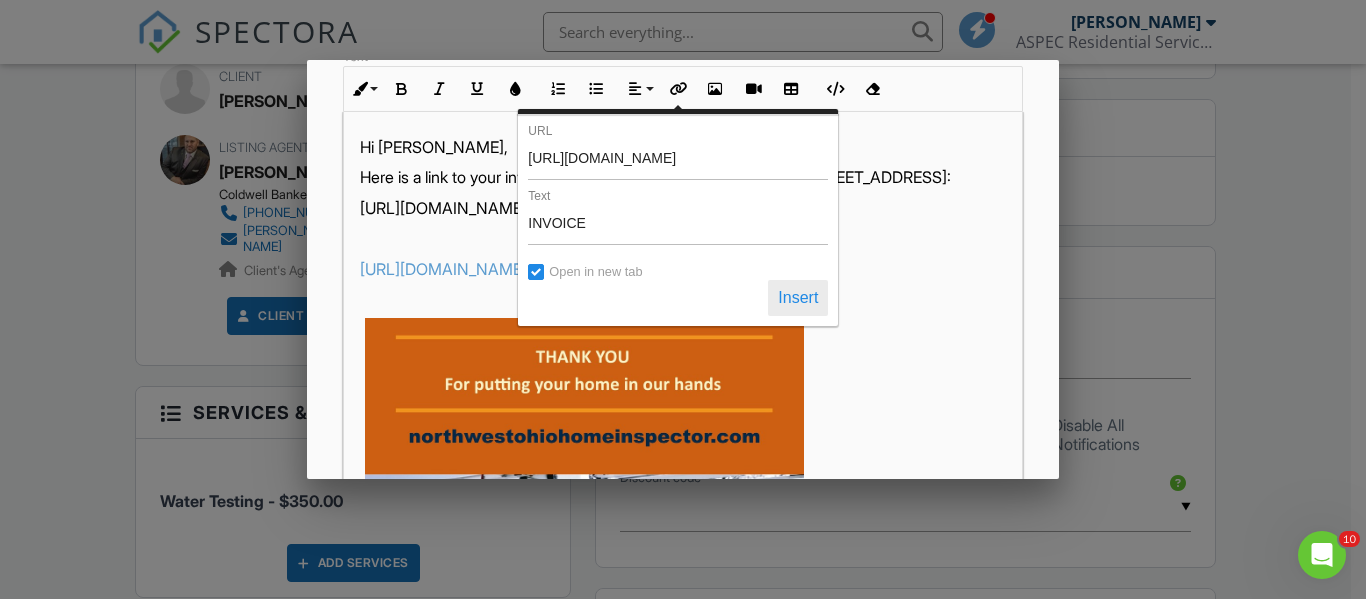 click on "Insert" at bounding box center (798, 298) 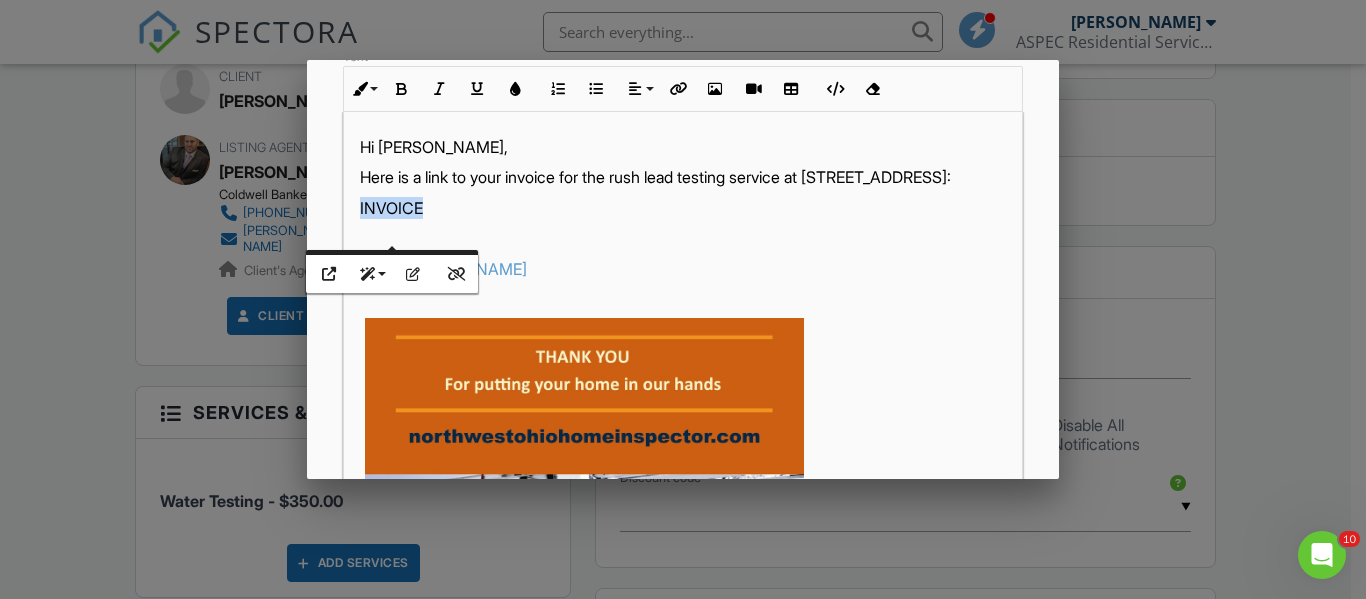 click on "INVOICE" at bounding box center [682, 208] 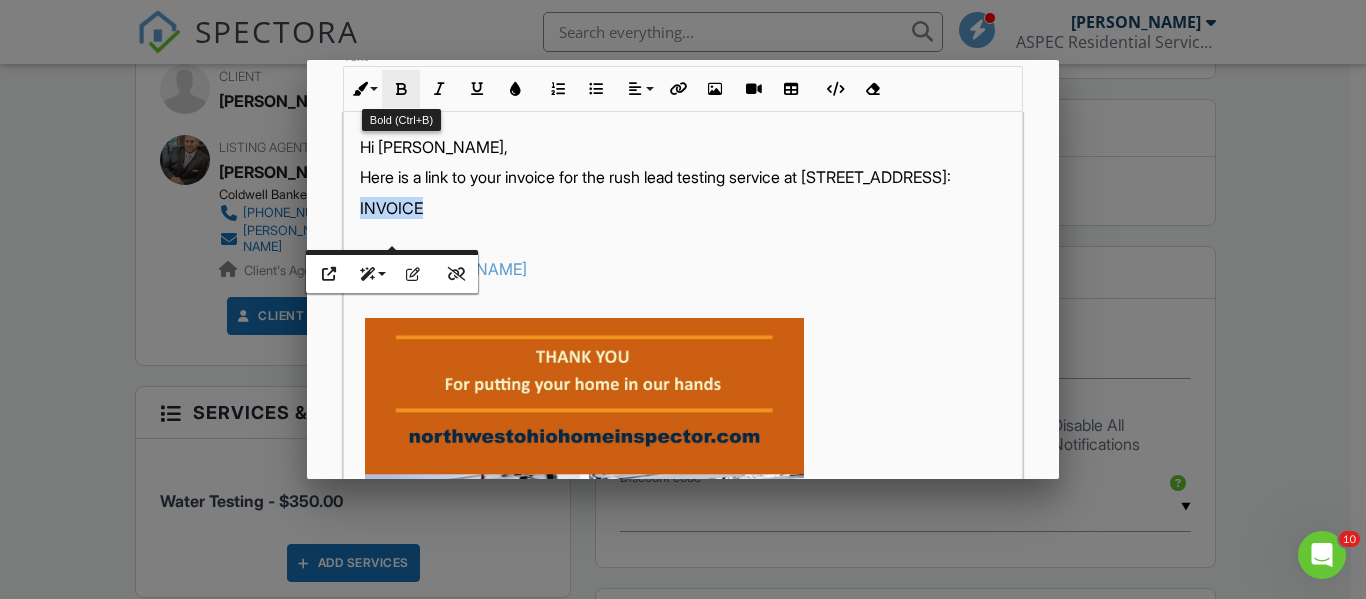 click at bounding box center (401, 89) 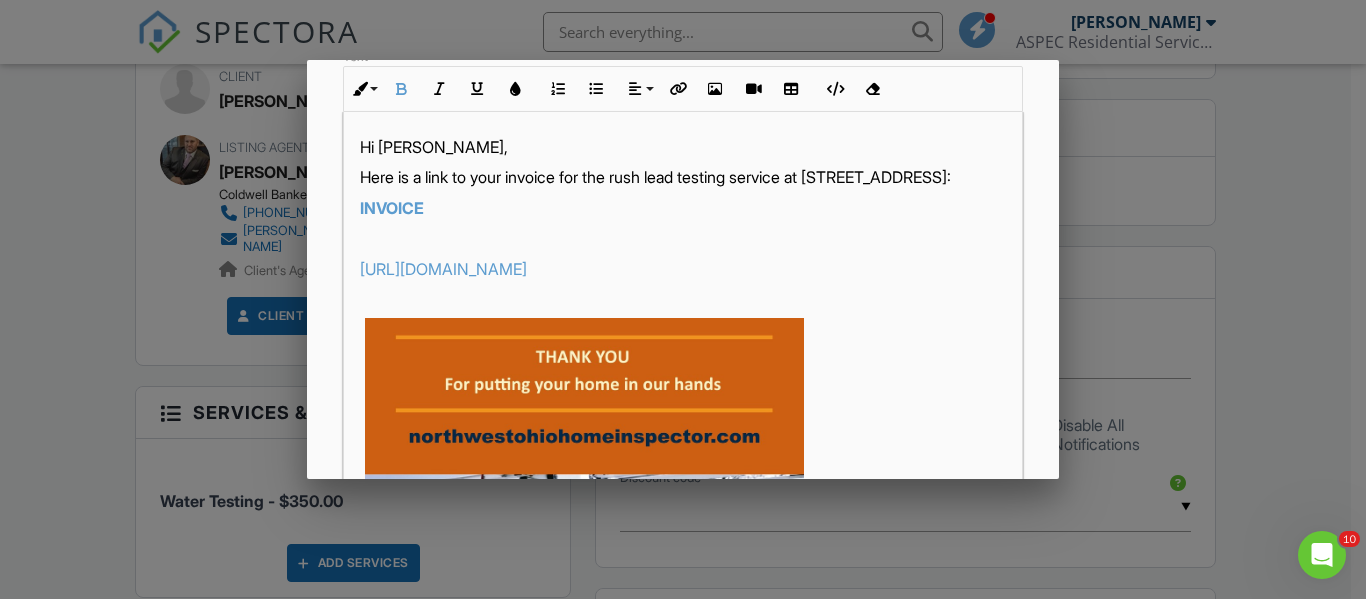 click on "Hi Jessee, Here is a link to your invoice for the rush lead testing service at 8772 State Route 34 in Edon, OH: INVOICE http://AspecResidential.com" at bounding box center (682, 628) 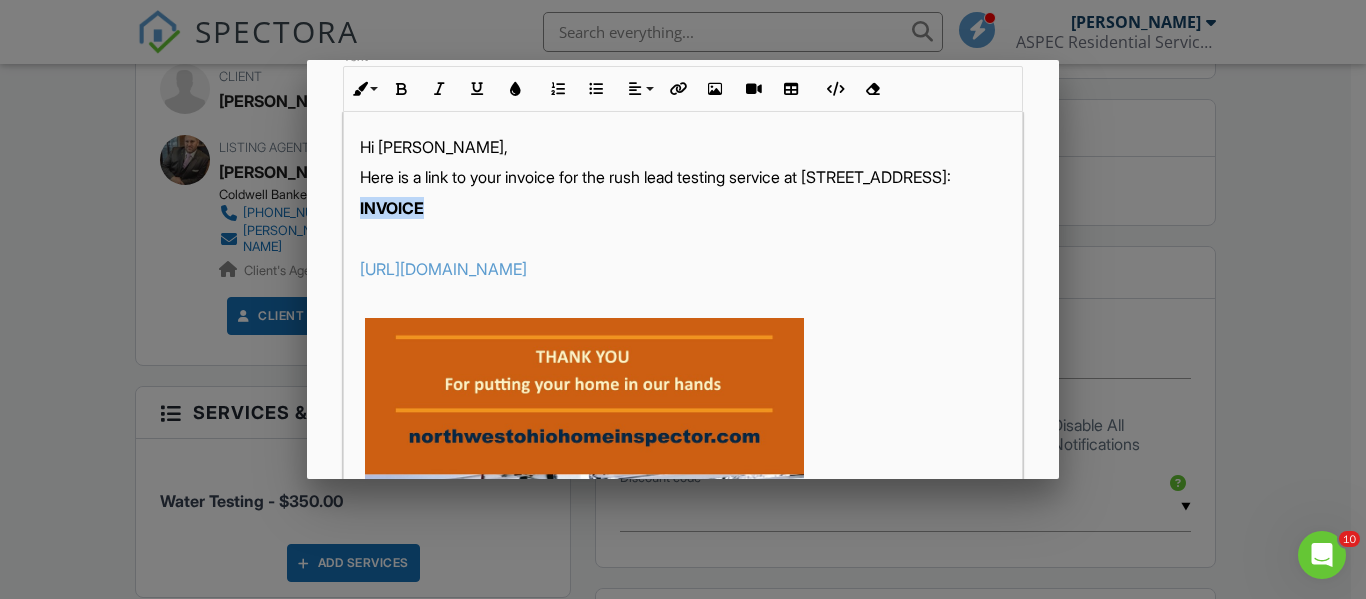 drag, startPoint x: 481, startPoint y: 228, endPoint x: 353, endPoint y: 226, distance: 128.01562 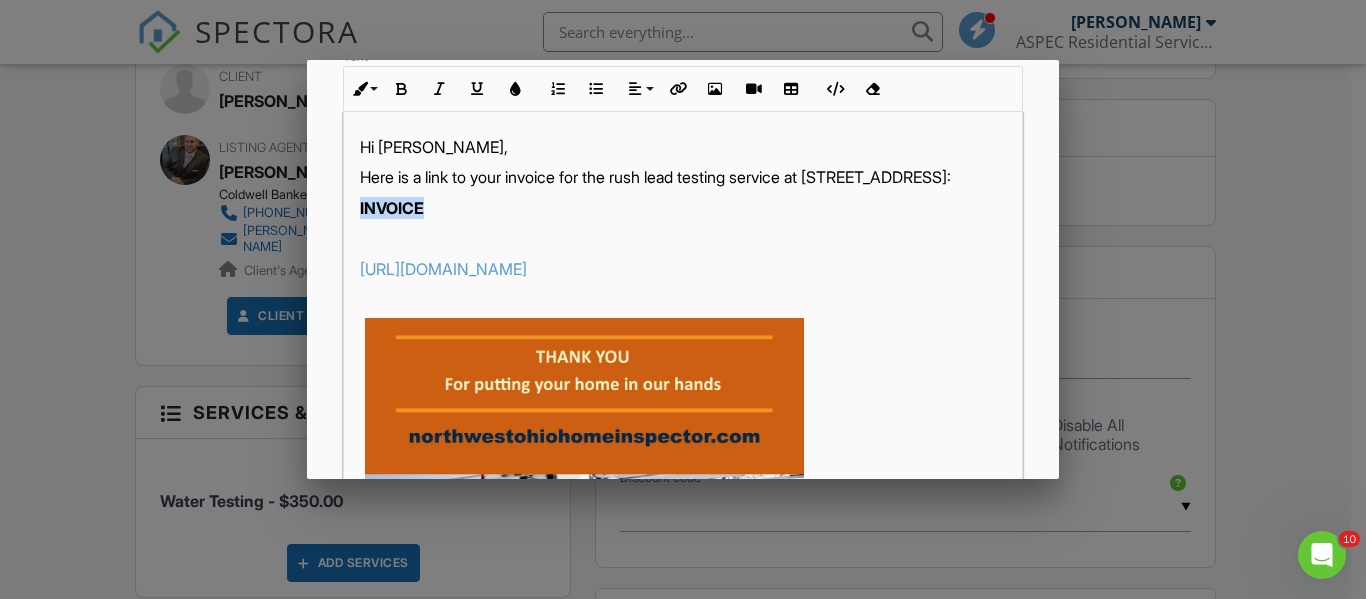 click on "Hi Jessee, Here is a link to your invoice for the rush lead testing service at 8772 State Route 34 in Edon, OH: INVOICE http://AspecResidential.com" at bounding box center (682, 628) 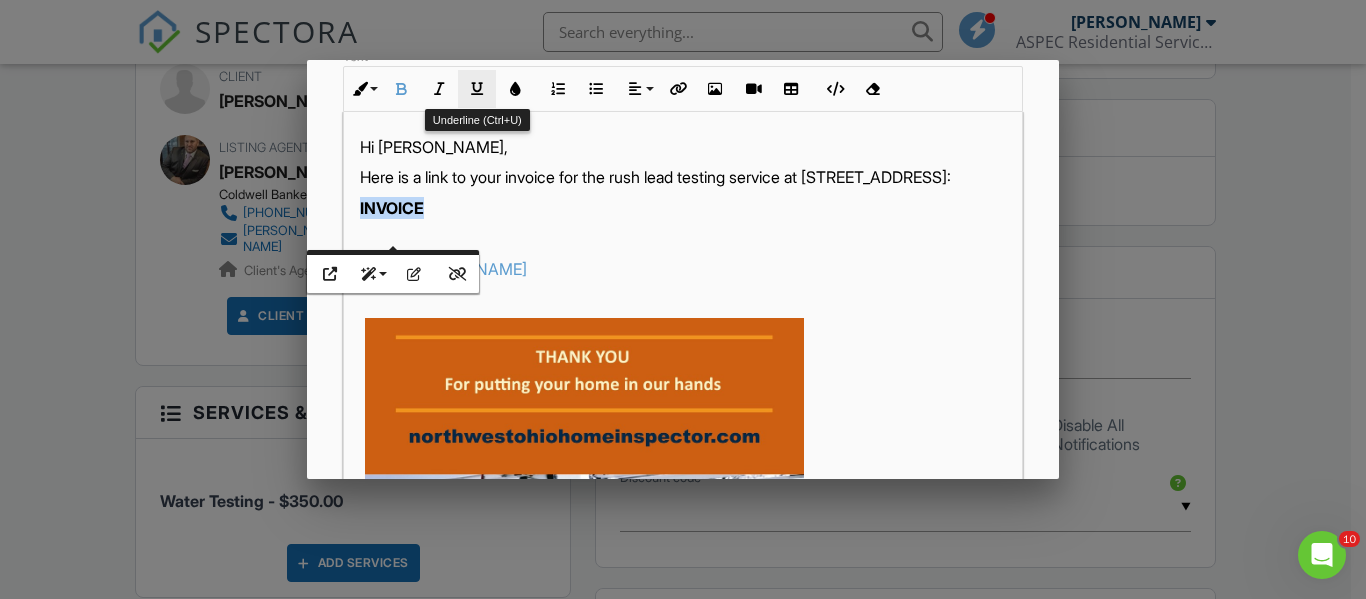 click at bounding box center (477, 89) 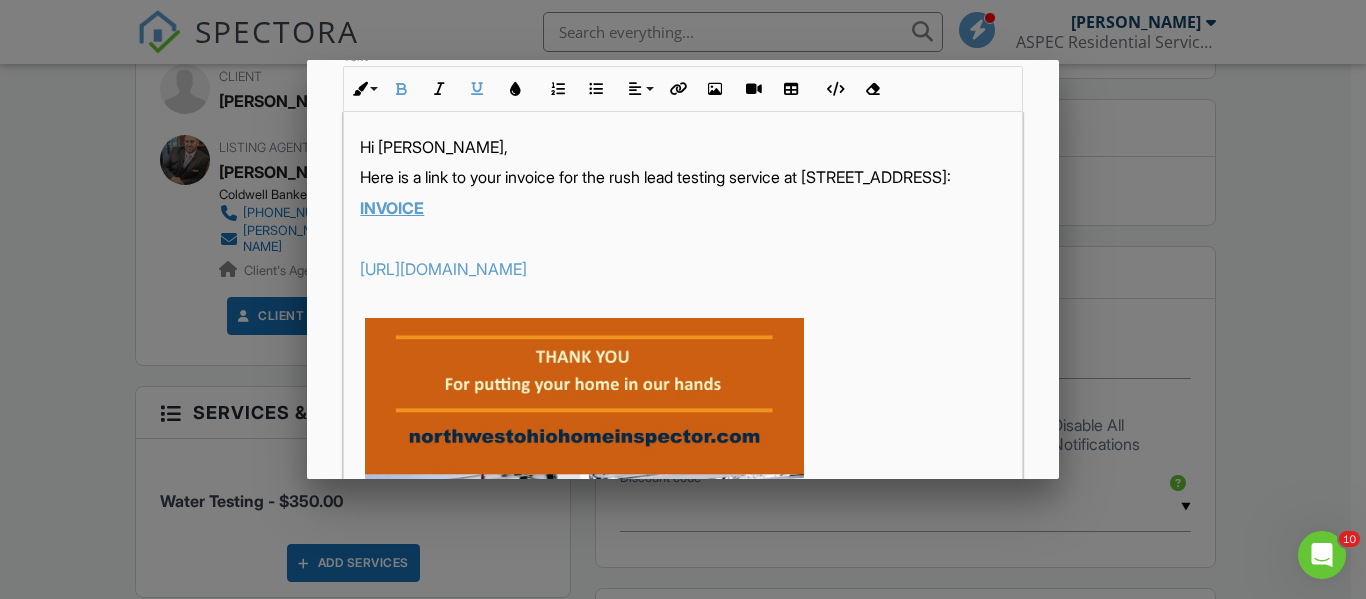 click on "Hi Jessee, Here is a link to your invoice for the rush lead testing service at 8772 State Route 34 in Edon, OH: INVOICE http://AspecResidential.com" at bounding box center [682, 628] 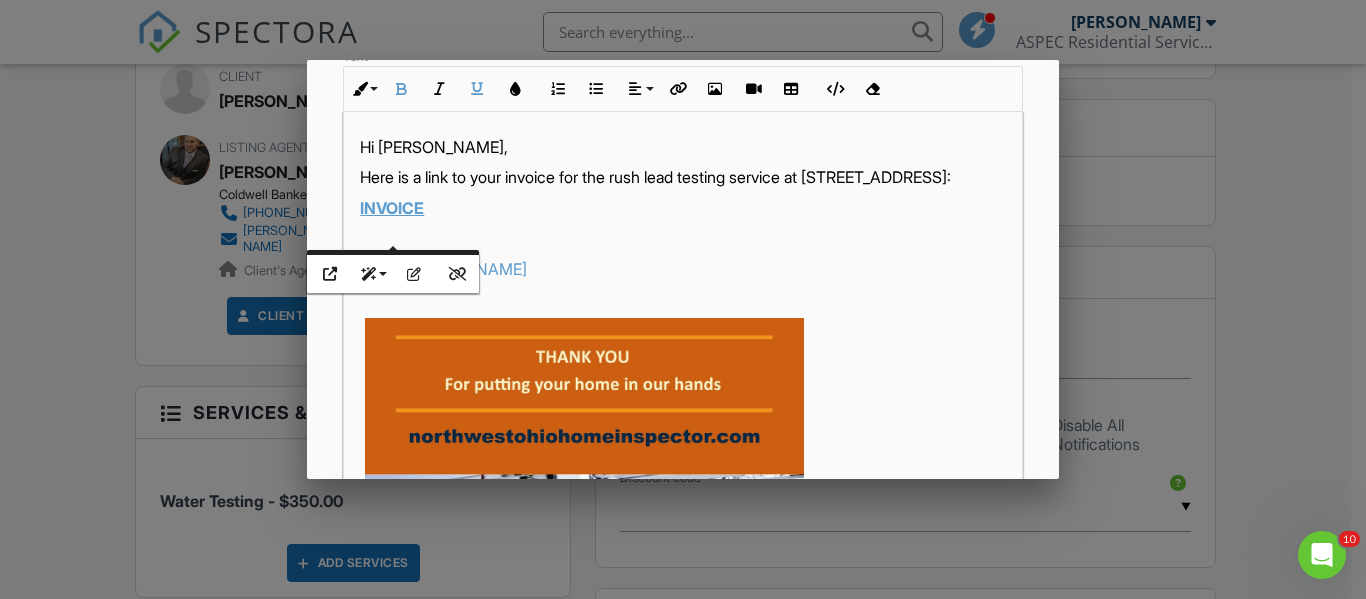 click on "Here is a link to your invoice for the rush lead testing service at 8772 State Route 34 in Edon, OH:" at bounding box center (682, 177) 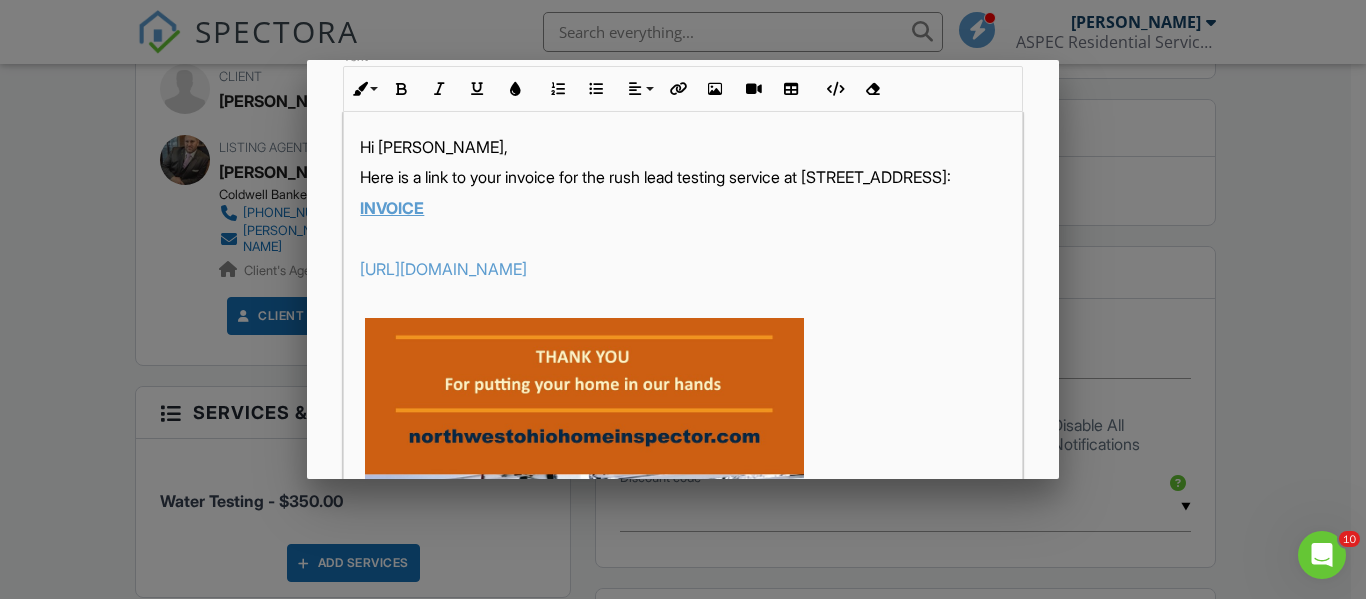 click at bounding box center [682, 238] 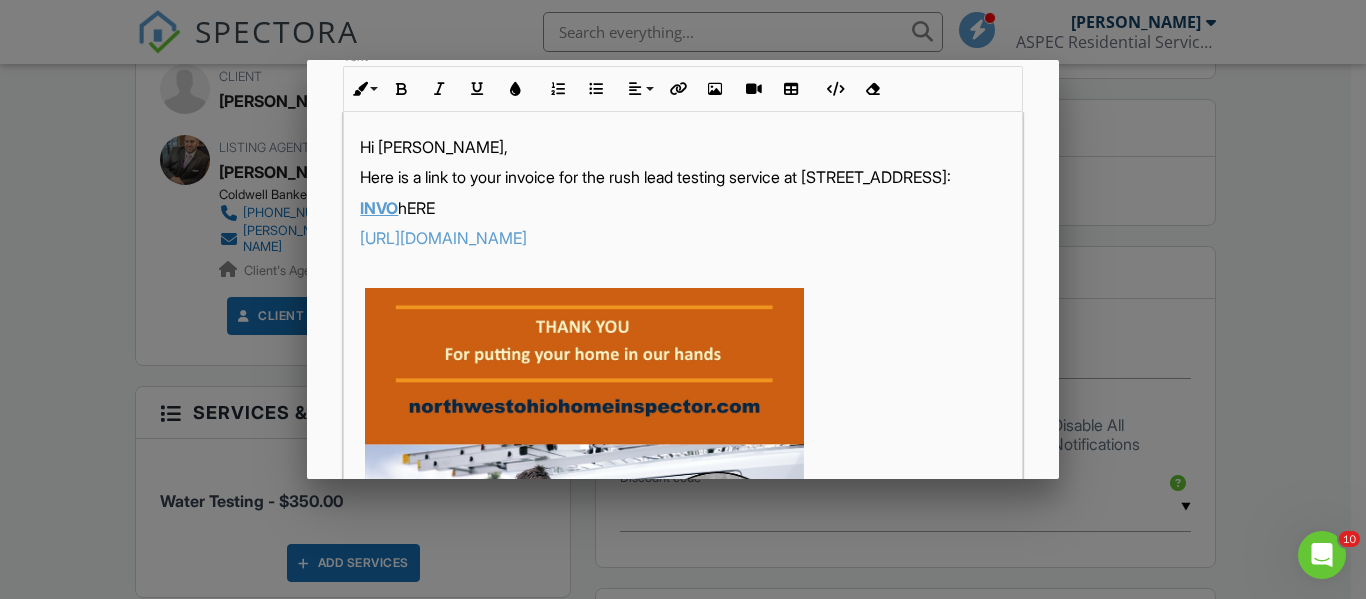 drag, startPoint x: 462, startPoint y: 232, endPoint x: 404, endPoint y: 229, distance: 58.077534 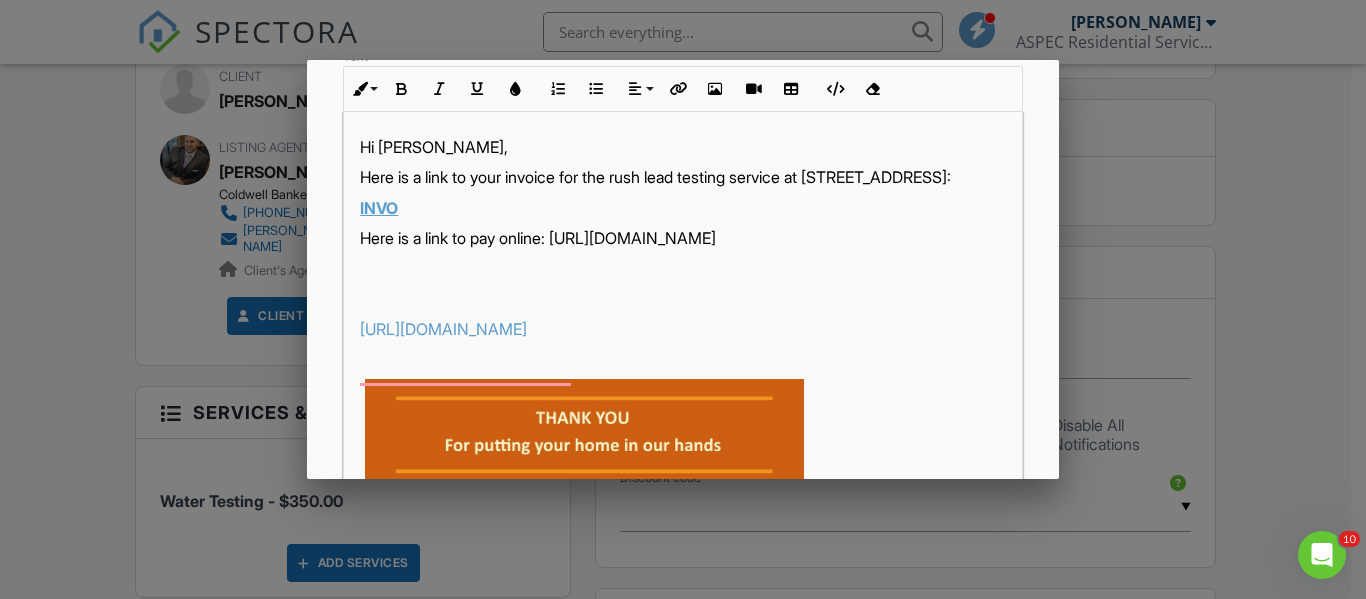drag, startPoint x: 842, startPoint y: 285, endPoint x: 358, endPoint y: 280, distance: 484.02582 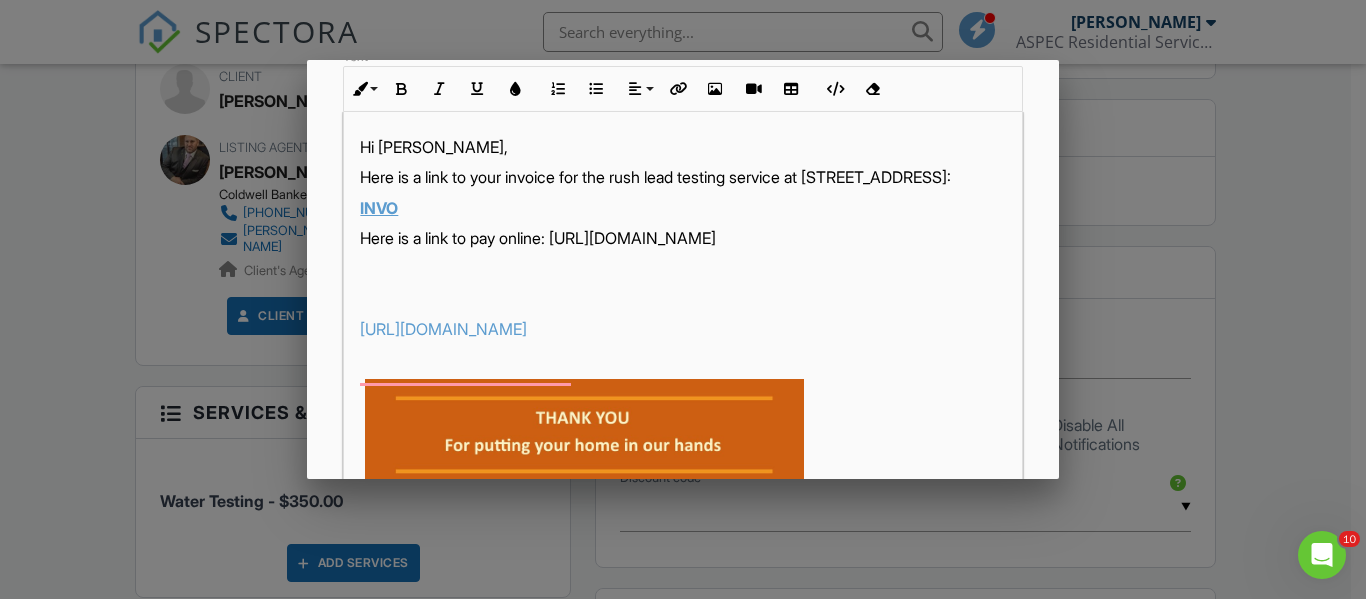 click on "Hi Jessee, Here is a link to your invoice for the rush lead testing service at 8772 State Route 34 in Edon, OH: INVO Here is a link to pay online: https://www.paypal.com/paypalme/NWOhioHomeInspection http://AspecResidential.com" at bounding box center (682, 658) 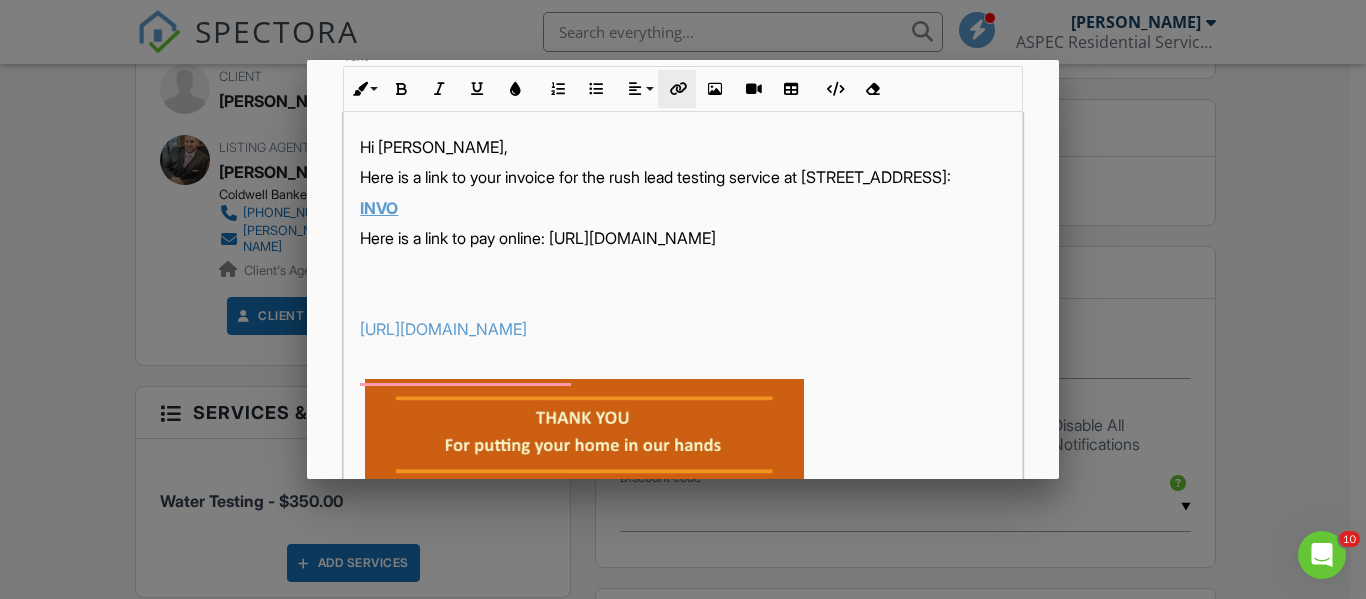 drag, startPoint x: 380, startPoint y: 284, endPoint x: 677, endPoint y: 86, distance: 356.9496 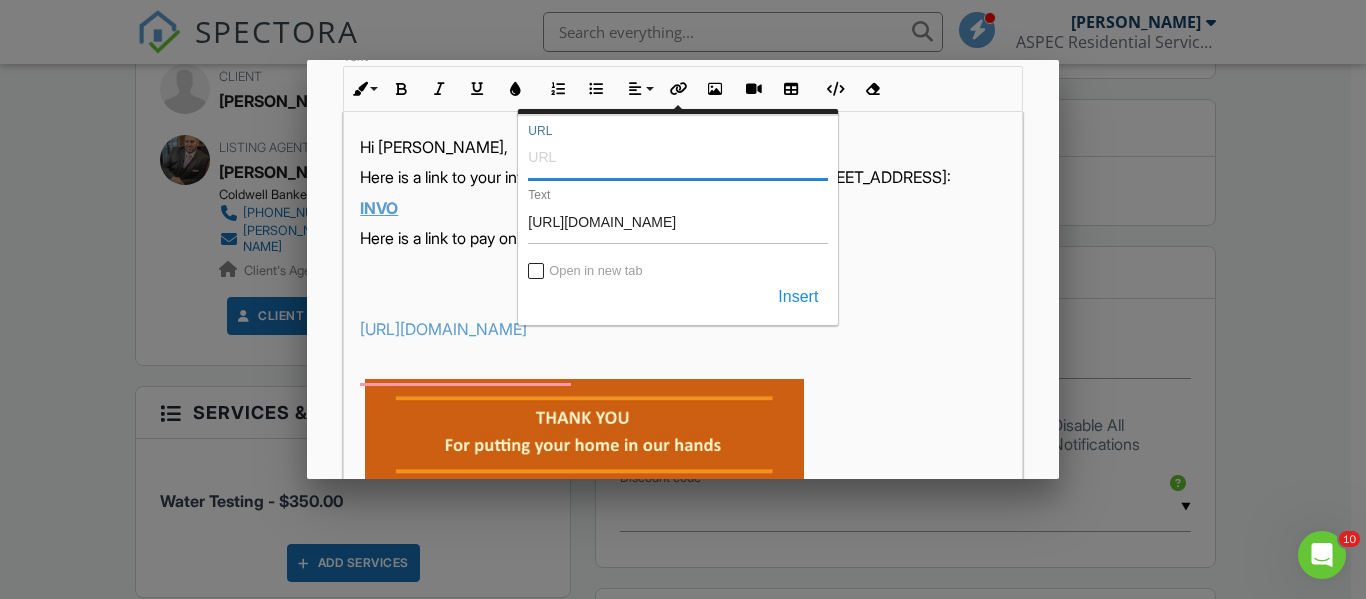 click on "URL" at bounding box center (678, 156) 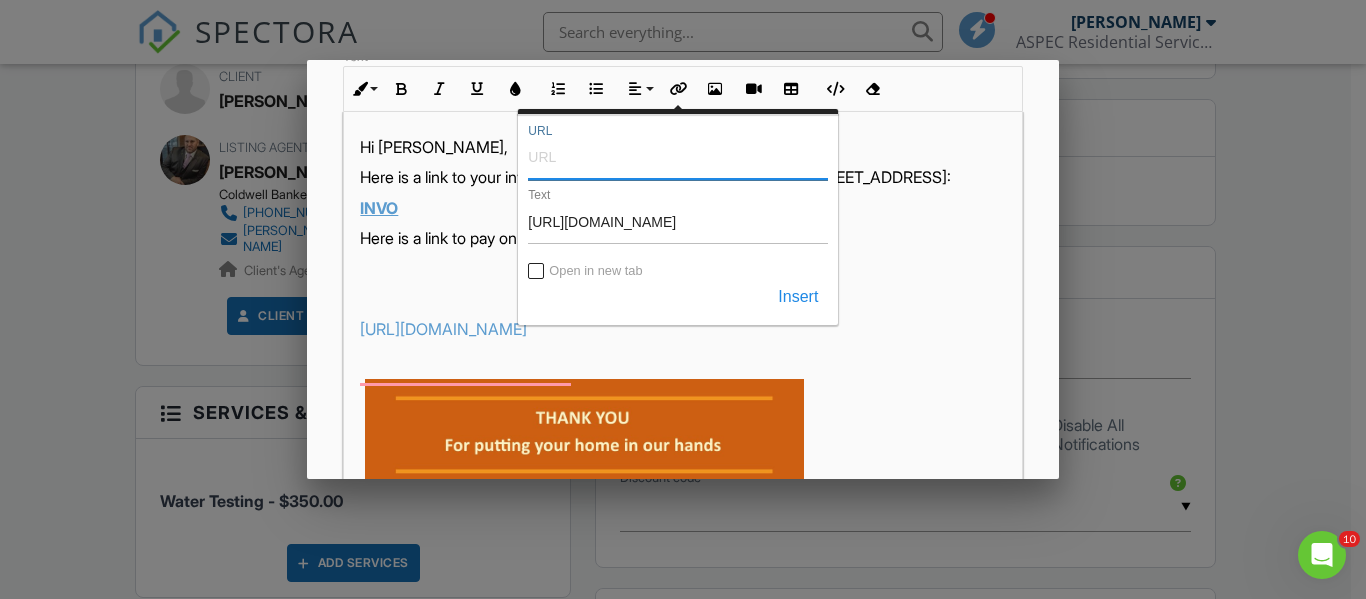 paste on "https://www.paypal.com/paypalme/NWOhioHomeInspection" 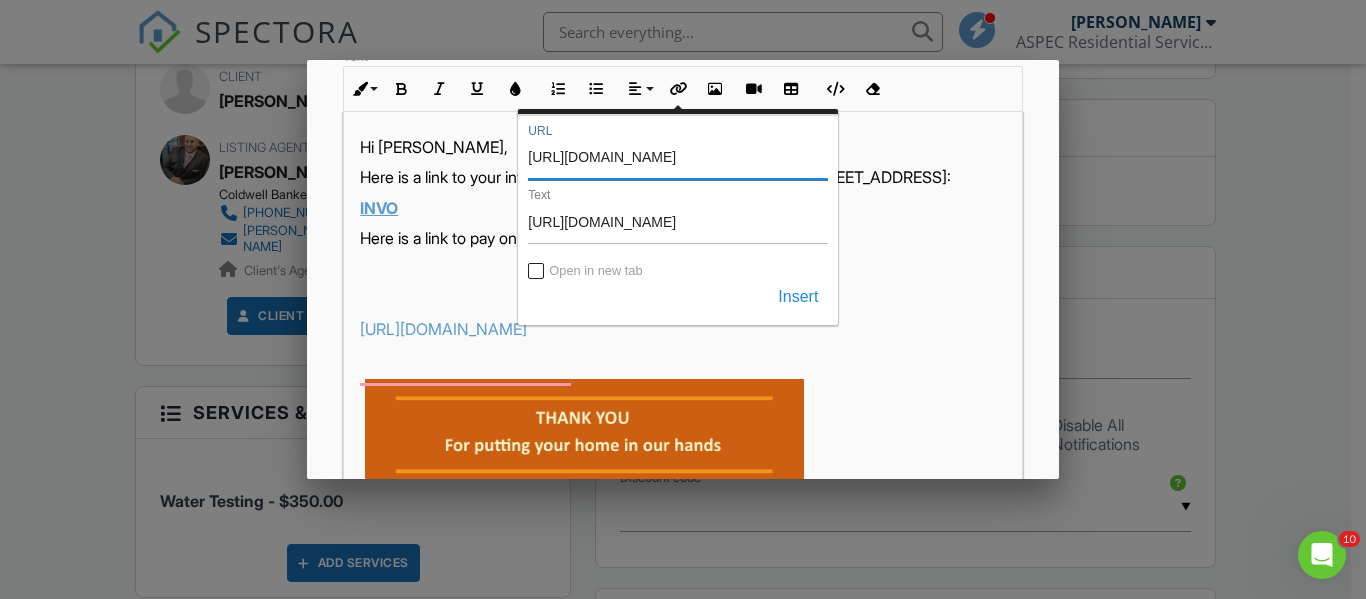 scroll, scrollTop: 0, scrollLeft: 70, axis: horizontal 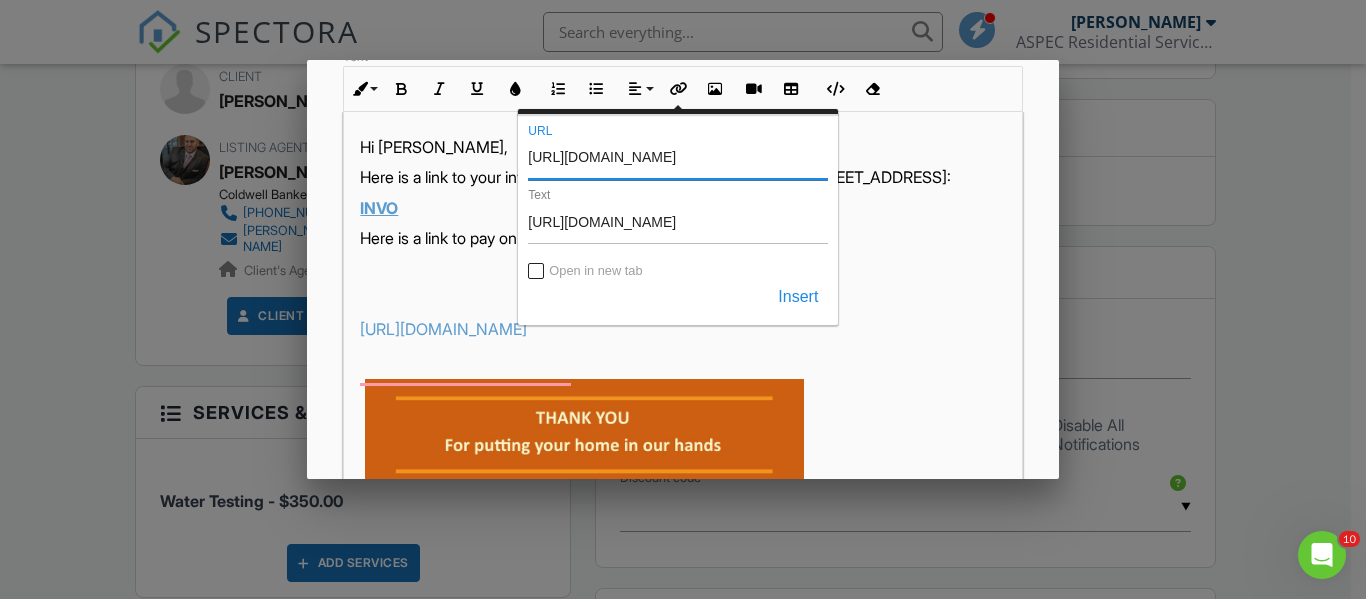 type on "https://www.paypal.com/paypalme/NWOhioHomeInspection" 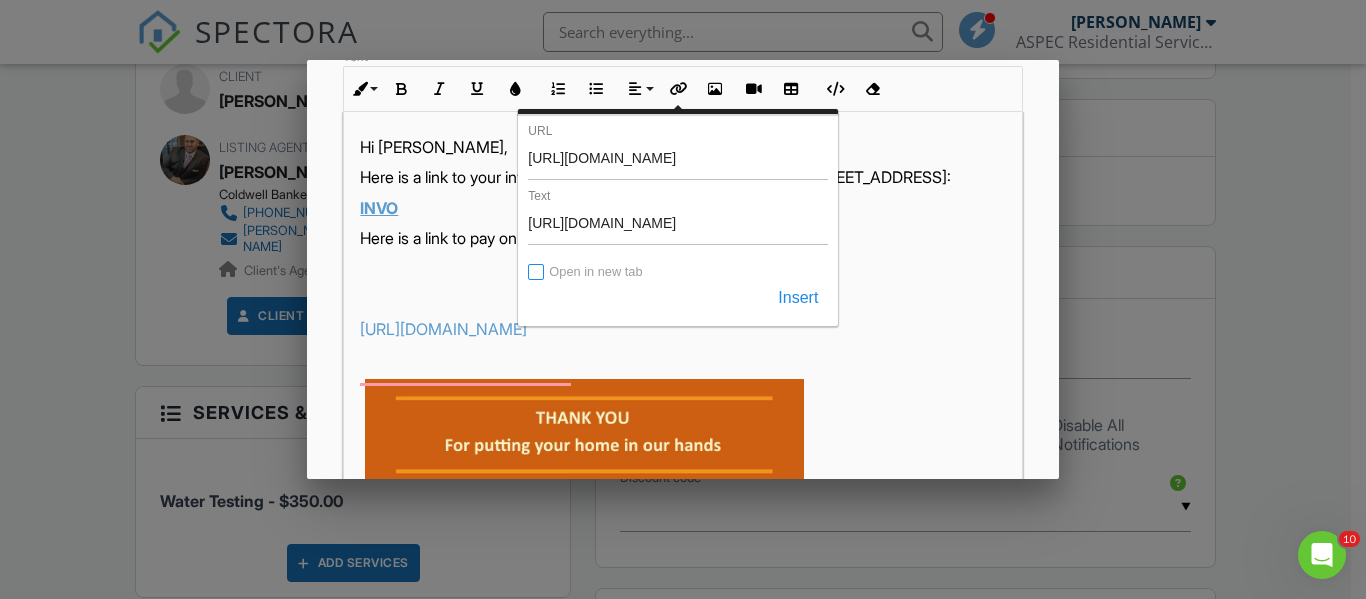 click on "Open in new tab" at bounding box center [537, 273] 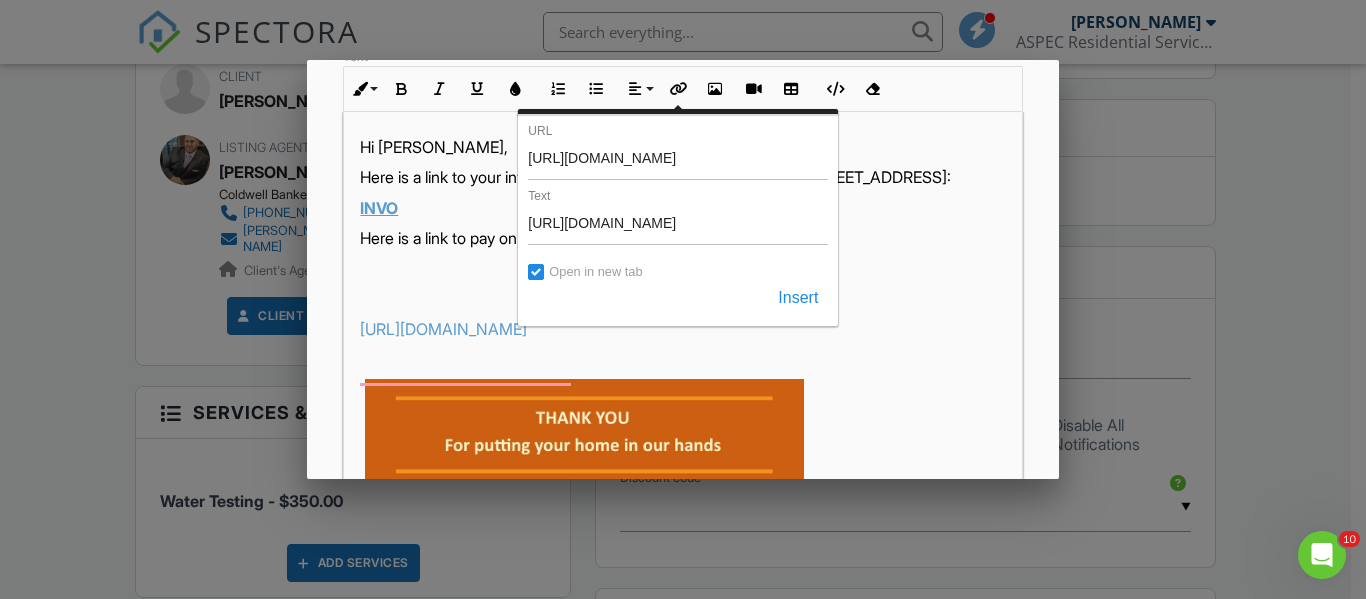 scroll, scrollTop: 0, scrollLeft: 0, axis: both 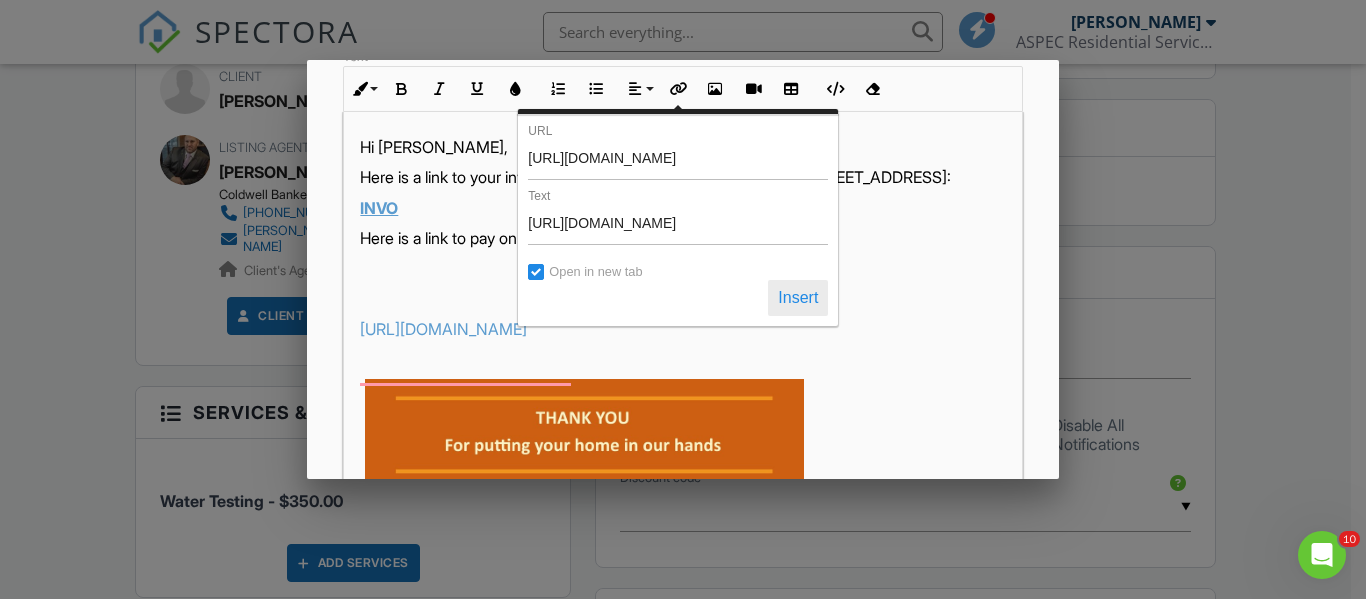 click on "Insert" at bounding box center (798, 298) 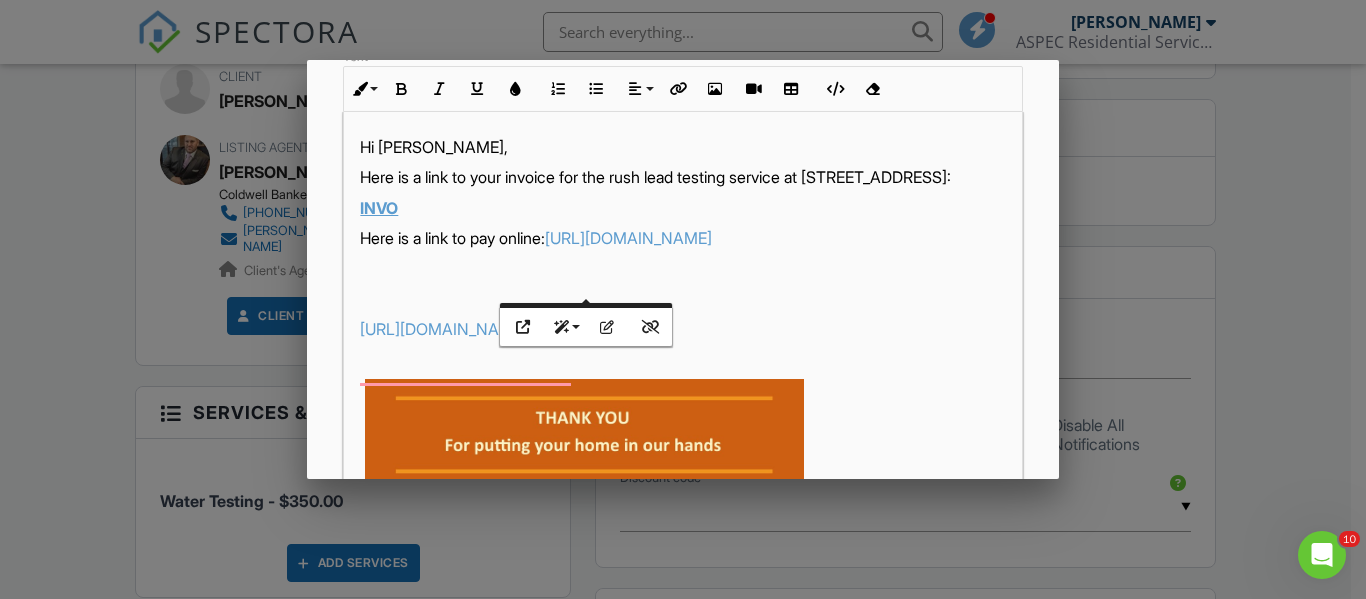 click on "Hi Jessee, Here is a link to your invoice for the rush lead testing service at 8772 State Route 34 in Edon, OH: INVO Here is a link to pay online:  https://www.paypal.com/paypalme/NWOhioHomeInspection http://AspecResidential.com" at bounding box center (682, 658) 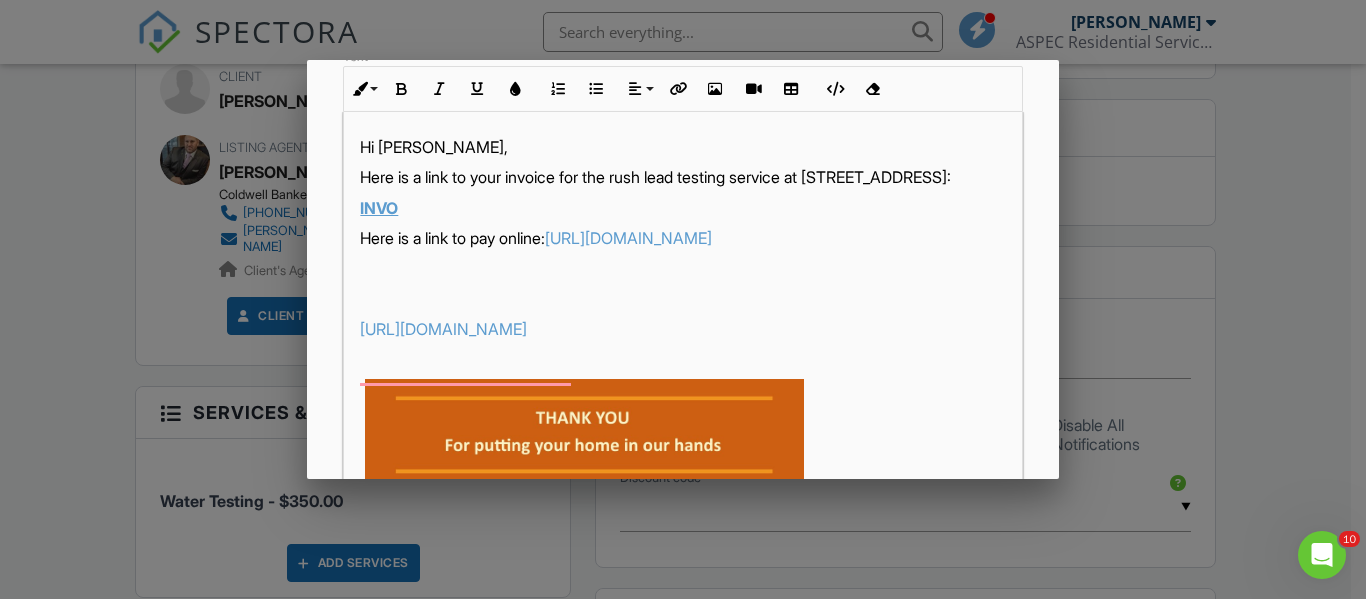 drag, startPoint x: 834, startPoint y: 287, endPoint x: 359, endPoint y: 284, distance: 475.00946 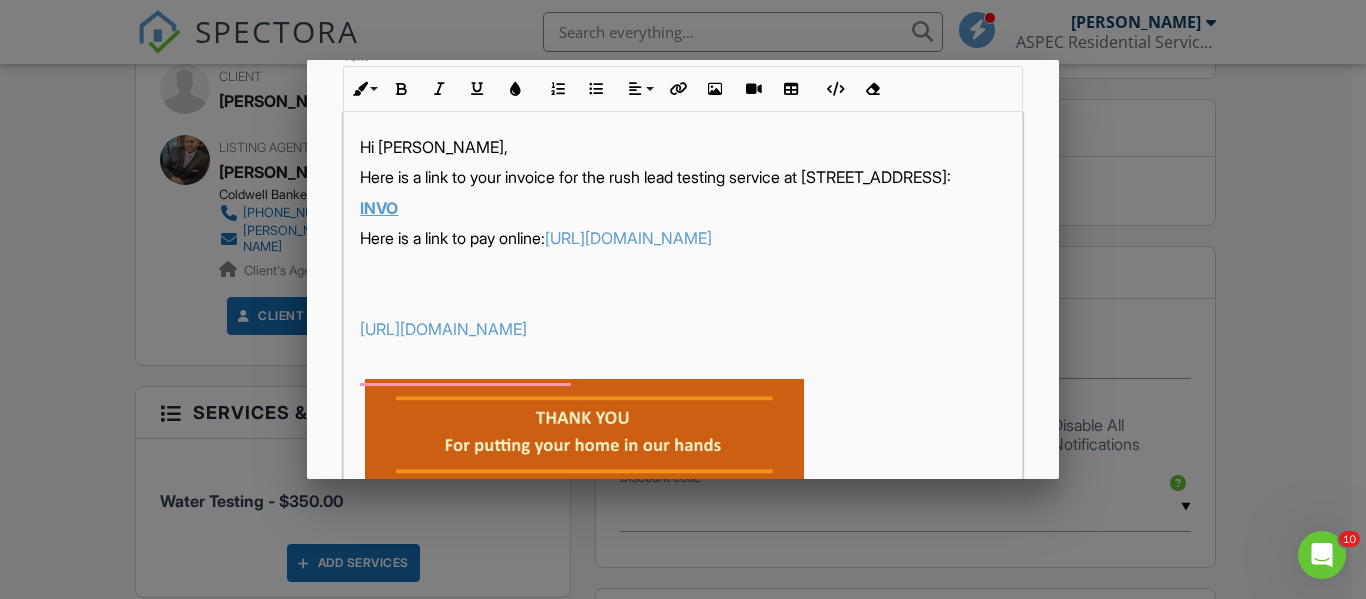 click on "Hi Jessee, Here is a link to your invoice for the rush lead testing service at 8772 State Route 34 in Edon, OH: INVO Here is a link to pay online:  https://www.paypal.com/paypalme/NWOhioHomeInspection http://AspecResidential.com" at bounding box center (682, 658) 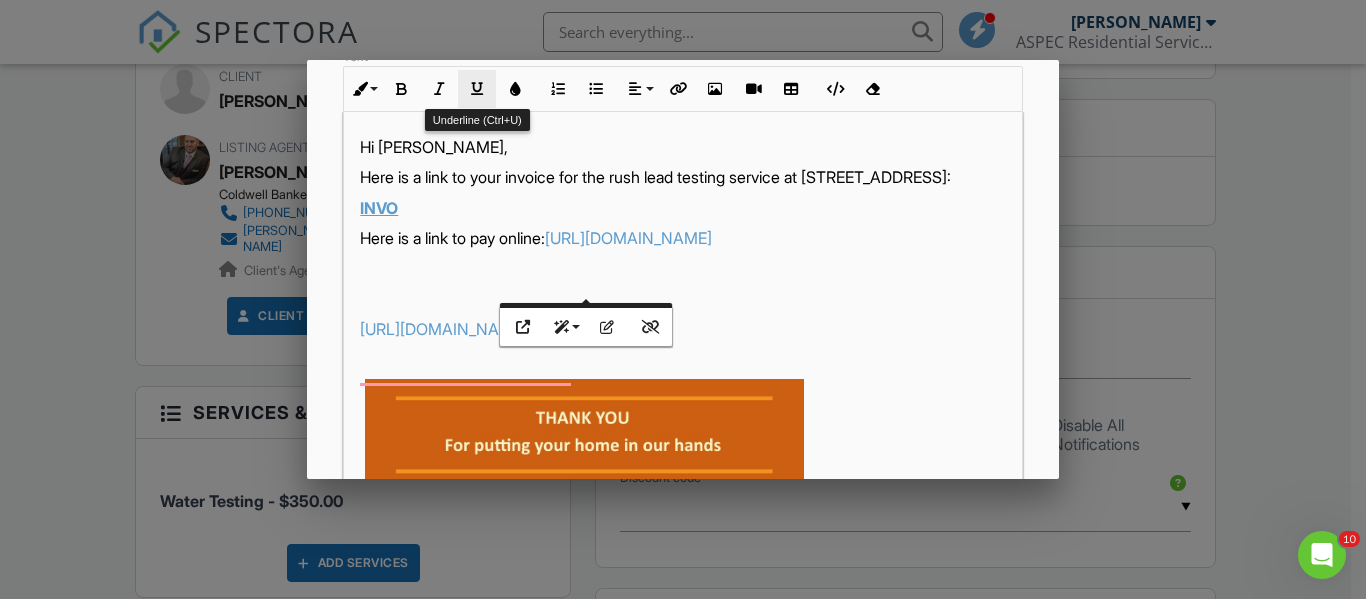 click at bounding box center [477, 89] 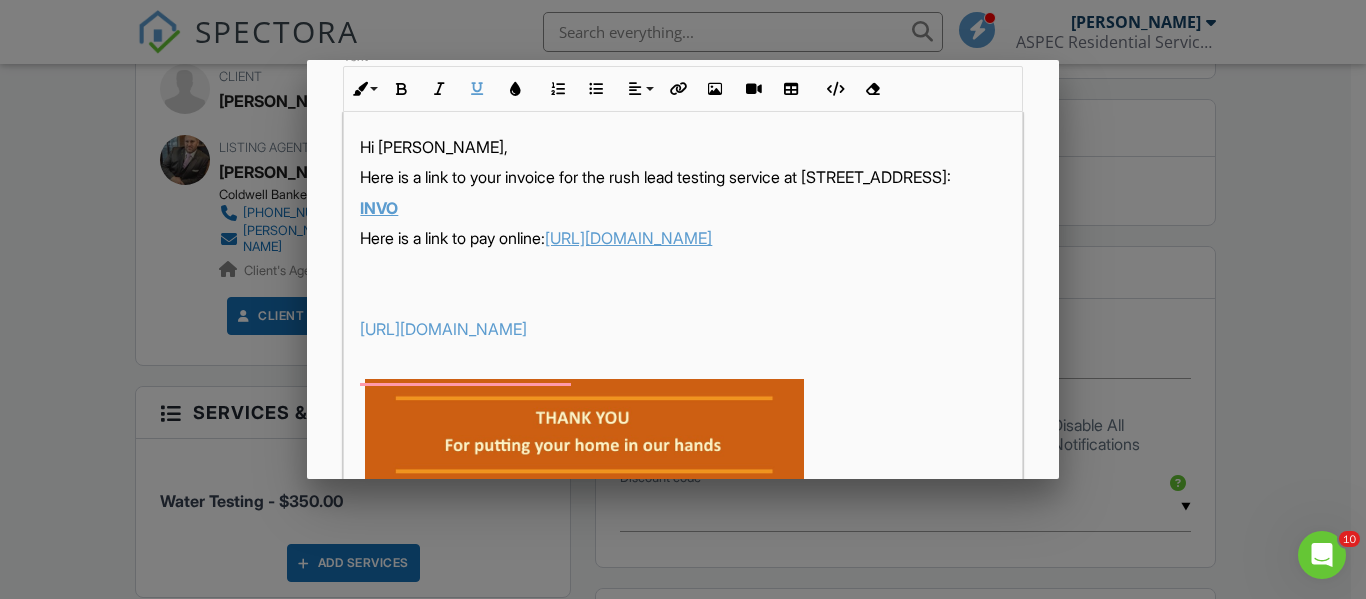 click at bounding box center [682, 269] 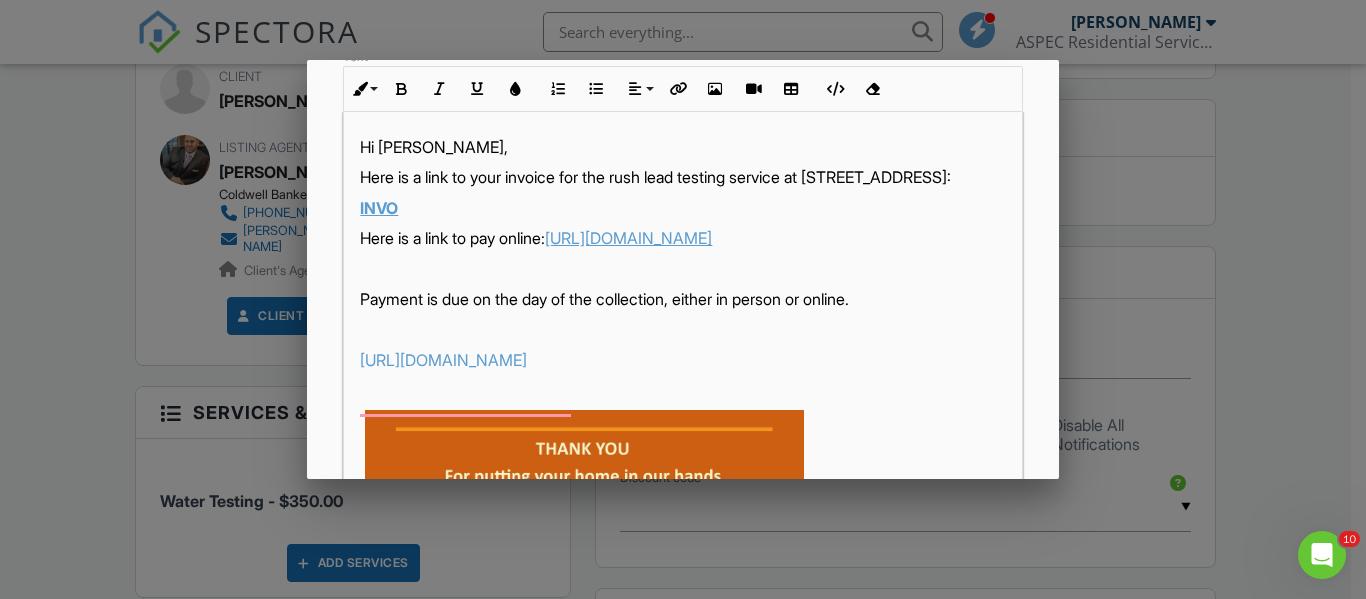 click on "INVO" at bounding box center (379, 208) 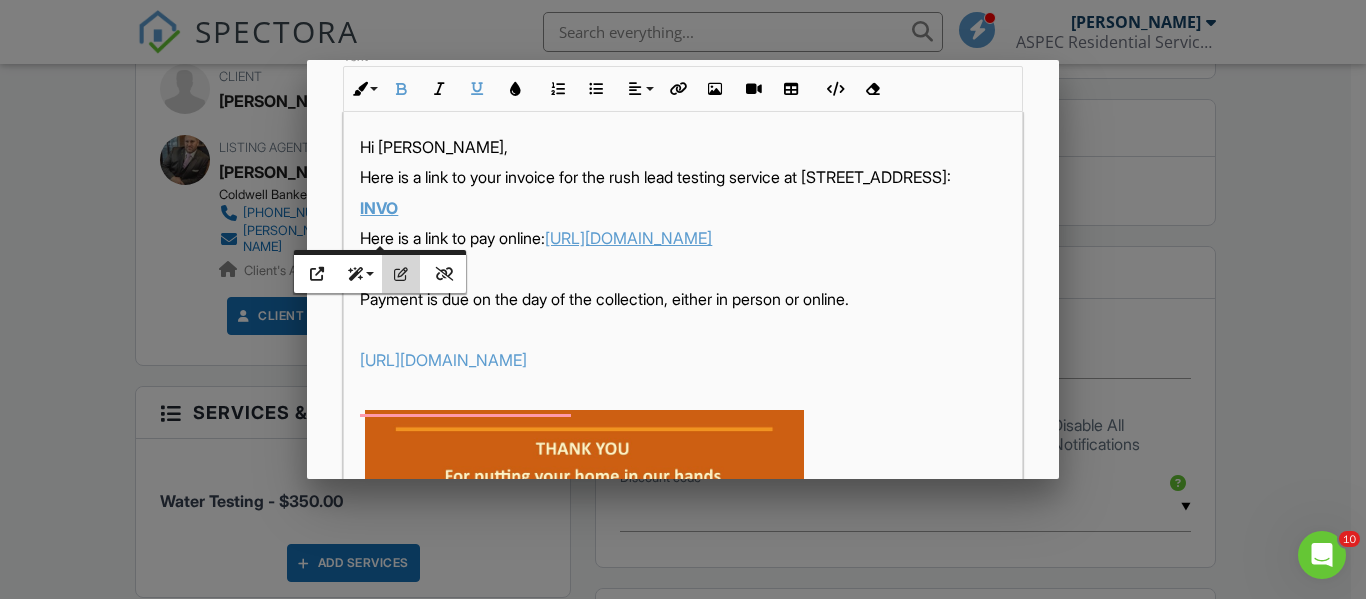 click at bounding box center [401, 274] 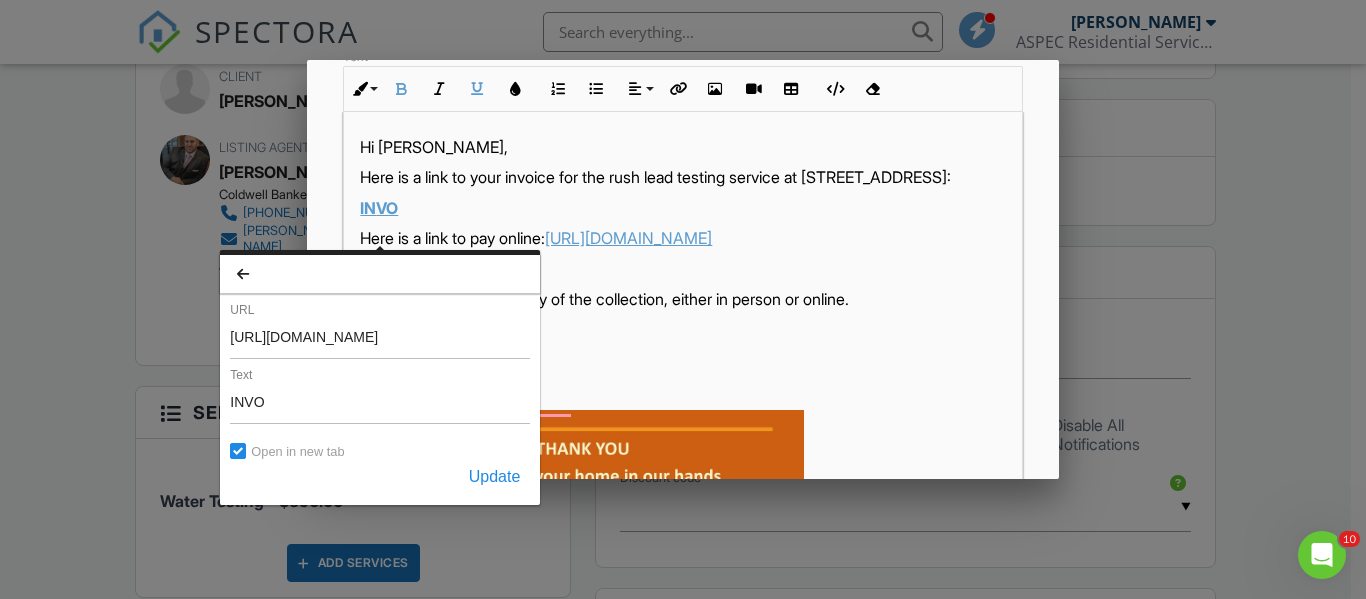 scroll, scrollTop: 0, scrollLeft: 224, axis: horizontal 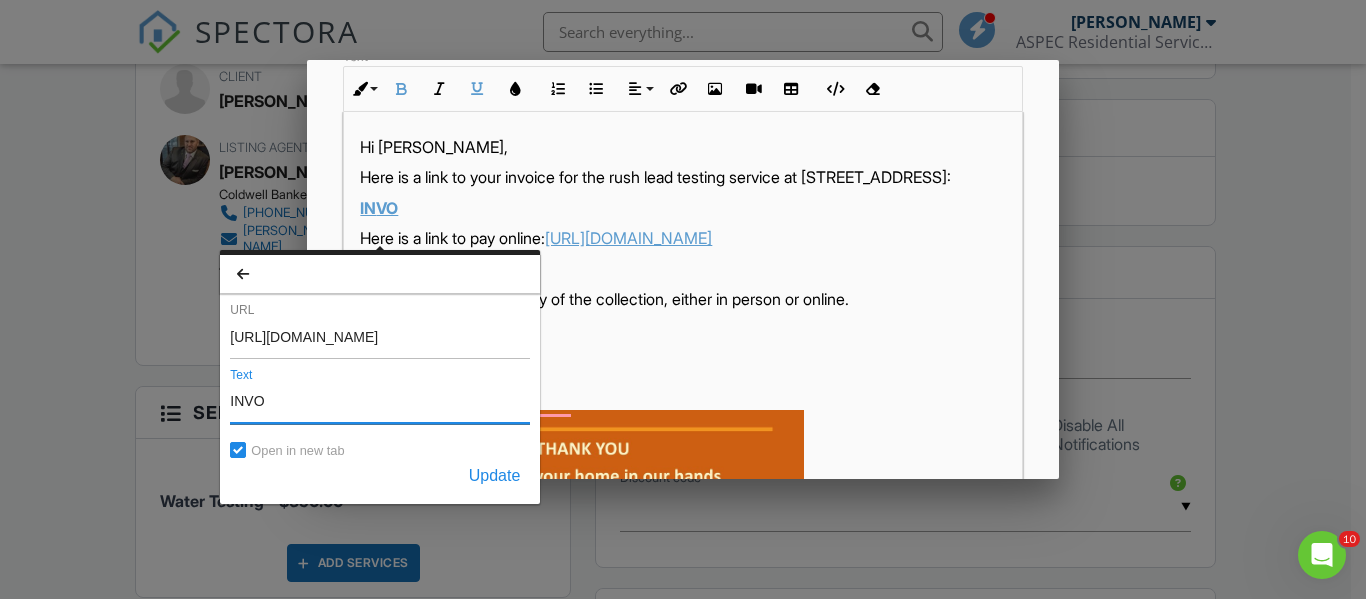click on "INVO" at bounding box center [380, 400] 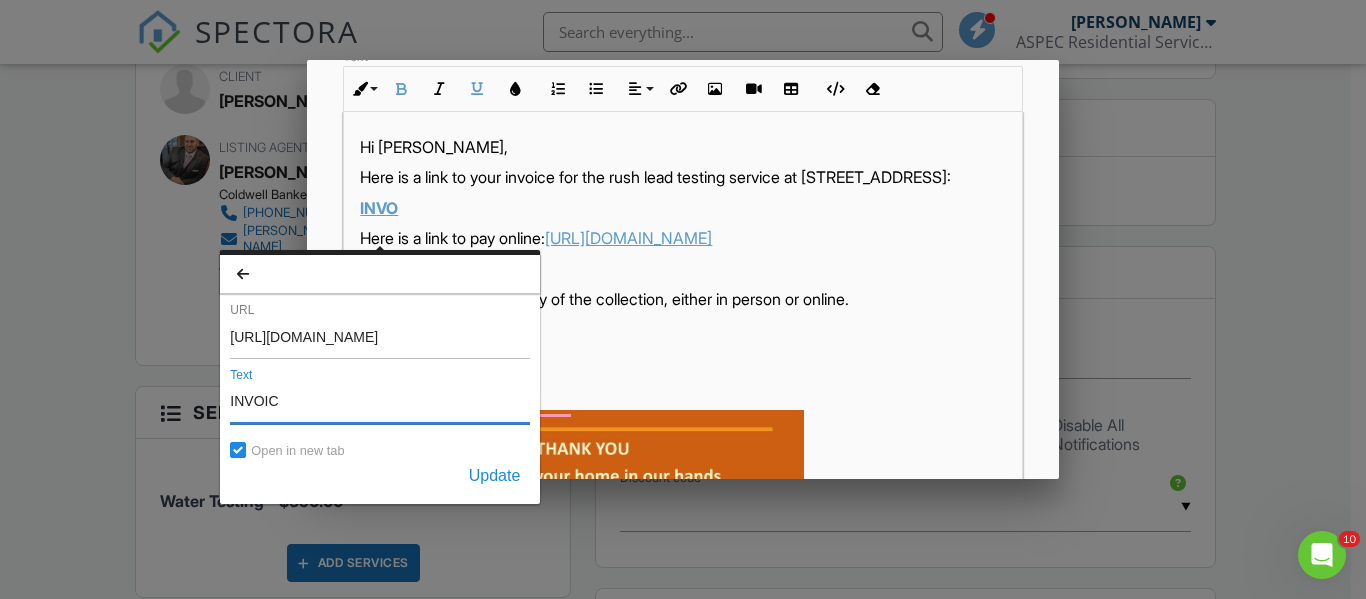 type on "INVOICE" 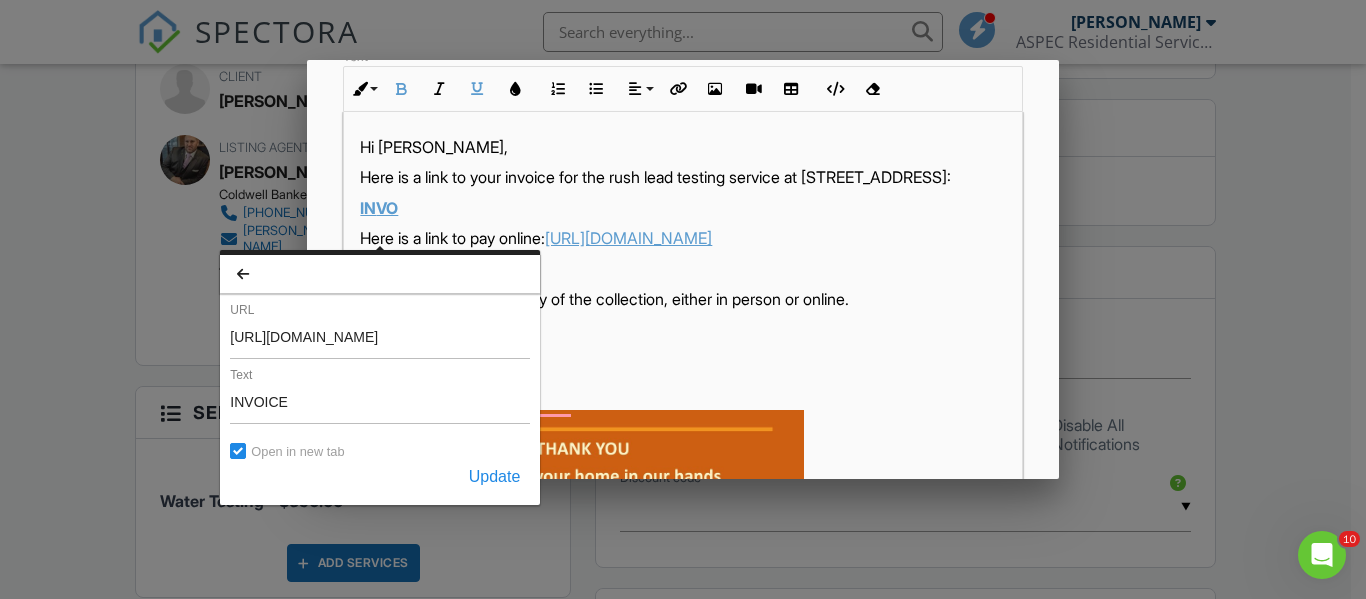 click on "Update" at bounding box center [495, 477] 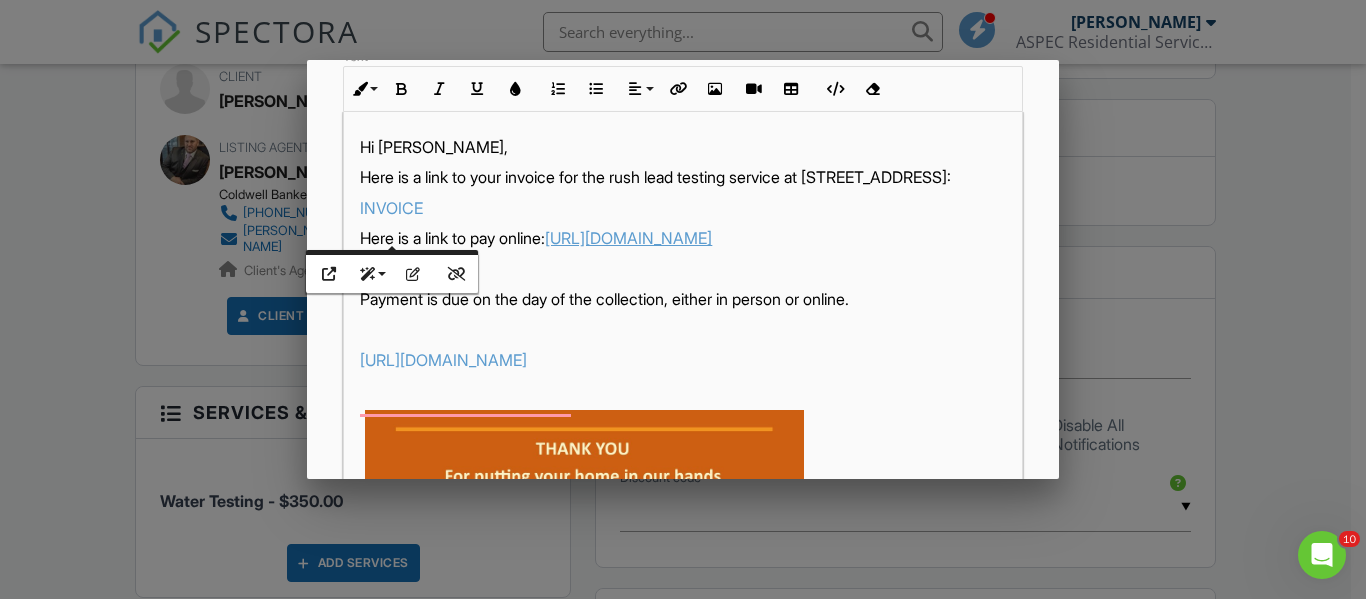 click on "Here is a link to your invoice for the rush lead testing service at 8772 State Route 34 in Edon, OH:" at bounding box center [682, 177] 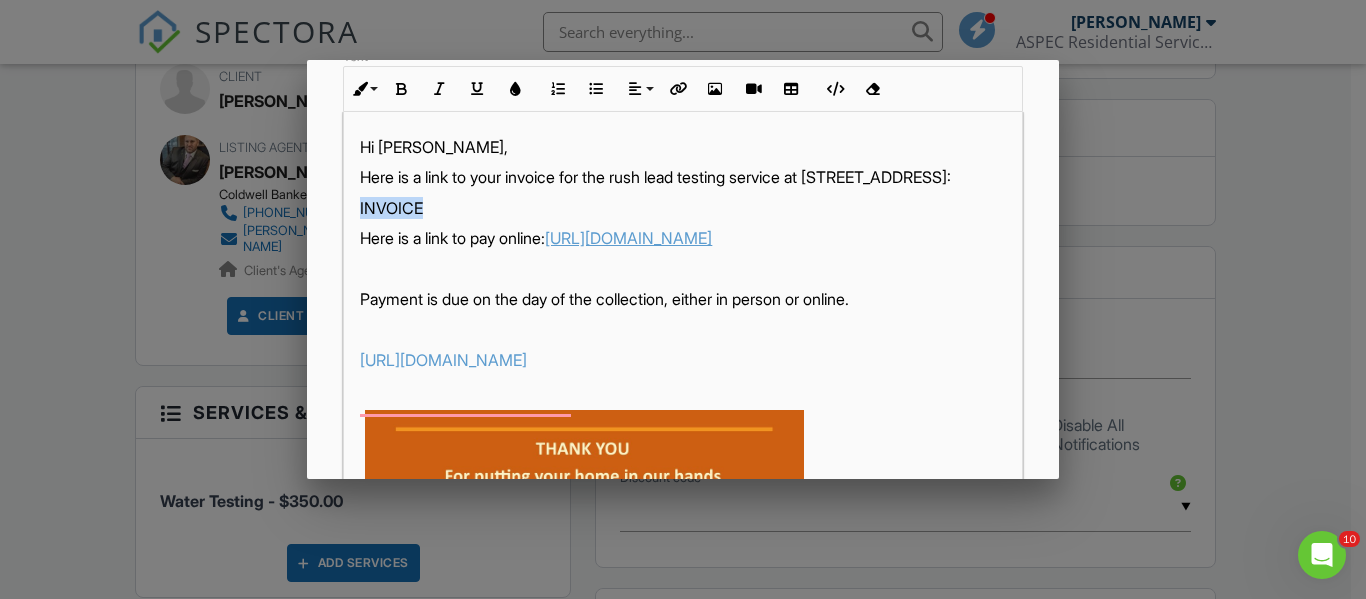 drag, startPoint x: 431, startPoint y: 234, endPoint x: 345, endPoint y: 229, distance: 86.145226 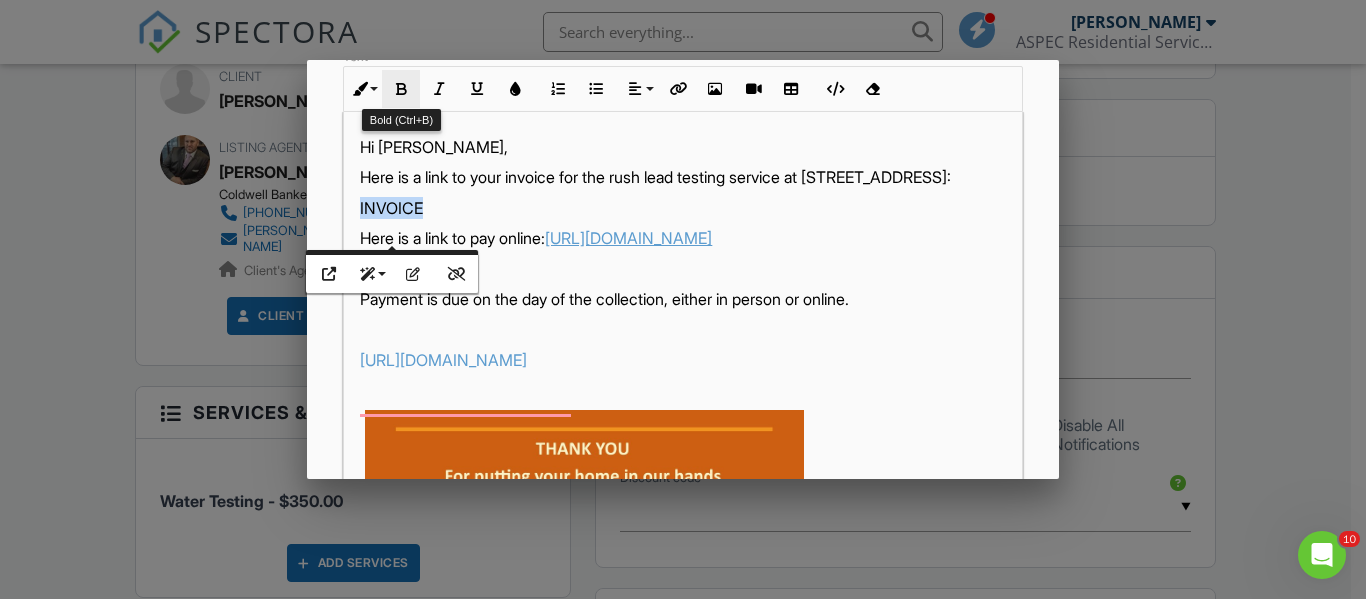 click at bounding box center (401, 89) 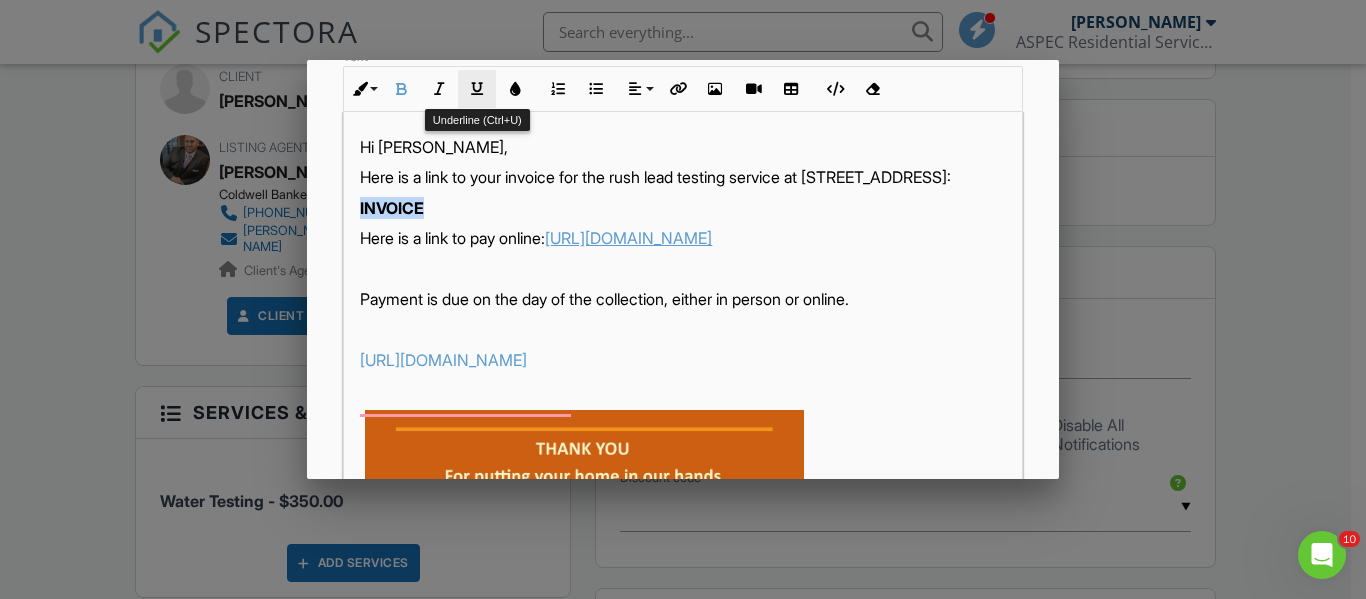 click at bounding box center [477, 89] 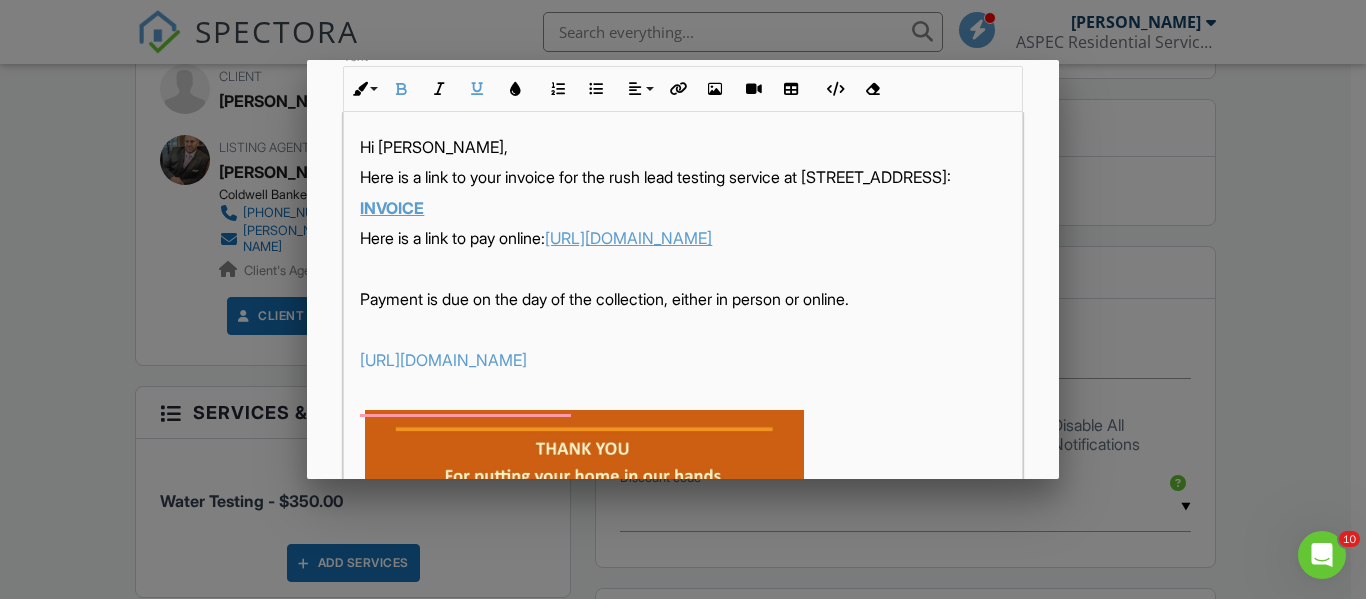 click on "Here is a link to your invoice for the rush lead testing service at 8772 State Route 34 in Edon, OH:" at bounding box center [682, 177] 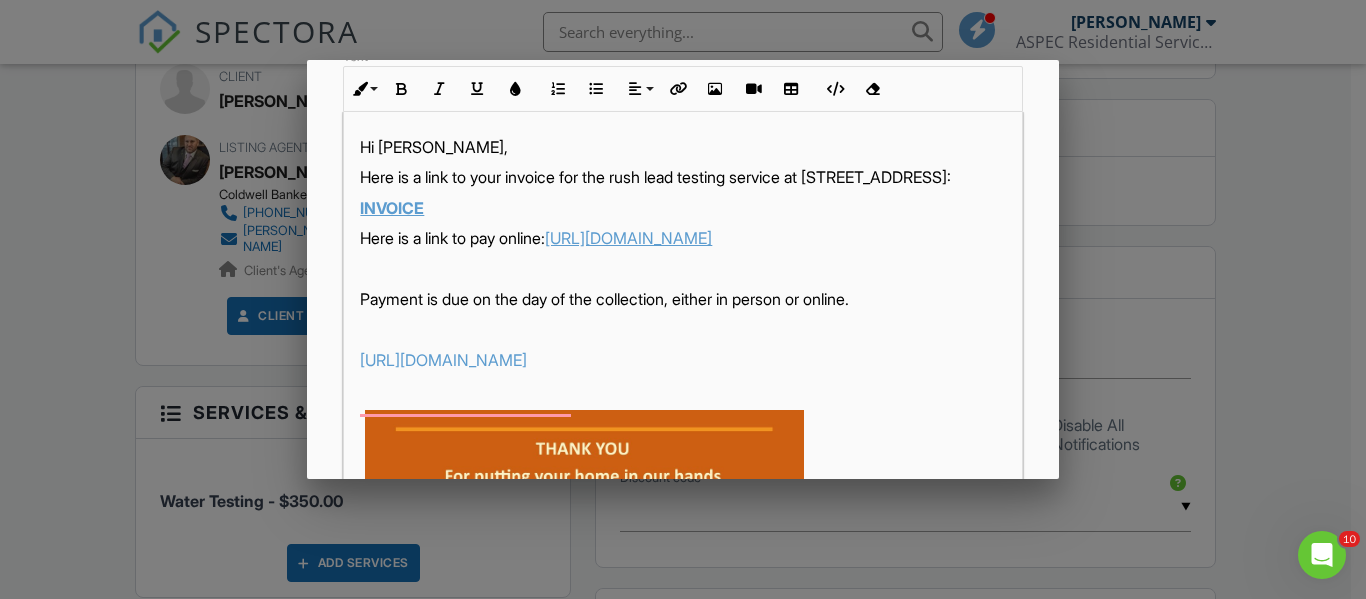 drag, startPoint x: 901, startPoint y: 287, endPoint x: 350, endPoint y: 287, distance: 551 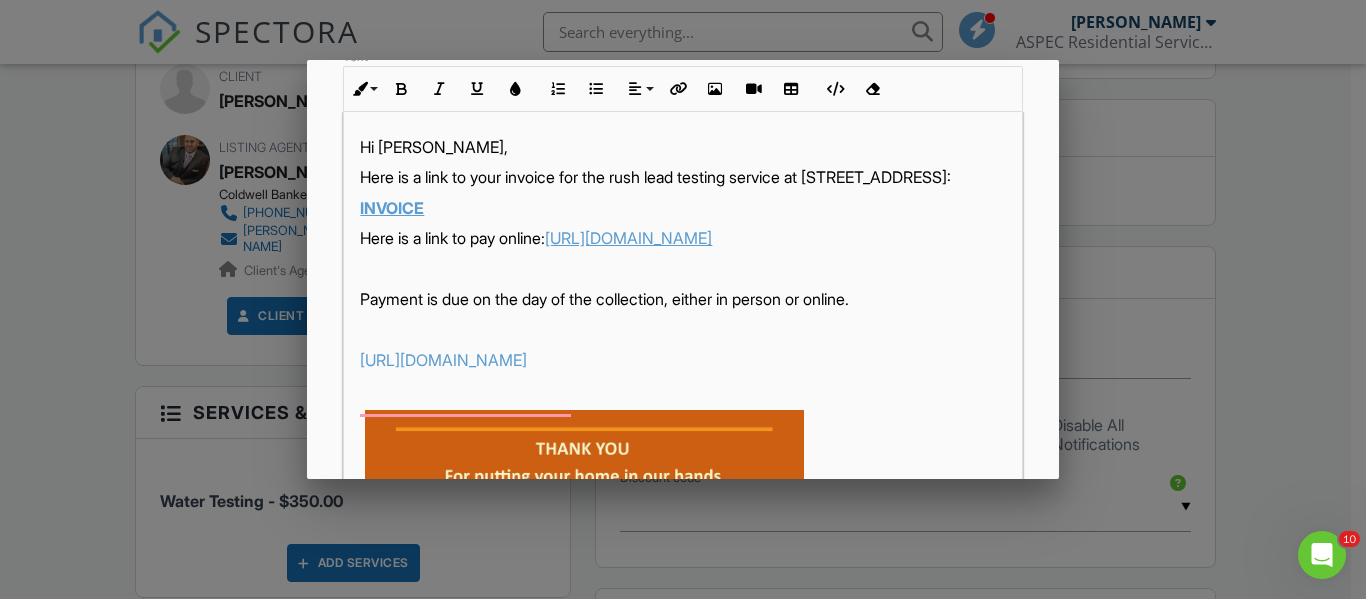 click on "Hi Jessee, Here is a link to your invoice for the rush lead testing service at 8772 State Route 34 in Edon, OH: INVOICE Here is a link to pay online:  https://www.paypal.com/paypalme/NWOhioHomeInspection Payment is due on the day of the collection, either in person or online. http://AspecResidential.com" at bounding box center [682, 673] 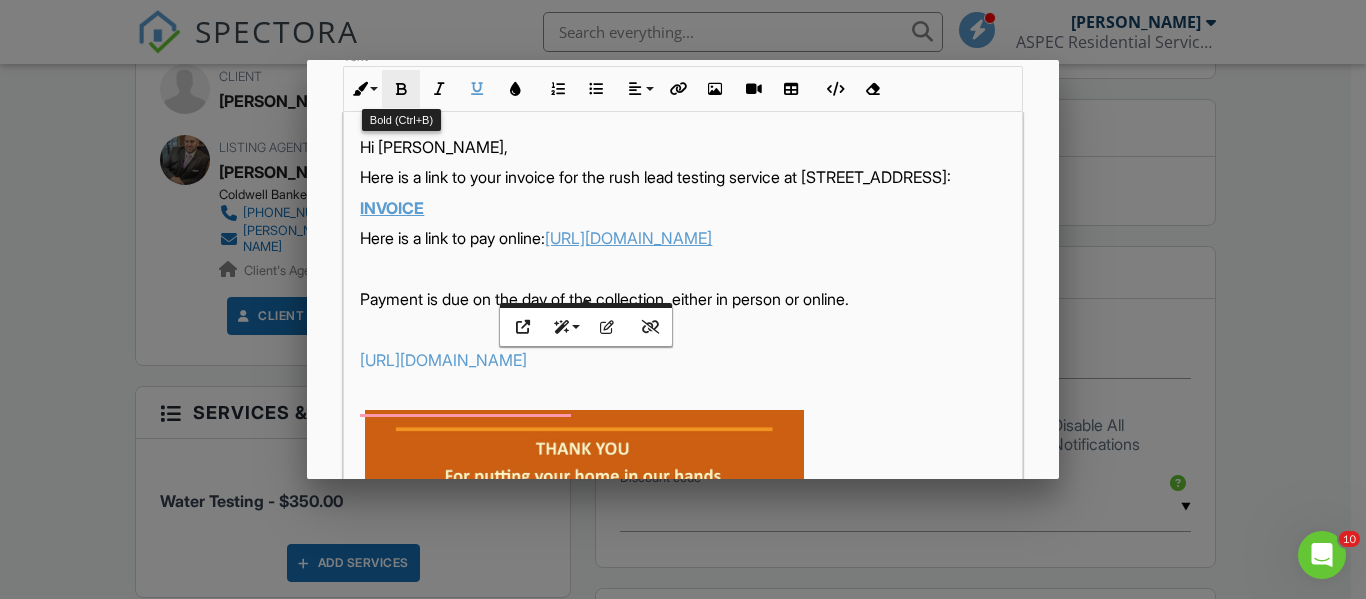 click at bounding box center (401, 89) 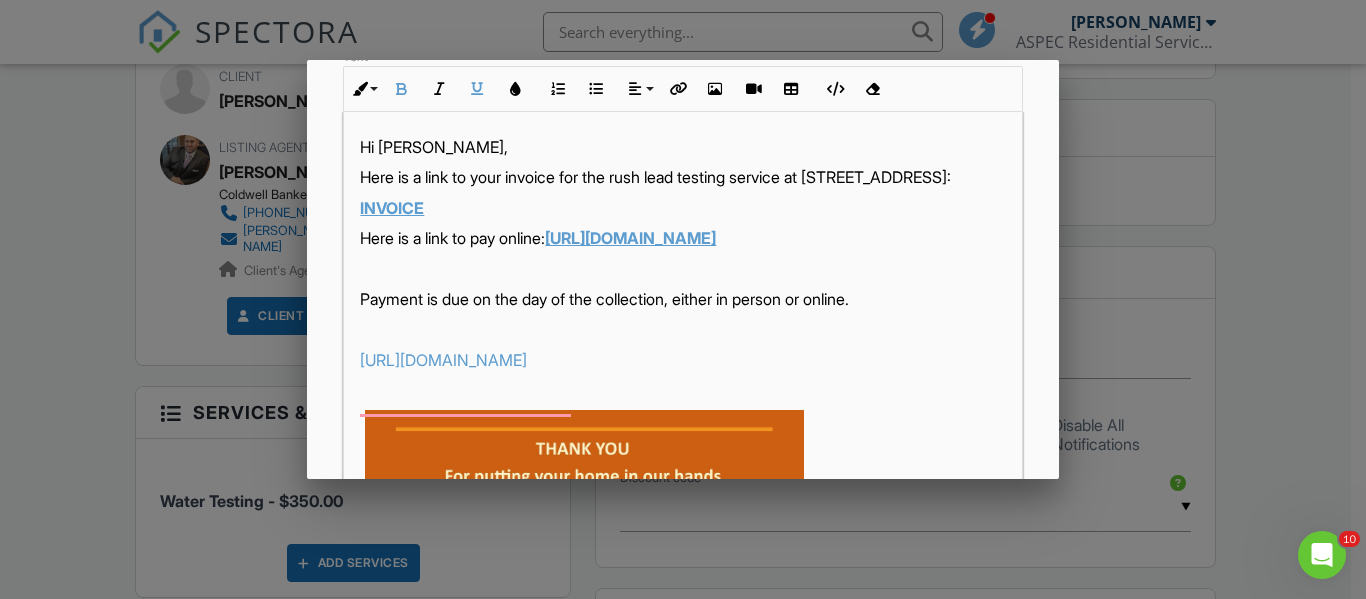 click on "Hi Jessee, Here is a link to your invoice for the rush lead testing service at 8772 State Route 34 in Edon, OH: INVOICE Here is a link to pay online:  https://www.paypal.com/paypalme/NWOhioHomeInspection Payment is due on the day of the collection, either in person or online. http://AspecResidential.com" at bounding box center [682, 673] 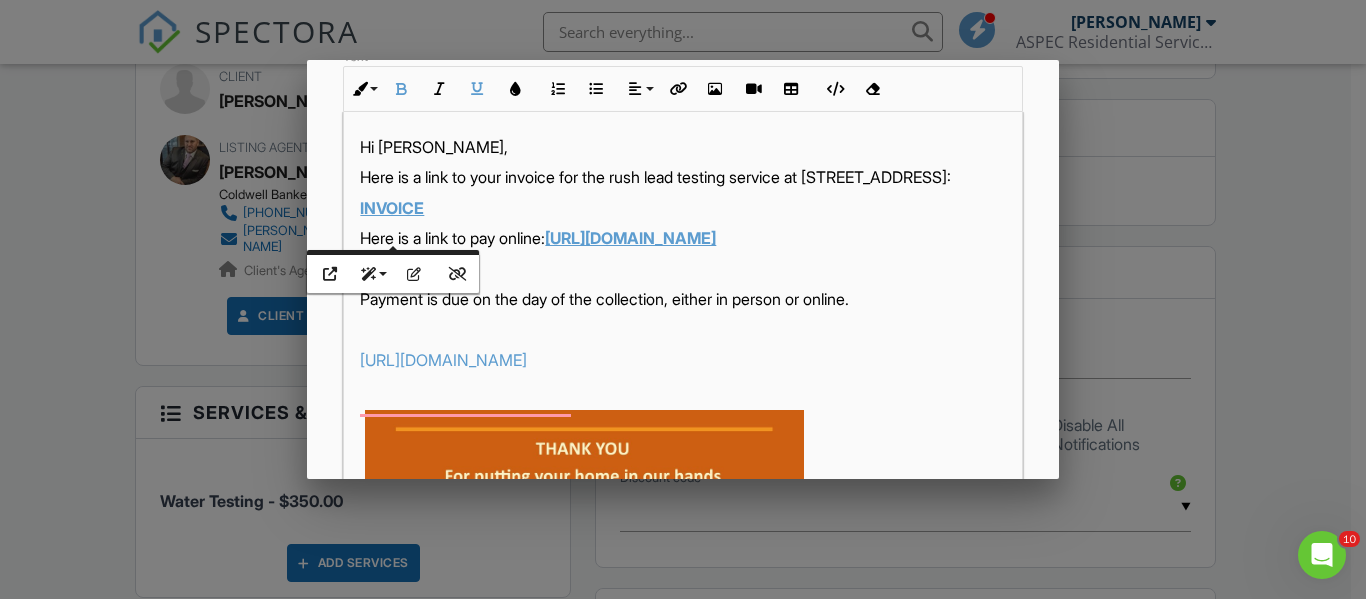 click at bounding box center (682, 329) 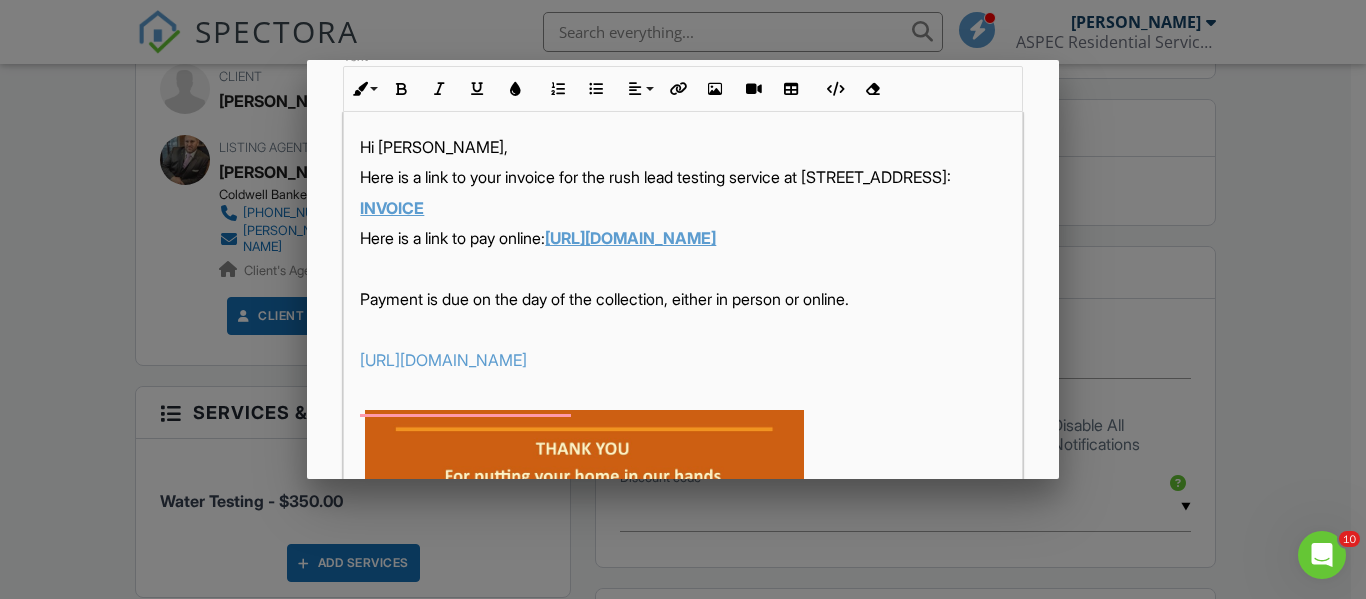 click on "Hi Jessee, Here is a link to your invoice for the rush lead testing service at 8772 State Route 34 in Edon, OH: INVOICE Here is a link to pay online:  https://www.paypal.com/paypalme/NWOhioHomeInspection Payment is due on the day of the collection, either in person or online. http://AspecResidential.com" at bounding box center (682, 673) 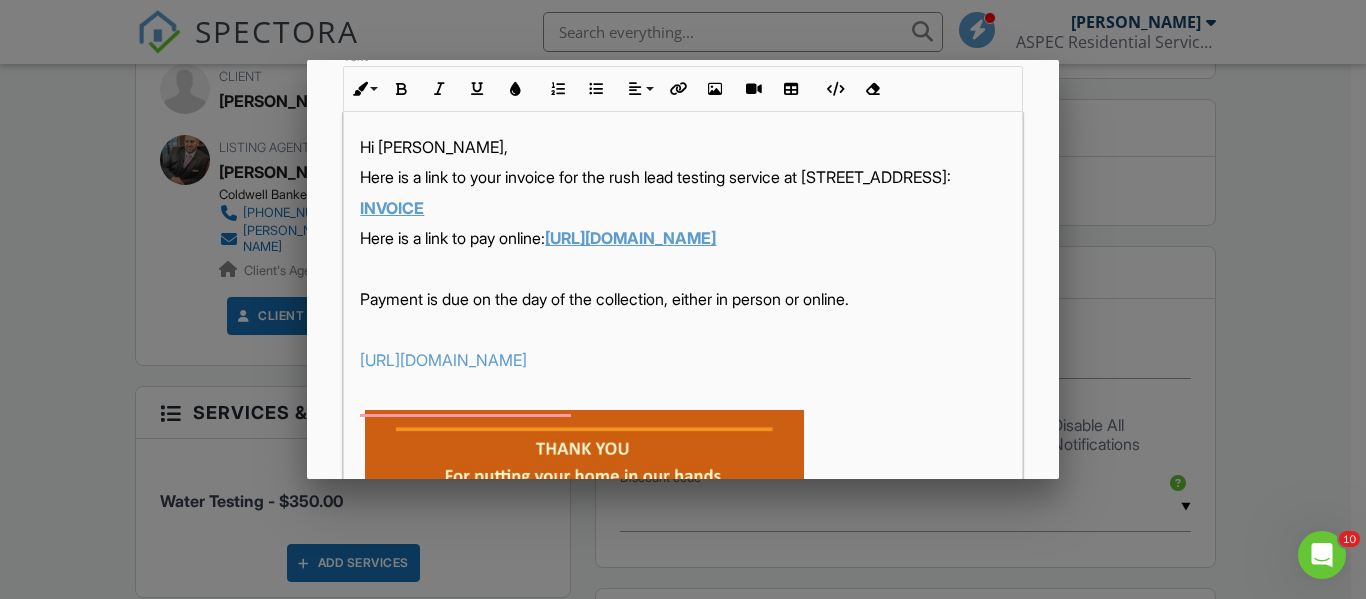 click at bounding box center [682, 269] 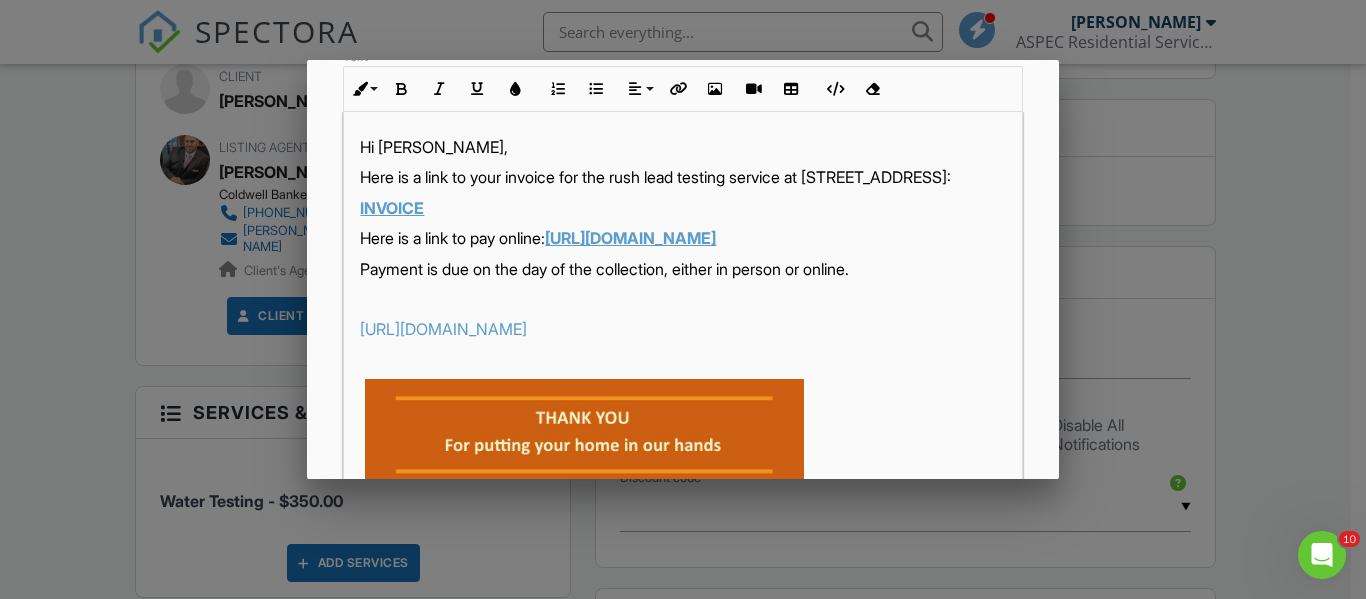 click at bounding box center [682, 299] 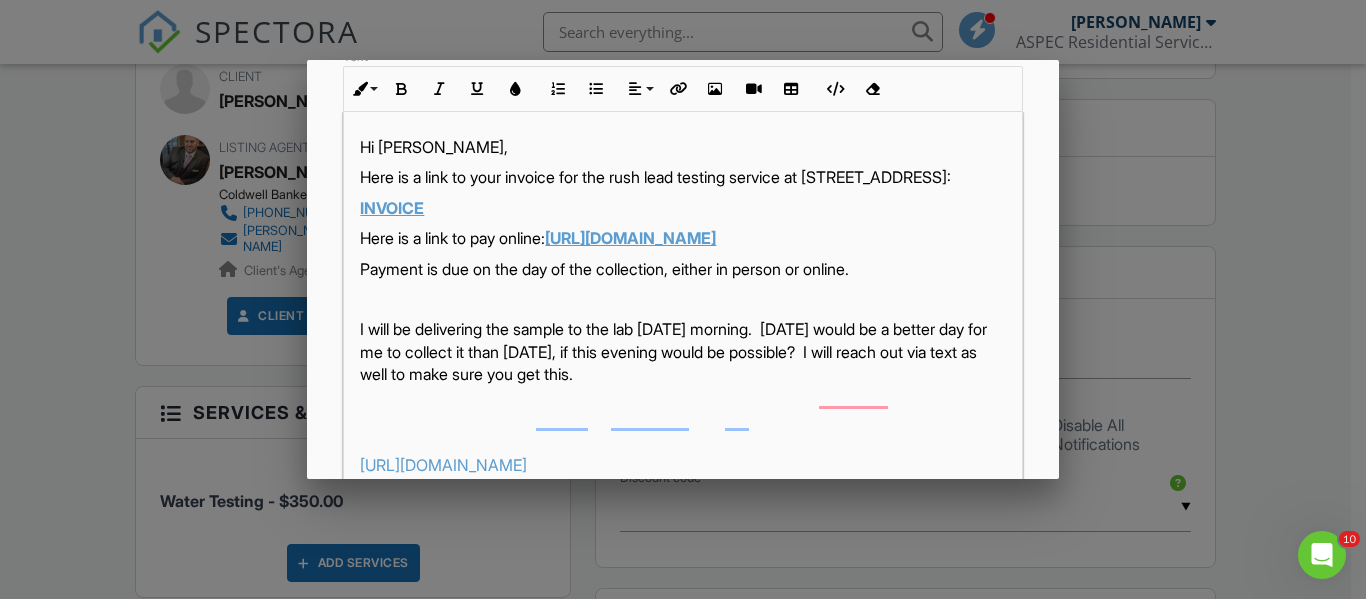 scroll, scrollTop: 311, scrollLeft: 0, axis: vertical 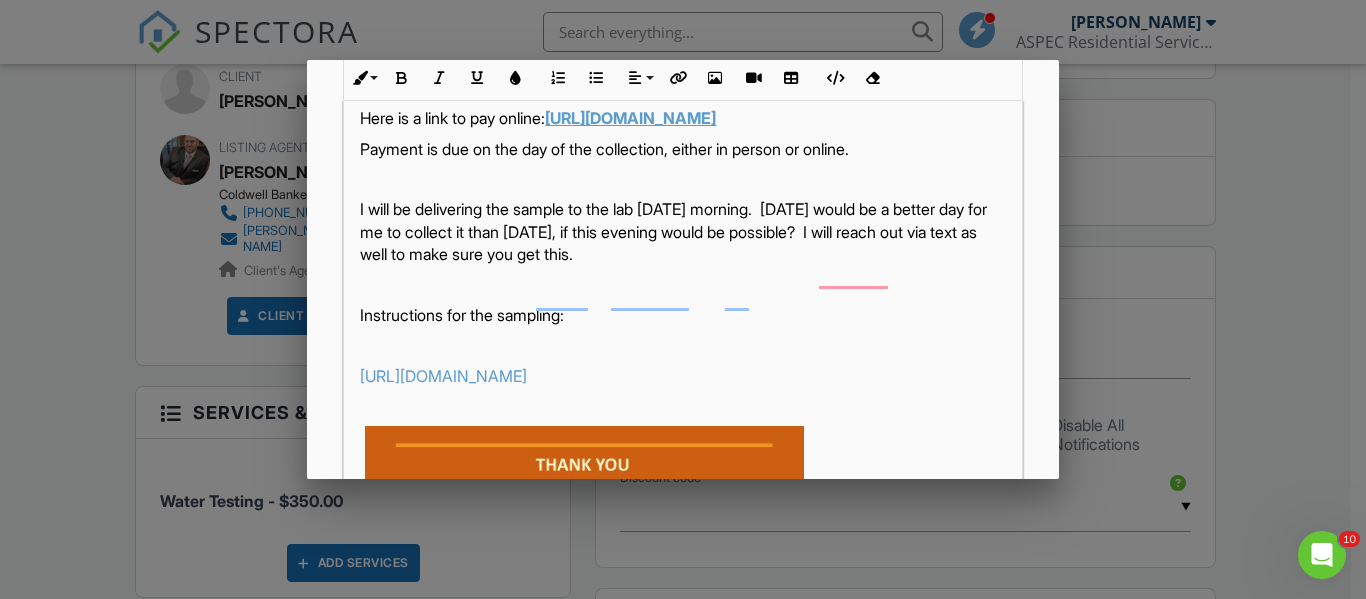 click on "Hi Jessee, Here is a link to your invoice for the rush lead testing service at 8772 State Route 34 in Edon, OH: INVOICE Here is a link to pay online:  https://www.paypal.com/paypalme/NWOhioHomeInspection Payment is due on the day of the collection, either in person or online. I will be delivering the sample to the lab on Wednesday morning.  Today would be a better day for me to collect it than tomorrow, if this evening would be possible?  I will reach out via text as well to make sure you get this. Instructions for the sampling: http://AspecResidential.com" at bounding box center [682, 621] 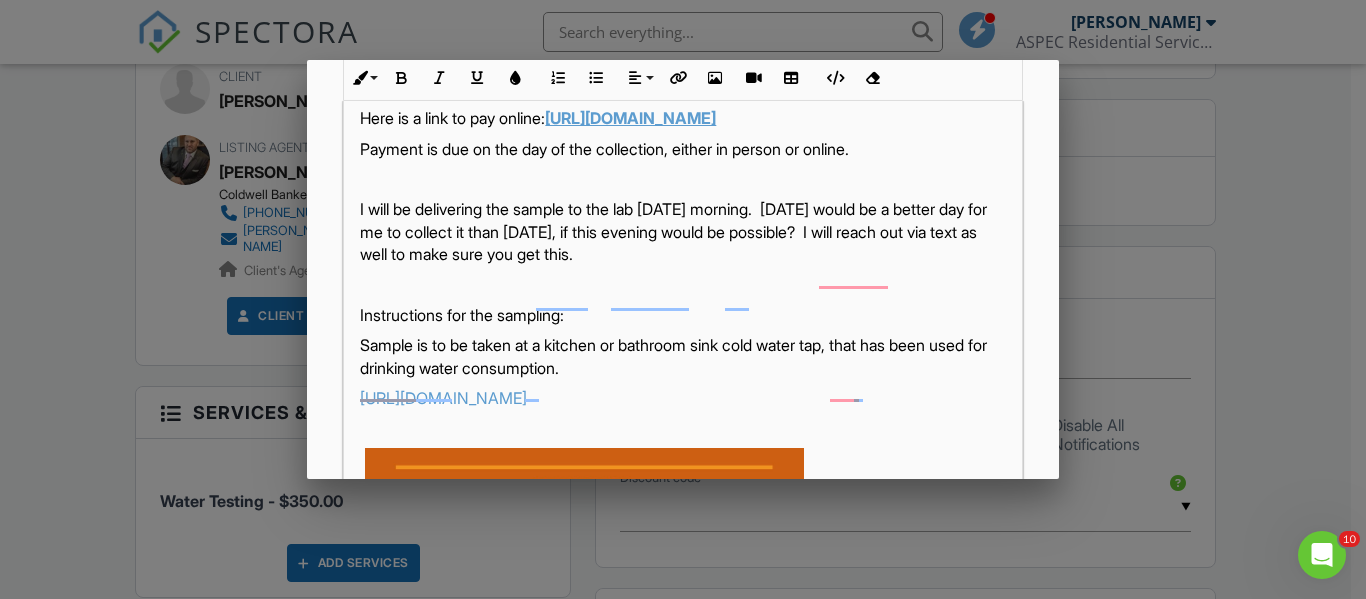 click on "Hi Jessee, Here is a link to your invoice for the rush lead testing service at 8772 State Route 34 in Edon, OH: INVOICE Here is a link to pay online:  https://www.paypal.com/paypalme/NWOhioHomeInspection Payment is due on the day of the collection, either in person or online. I will be delivering the sample to the lab on Wednesday morning.  Today would be a better day for me to collect it than tomorrow, if this evening would be possible?  I will reach out via text as well to make sure you get this. Instructions for the sampling: Sample is to be taken at a kitchen or bathroom sink cold water tap, that has been used for drinking water consumption. http://AspecResidential.com" at bounding box center (682, 632) 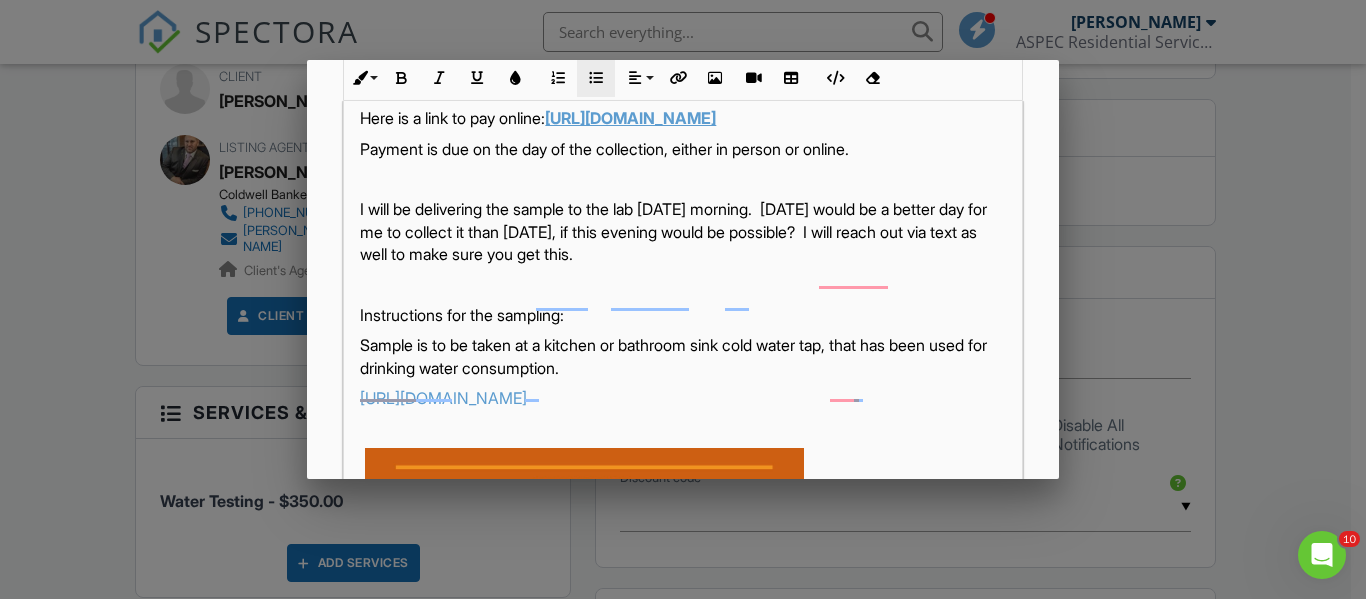click at bounding box center [596, 78] 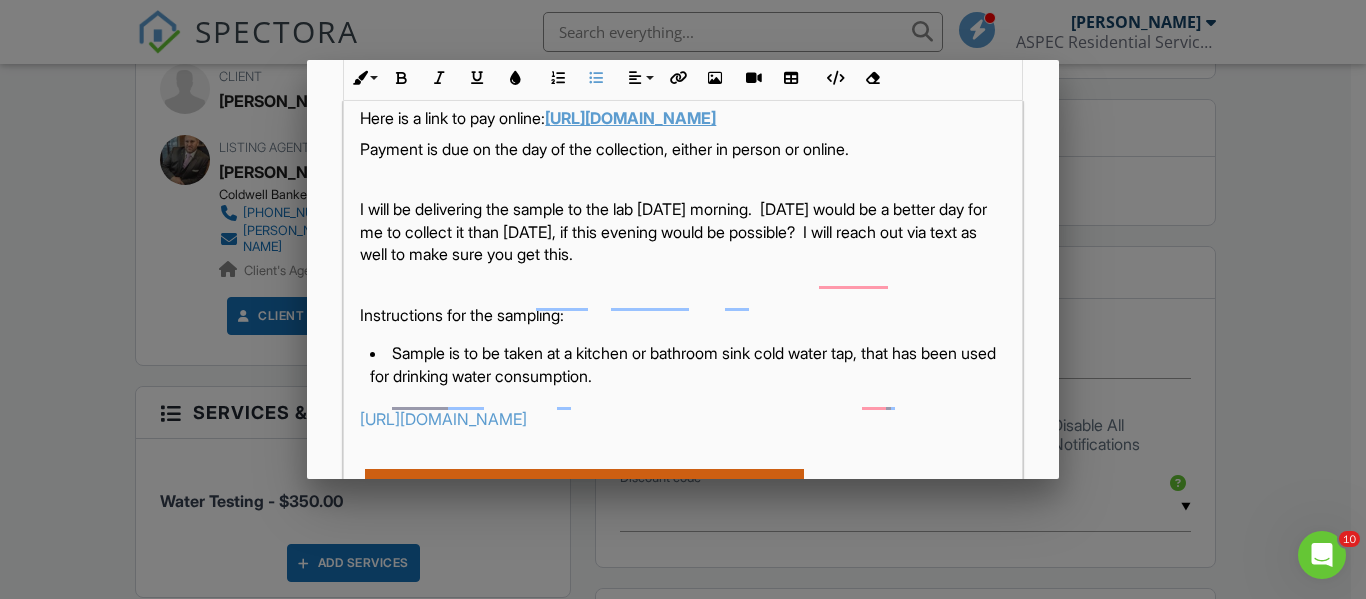 click on "Sample is to be taken at a kitchen or bathroom sink cold water tap, that has been used for drinking water consumption." at bounding box center (687, 367) 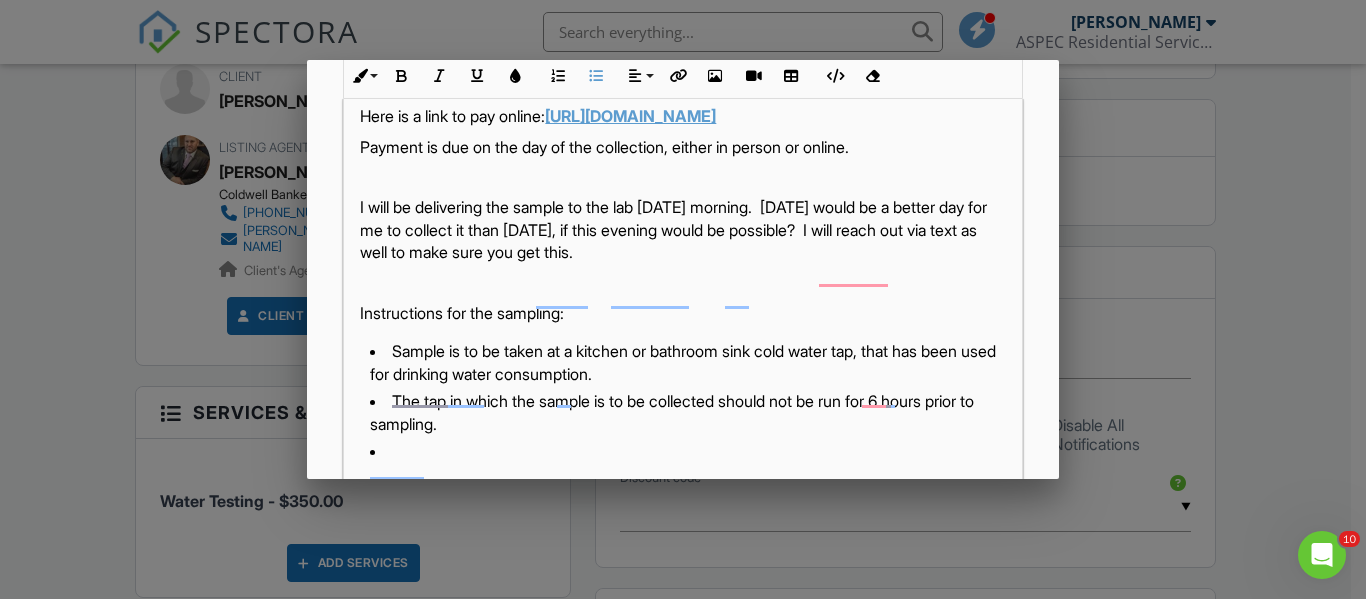 scroll, scrollTop: 340, scrollLeft: 0, axis: vertical 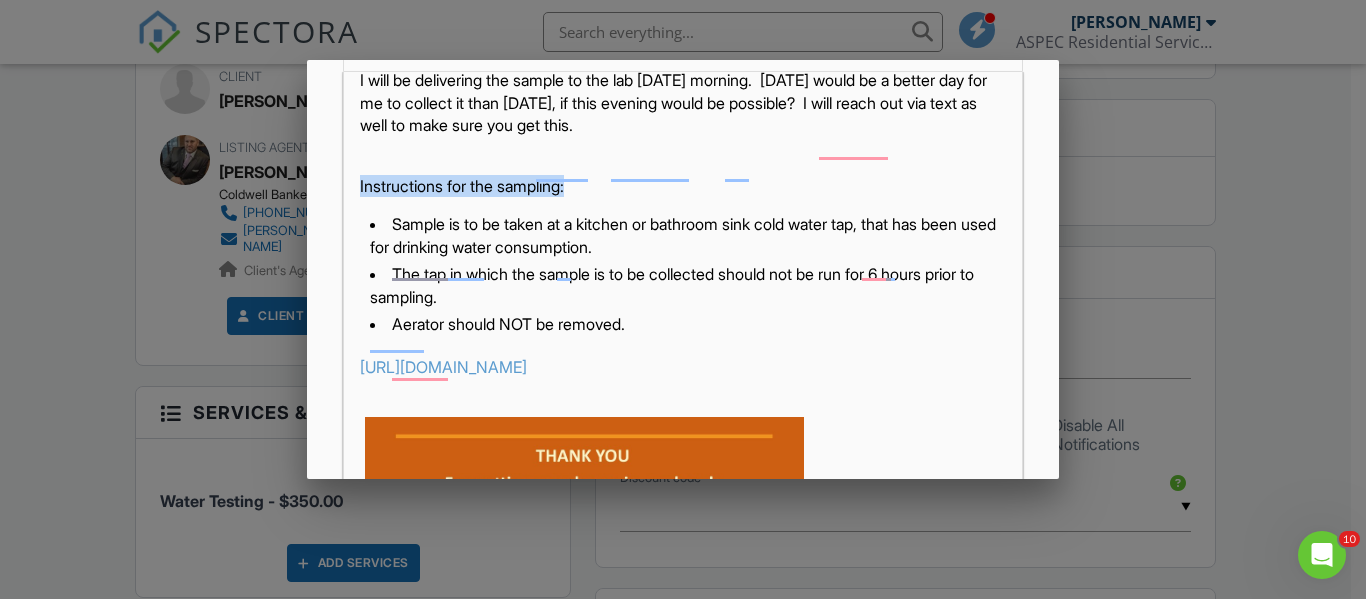 drag, startPoint x: 585, startPoint y: 232, endPoint x: 355, endPoint y: 236, distance: 230.03477 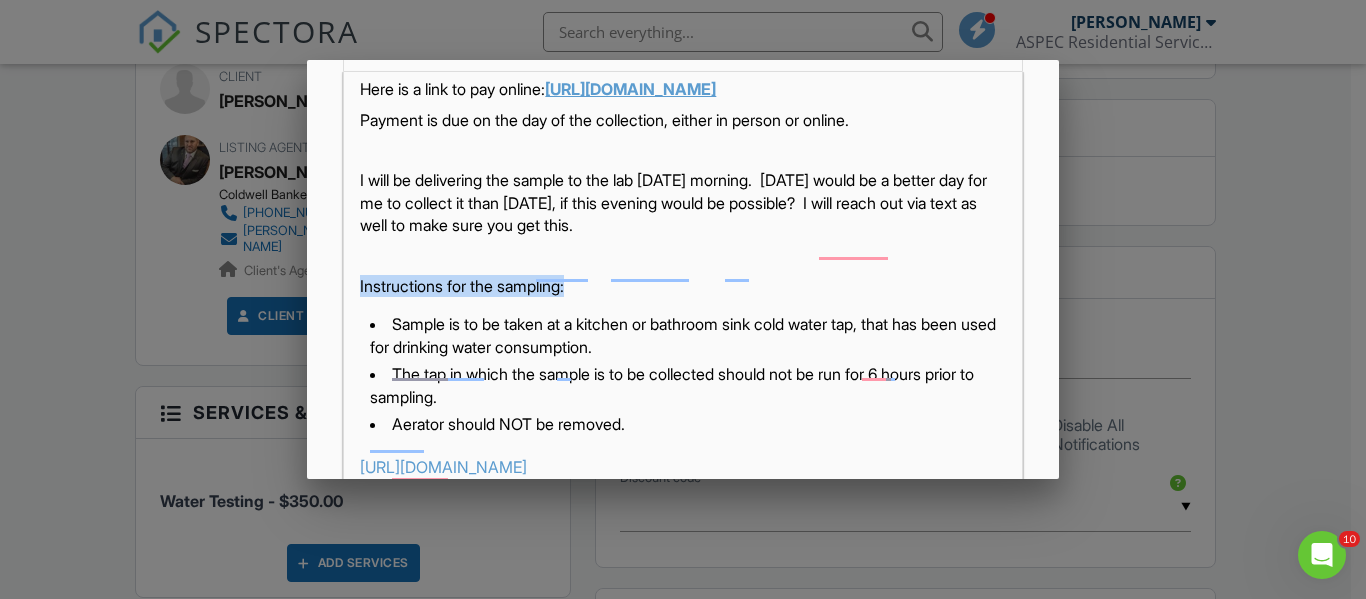 scroll, scrollTop: 50, scrollLeft: 0, axis: vertical 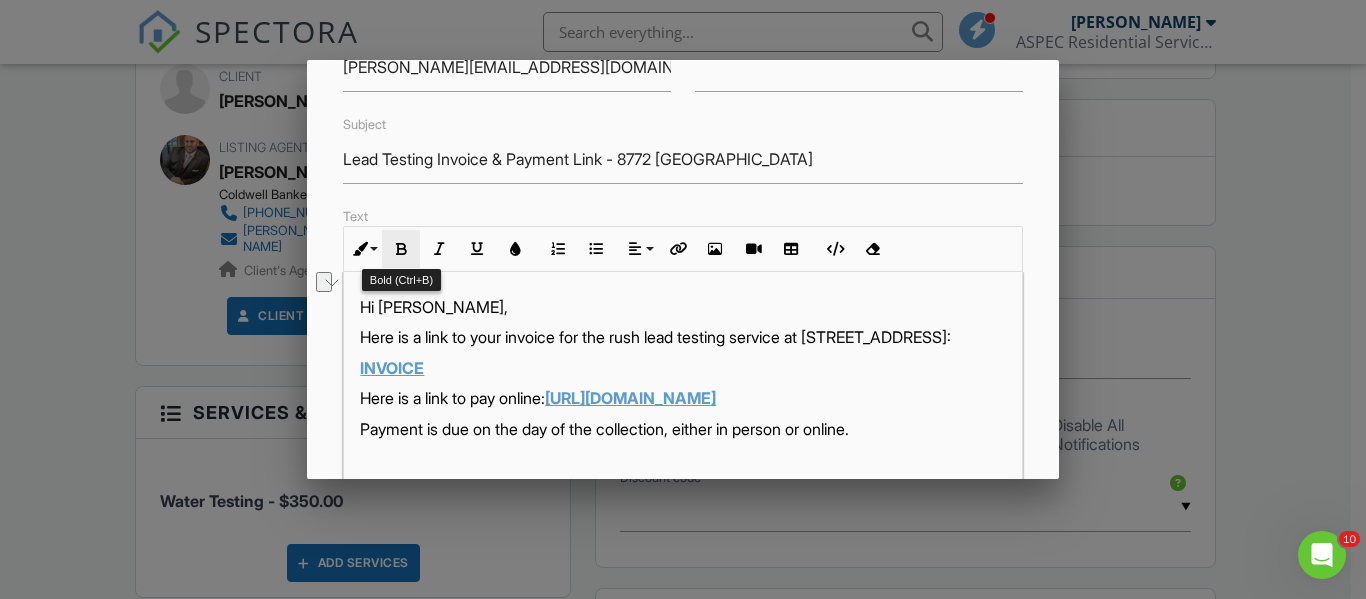 click at bounding box center [401, 249] 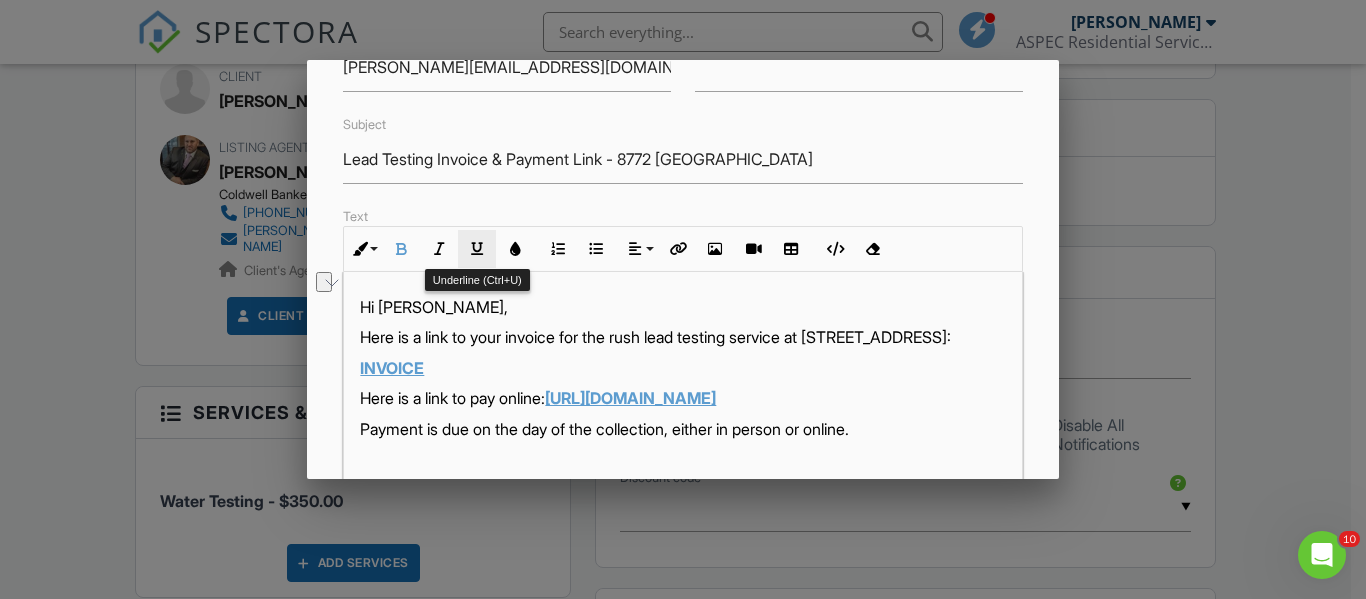 click at bounding box center (477, 249) 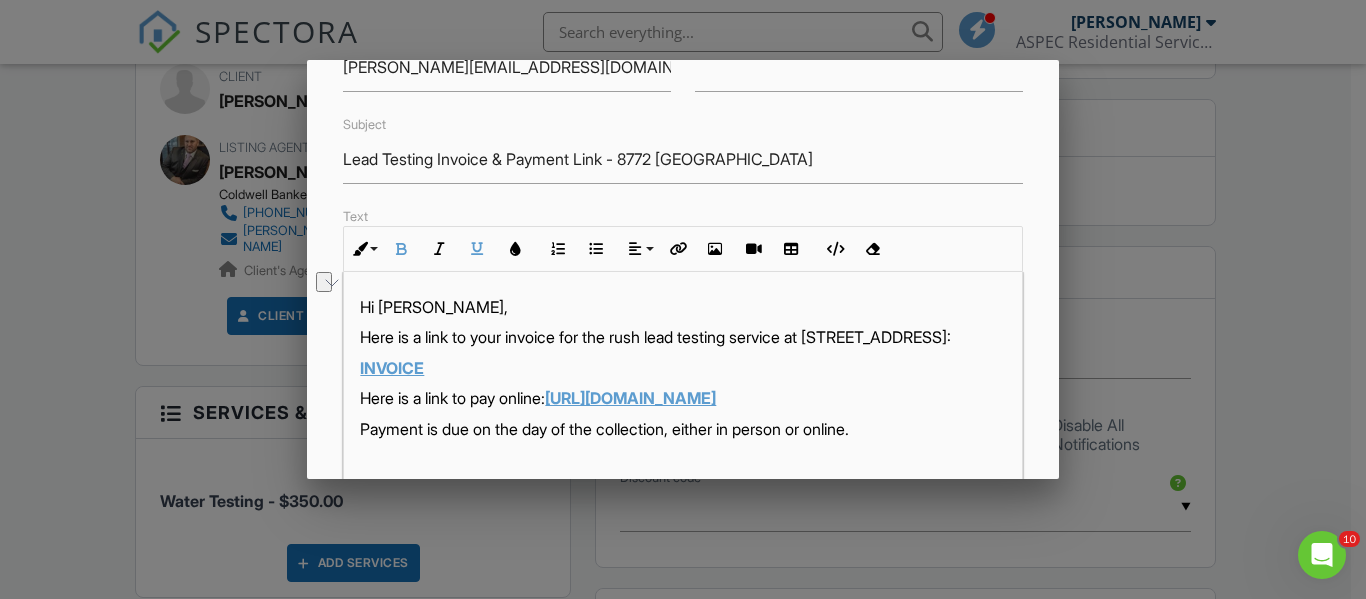 scroll, scrollTop: 73, scrollLeft: 0, axis: vertical 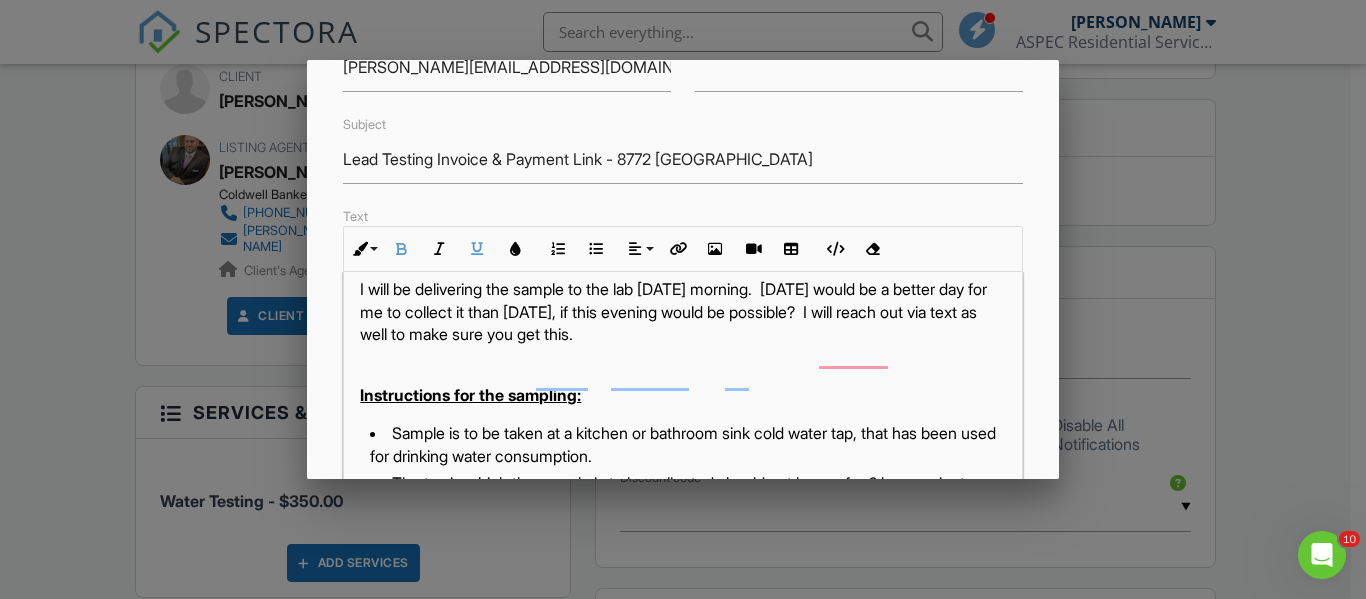 click on "I will be delivering the sample to the lab on Wednesday morning.  Today would be a better day for me to collect it than tomorrow, if this evening would be possible?  I will reach out via text as well to make sure you get this." at bounding box center (682, 311) 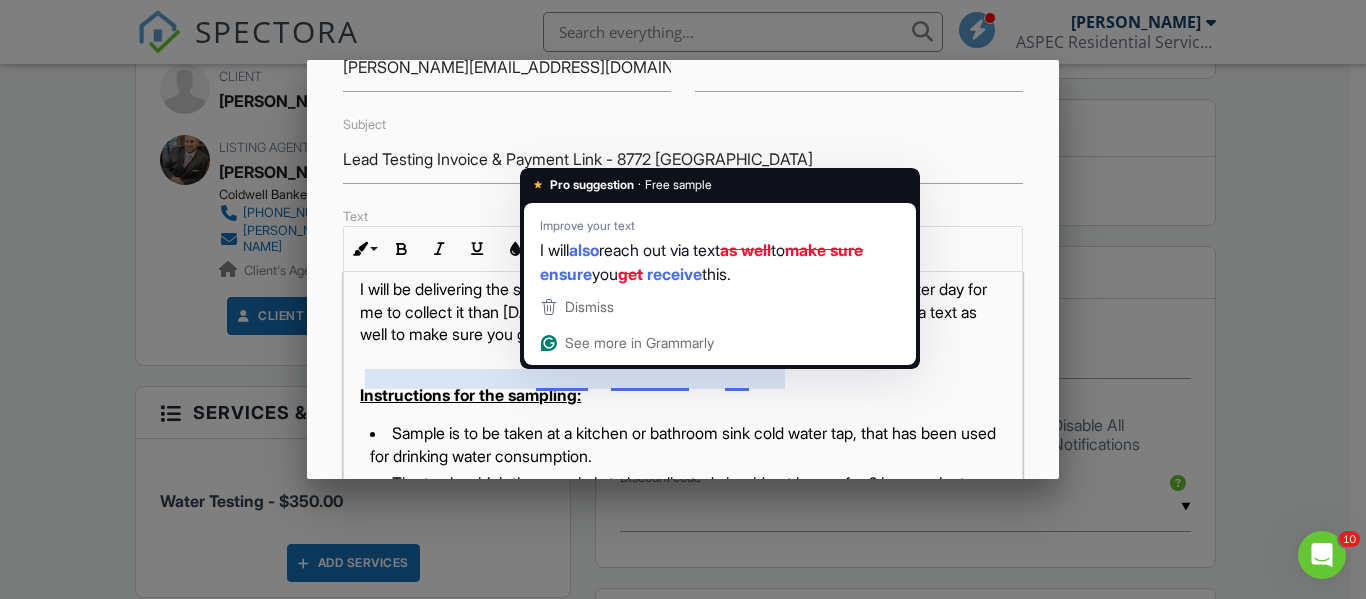 scroll, scrollTop: 497, scrollLeft: 0, axis: vertical 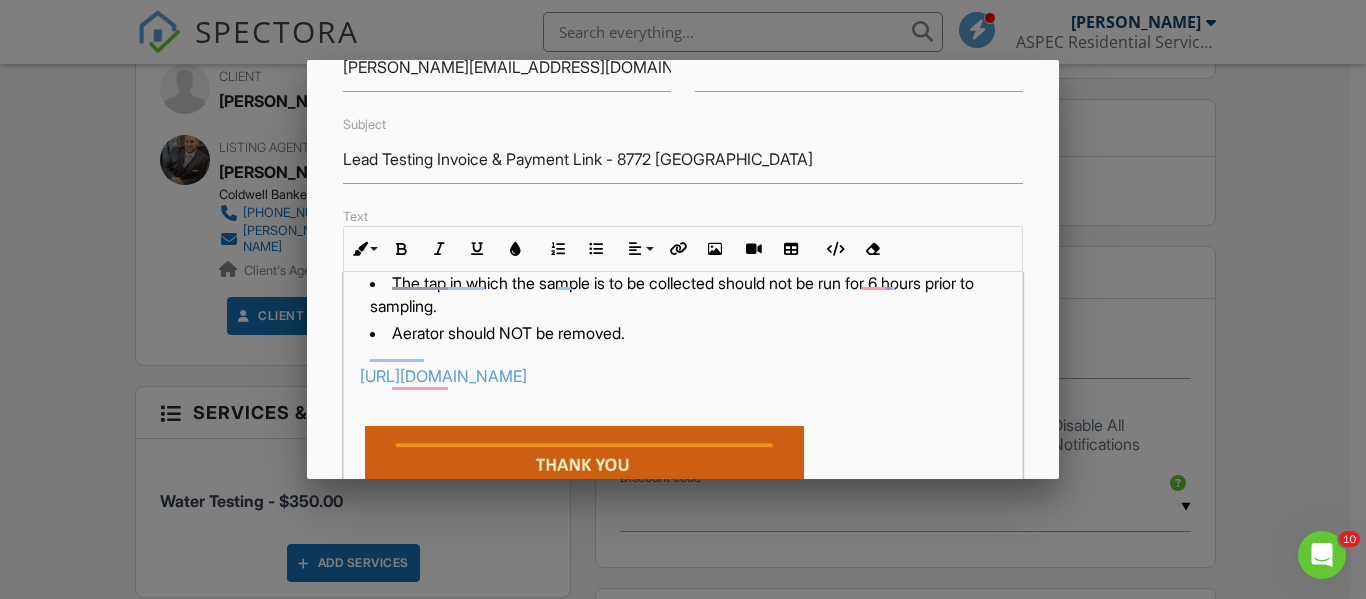 drag, startPoint x: 594, startPoint y: 430, endPoint x: 357, endPoint y: 432, distance: 237.00844 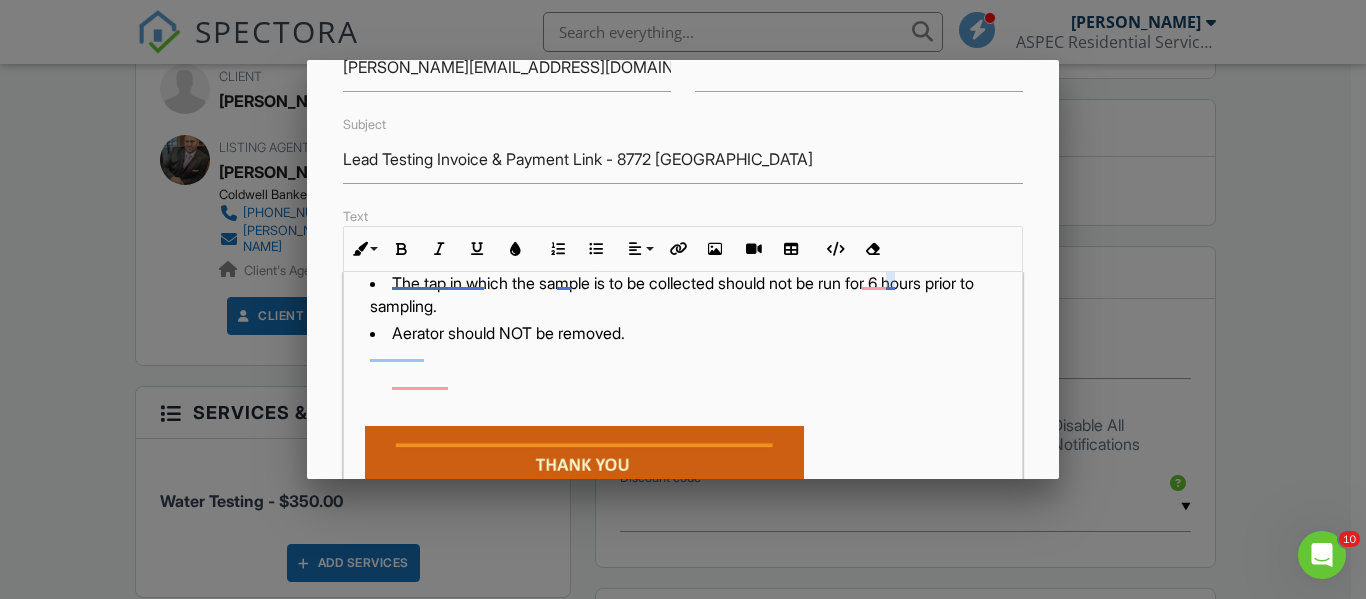 scroll, scrollTop: 330, scrollLeft: 0, axis: vertical 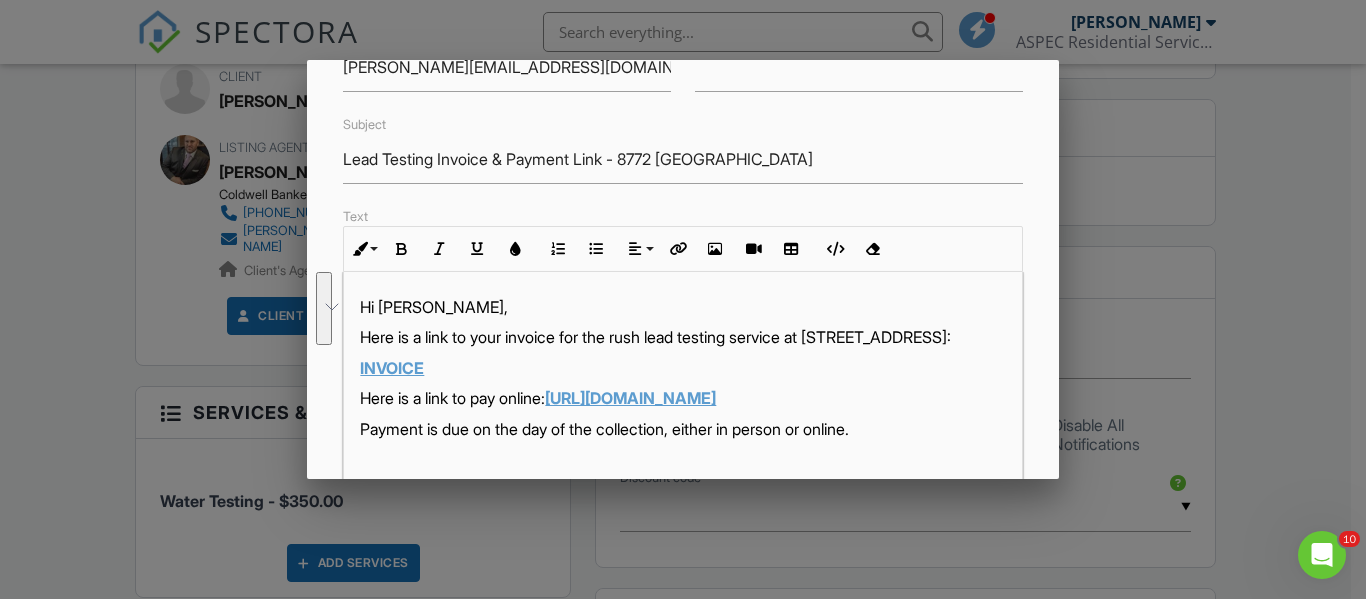 drag, startPoint x: 854, startPoint y: 442, endPoint x: 766, endPoint y: 388, distance: 103.24728 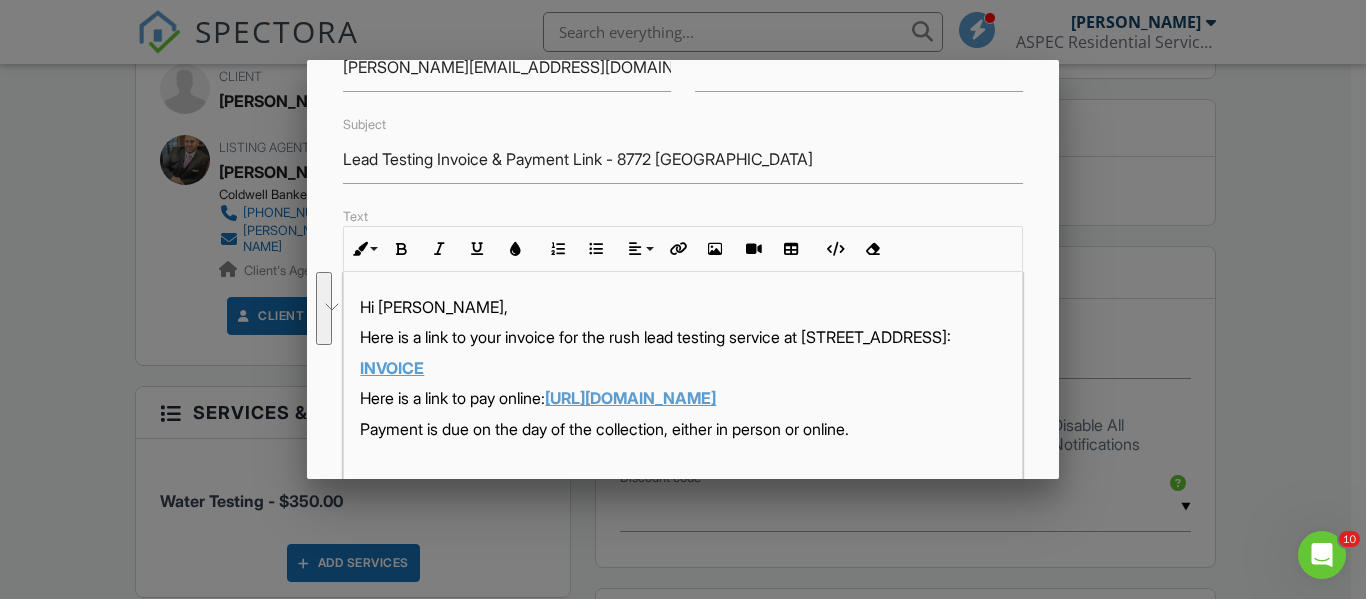click on "Hi Jessee, Here is a link to your invoice for the rush lead testing service at 8772 State Route 34 in Edon, OH: INVOICE Here is a link to pay online:  https://www.paypal.com/paypalme/NWOhioHomeInspection Payment is due on the day of the collection, either in person or online. I will be delivering the sample to the lab on Wednesday morning.  Today would be a better day for me to collect it than tomorrow, if this evening would be possible?  I will reach out via text as well to make sure you get this. Instructions for the sampling: Sample is to be taken at a kitchen or bathroom sink cold water tap, that has been used for drinking water consumption. The tap in which the sample is to be collected should not be run for 6 hours prior to sampling. Aerator should NOT be removed." at bounding box center [682, 961] 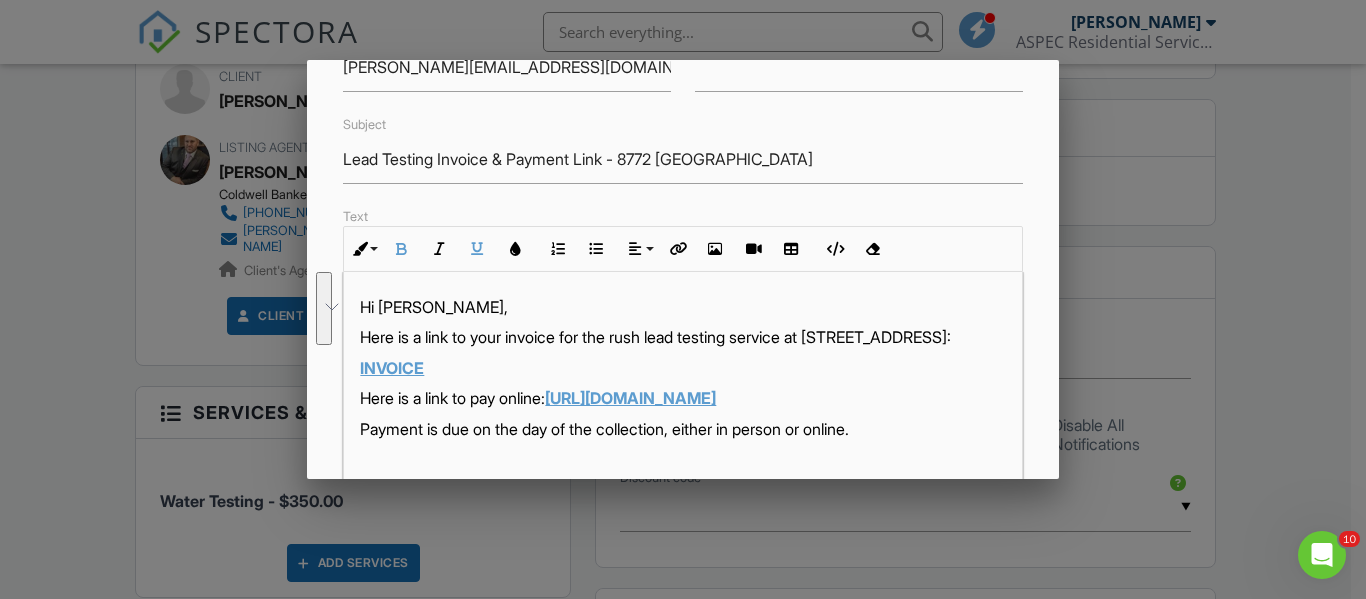 click on "INVOICE" at bounding box center (682, 368) 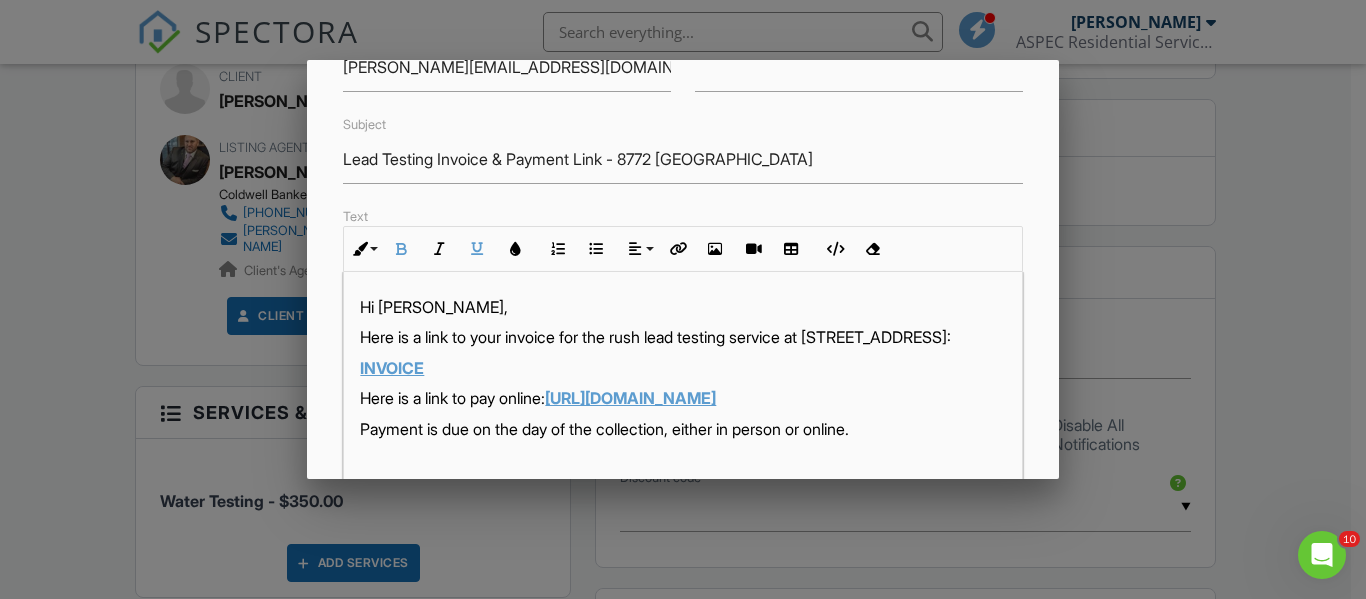 drag, startPoint x: 574, startPoint y: 446, endPoint x: 538, endPoint y: 284, distance: 165.9518 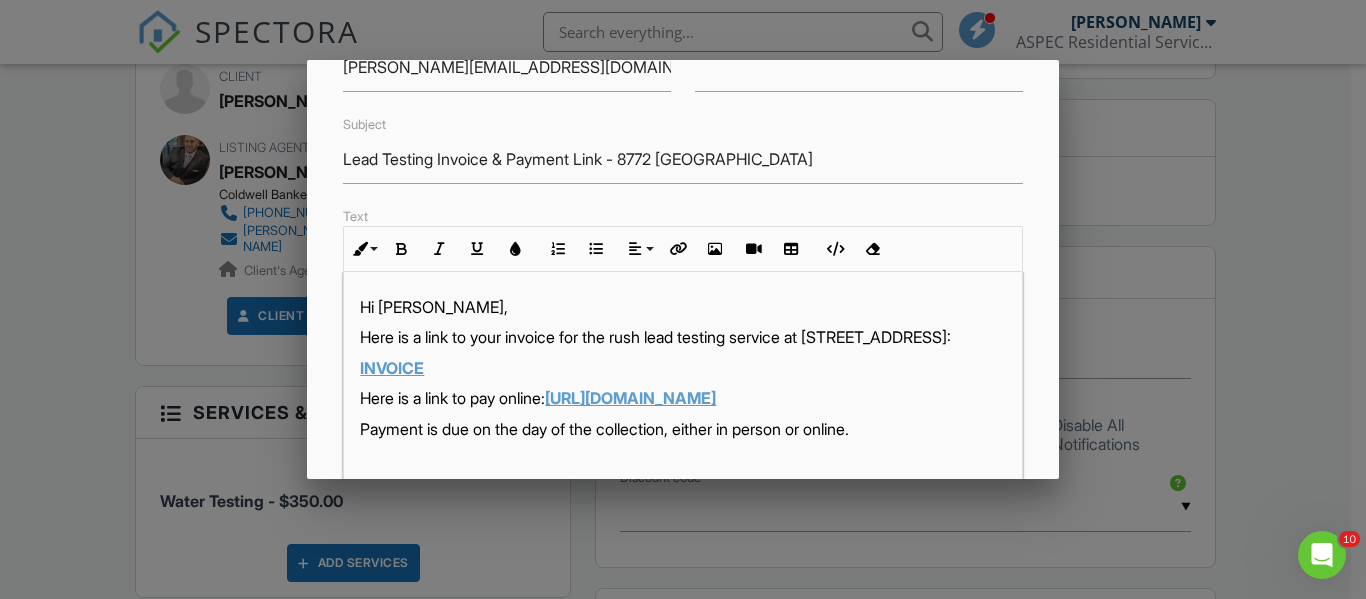 click on "https://www.paypal.com/paypalme/NWOhioHomeInspection" at bounding box center (630, 398) 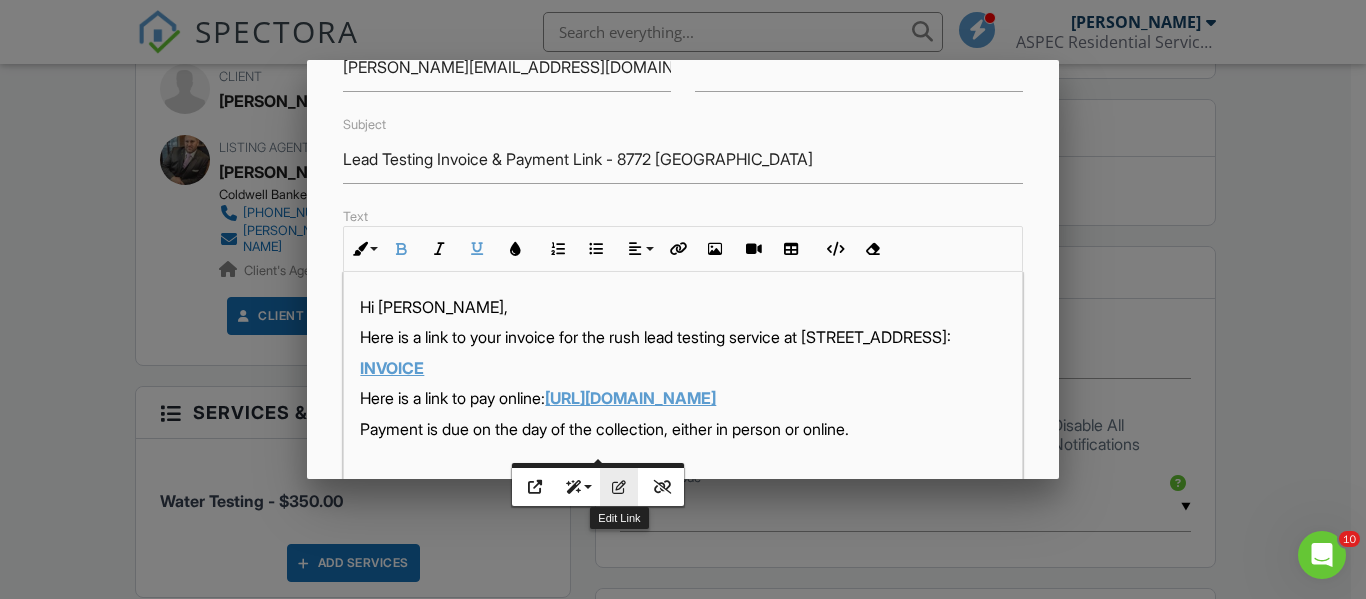 click at bounding box center (619, 487) 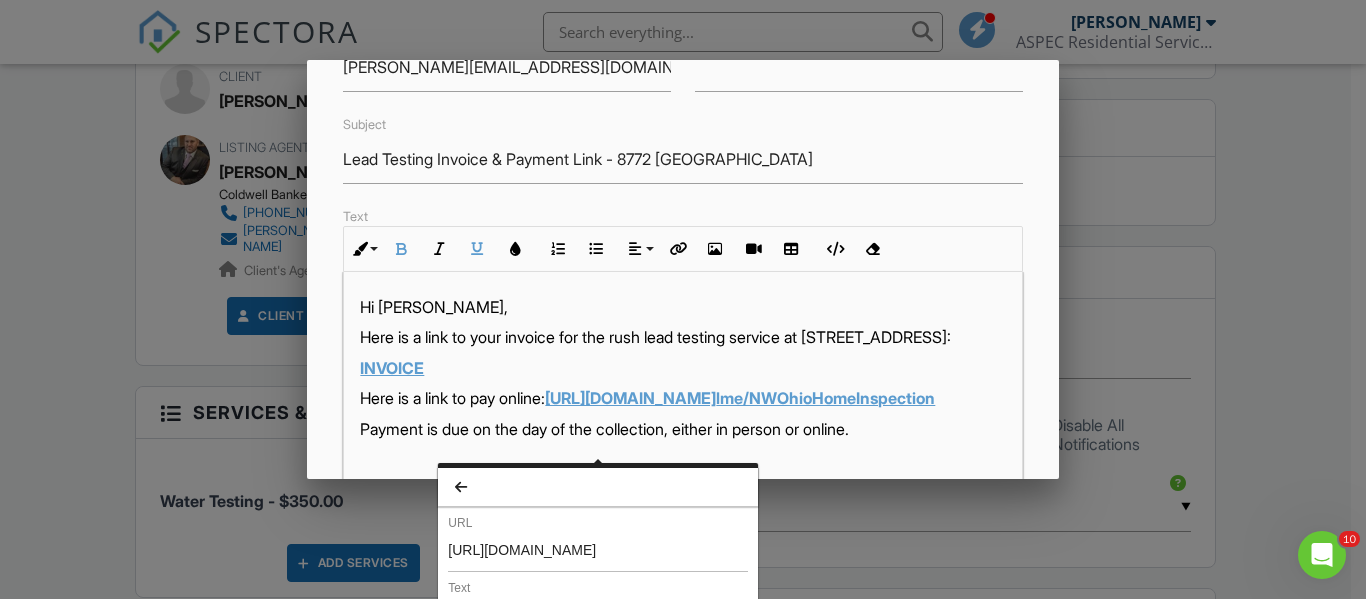 click on "Text" at bounding box center [598, 588] 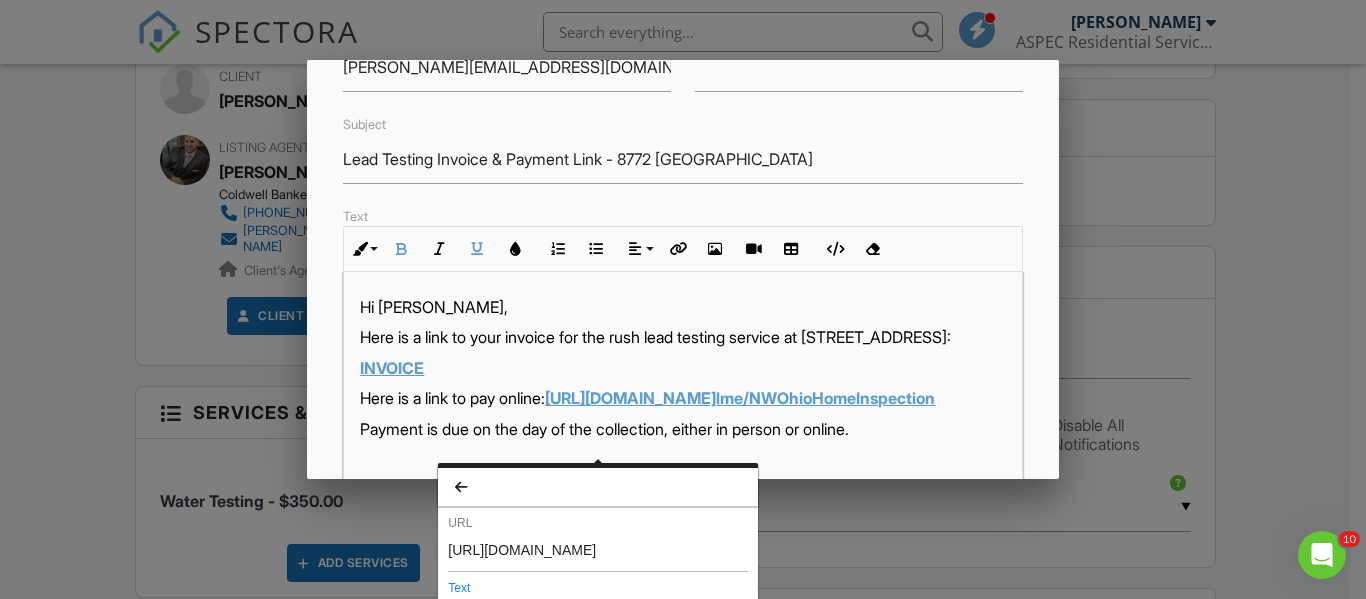 click on "https://www.paypal.com/paypalme/NWOhioHomeInspection" at bounding box center (598, 613) 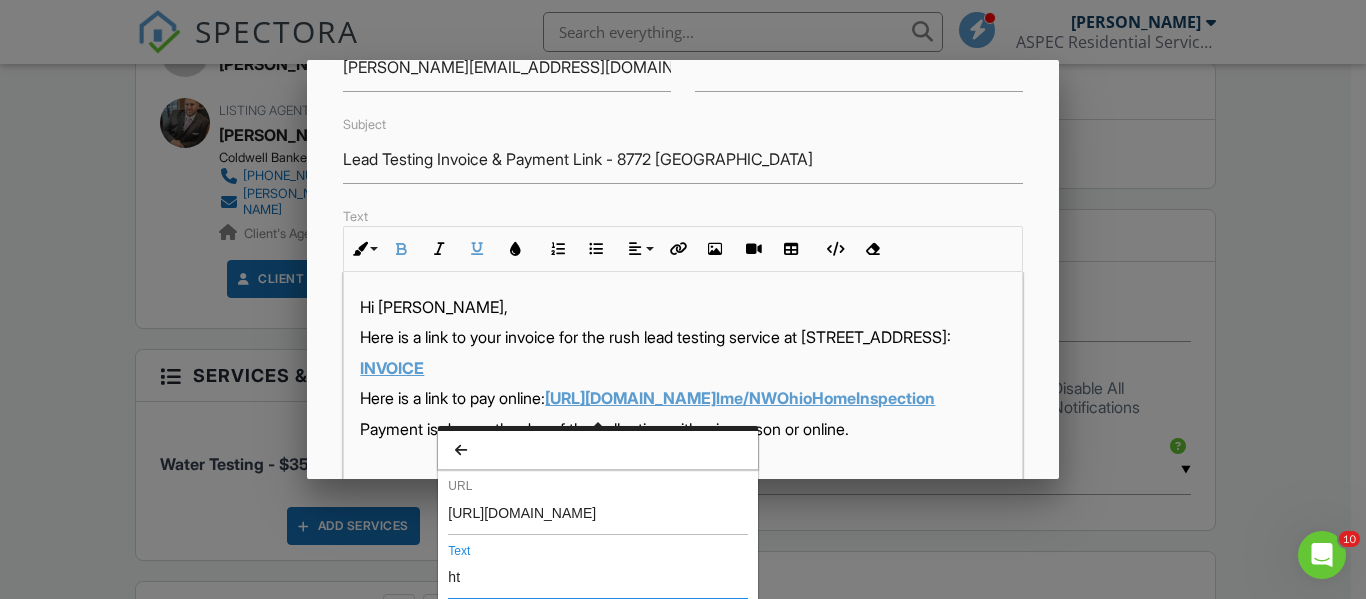 type on "h" 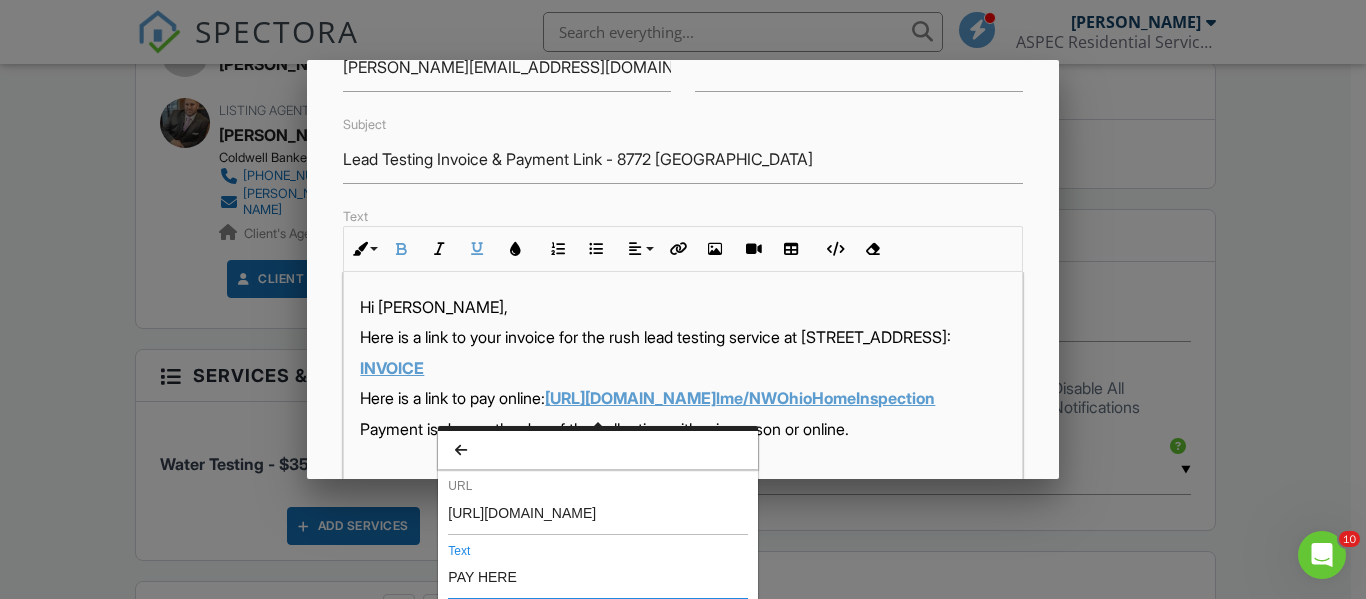 type on "PAY HERE" 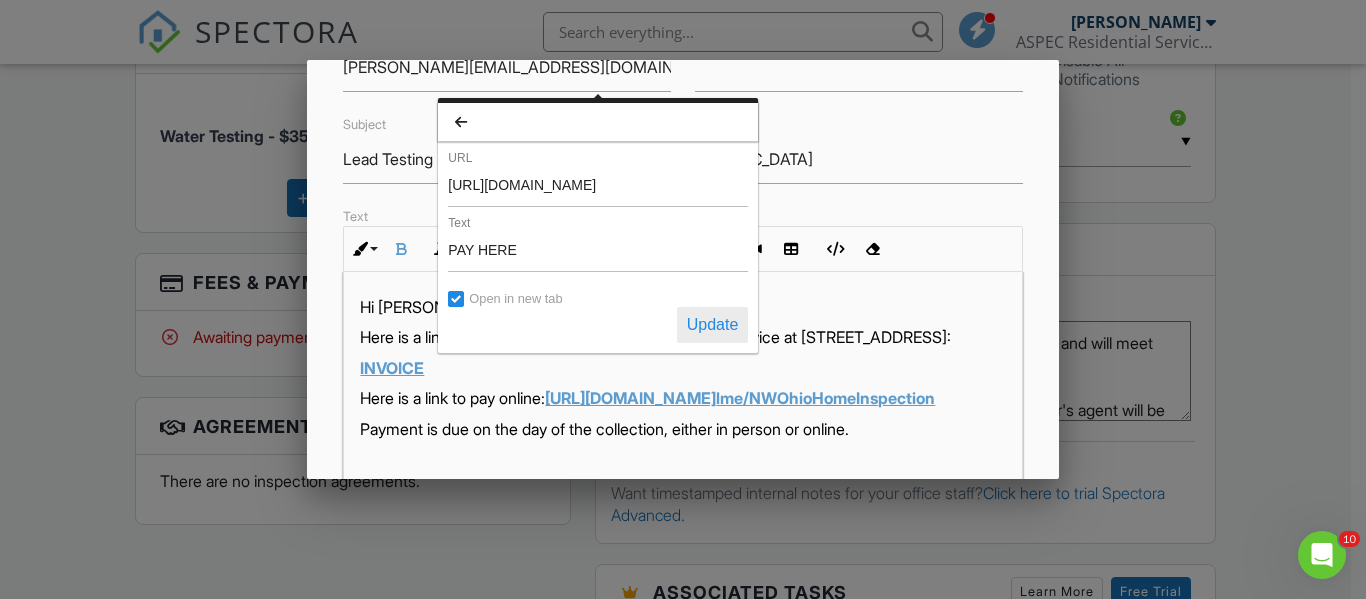 click on "Update" at bounding box center [713, 325] 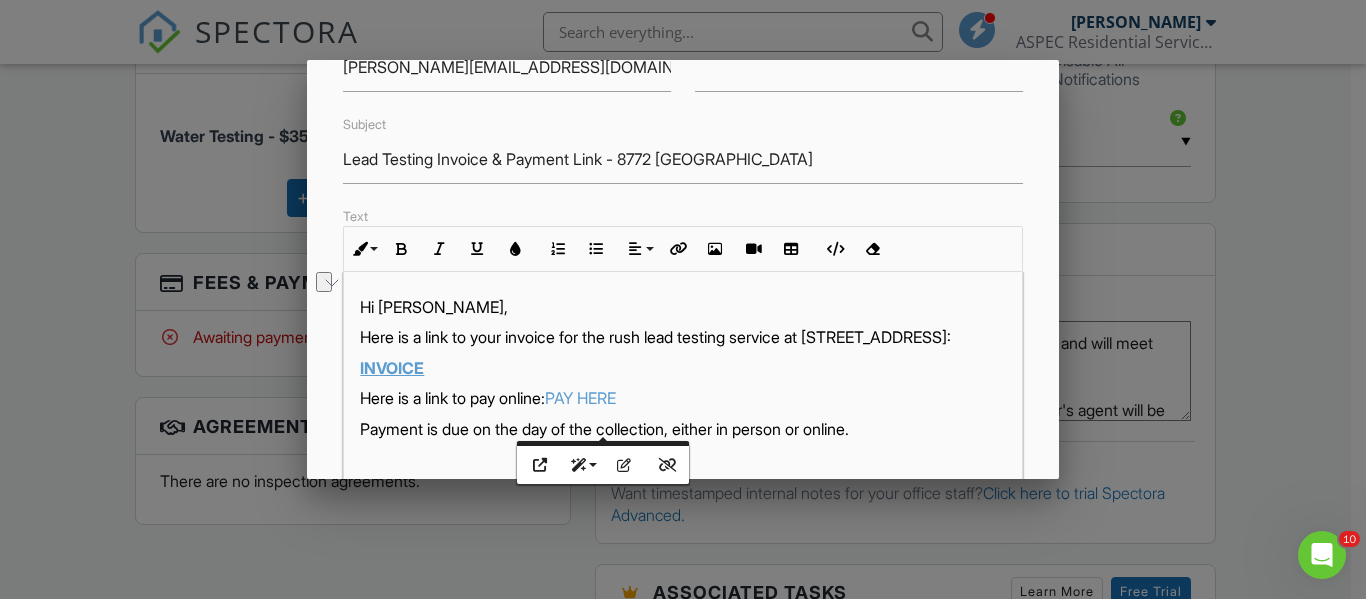 click on "Hi Jessee, Here is a link to your invoice for the rush lead testing service at 8772 State Route 34 in Edon, OH: INVOICE Here is a link to pay online:  PAY HERE Payment is due on the day of the collection, either in person or online. I will be delivering the sample to the lab on Wednesday morning.  Today would be a better day for me to collect it than tomorrow, if this evening would be possible?  I will reach out via text as well to make sure you get this. Instructions for the sampling: Sample is to be taken at a kitchen or bathroom sink cold water tap, that has been used for drinking water consumption. The tap in which the sample is to be collected should not be run for 6 hours prior to sampling. Aerator should NOT be removed." at bounding box center [682, 961] 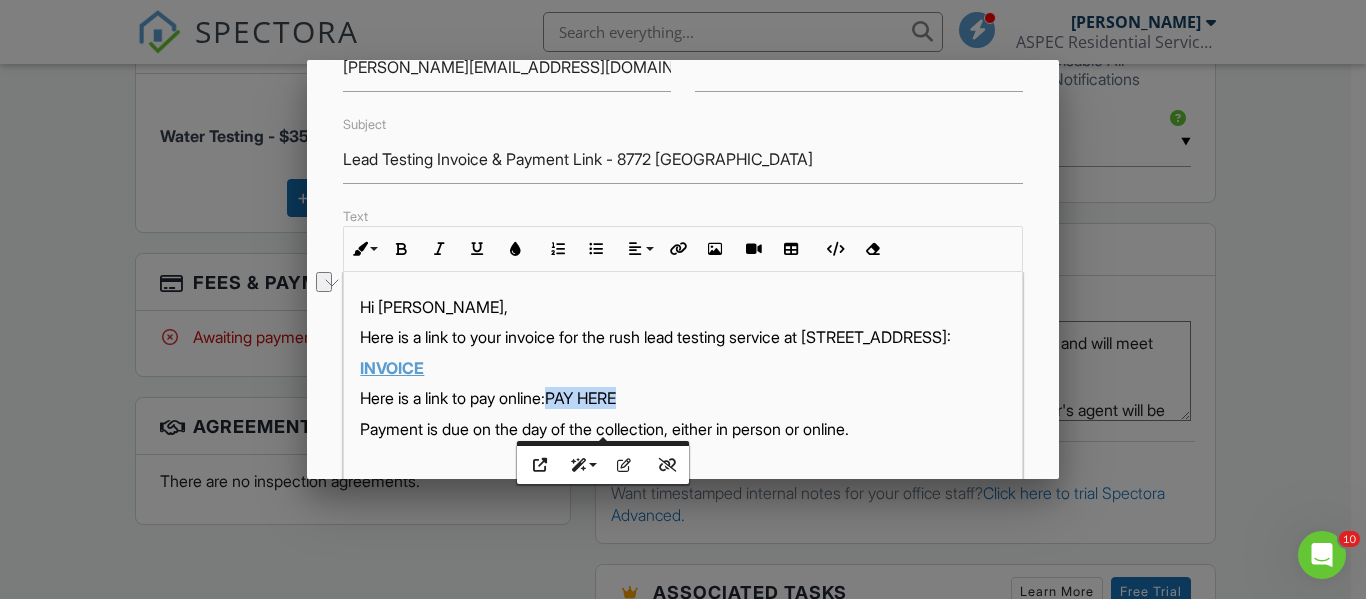 drag, startPoint x: 652, startPoint y: 424, endPoint x: 568, endPoint y: 425, distance: 84.00595 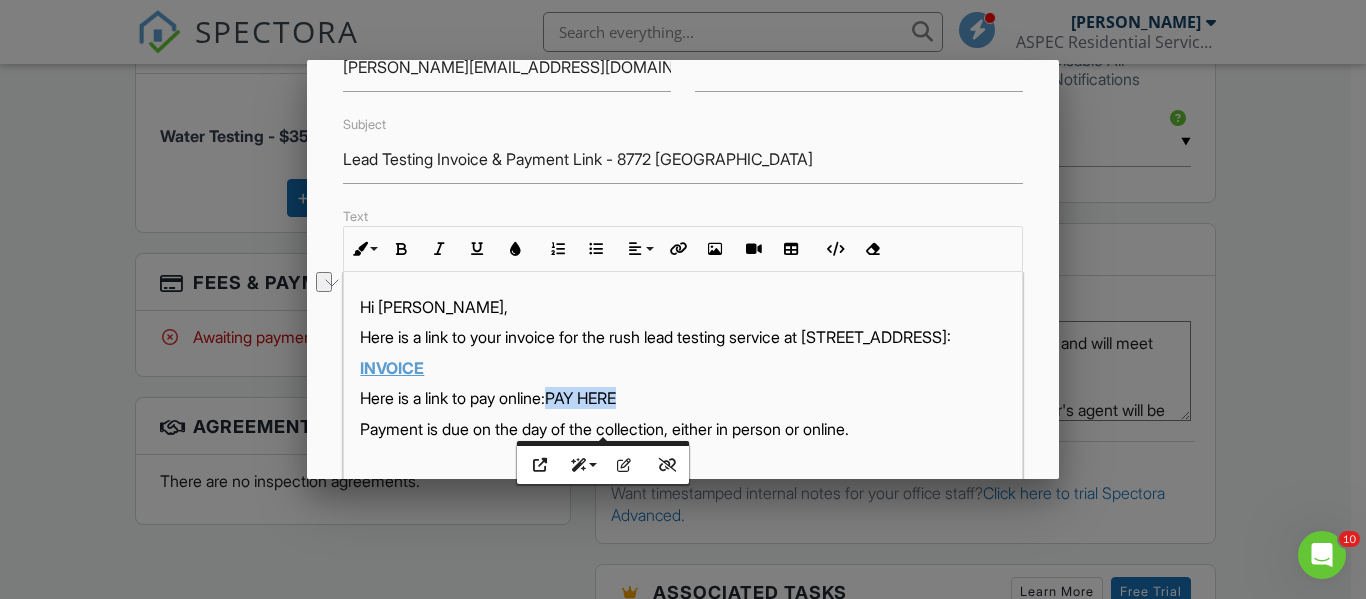 click on "Here is a link to pay online:  PAY HERE" at bounding box center (682, 398) 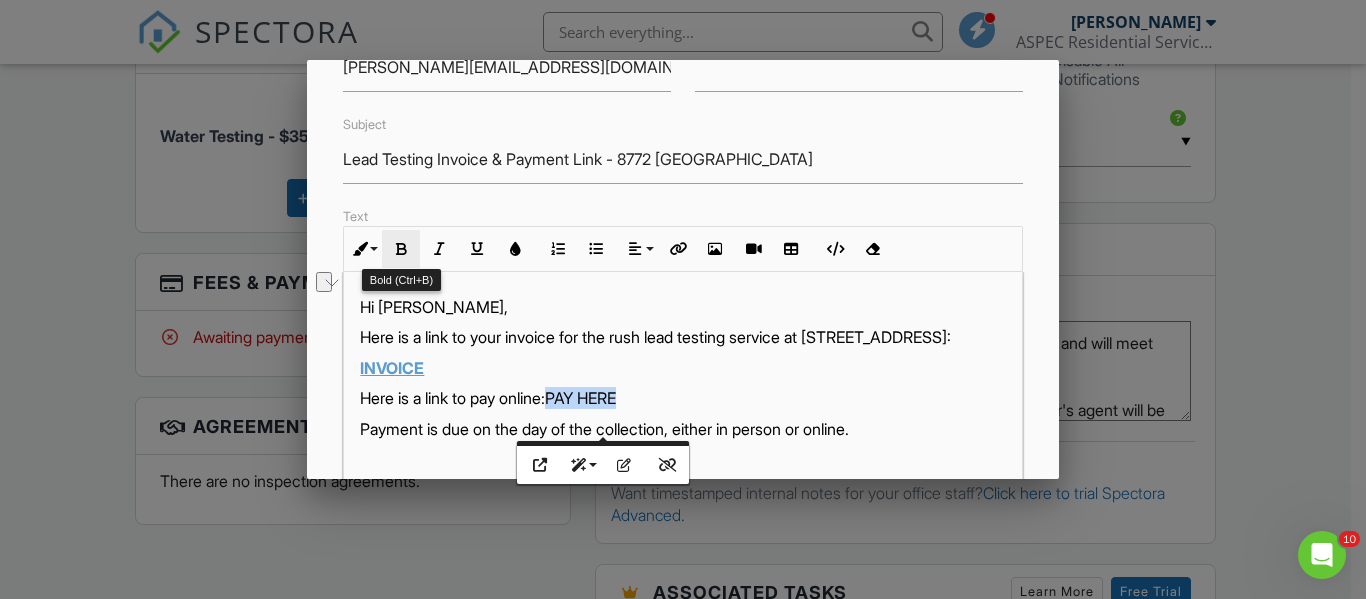 click at bounding box center [401, 249] 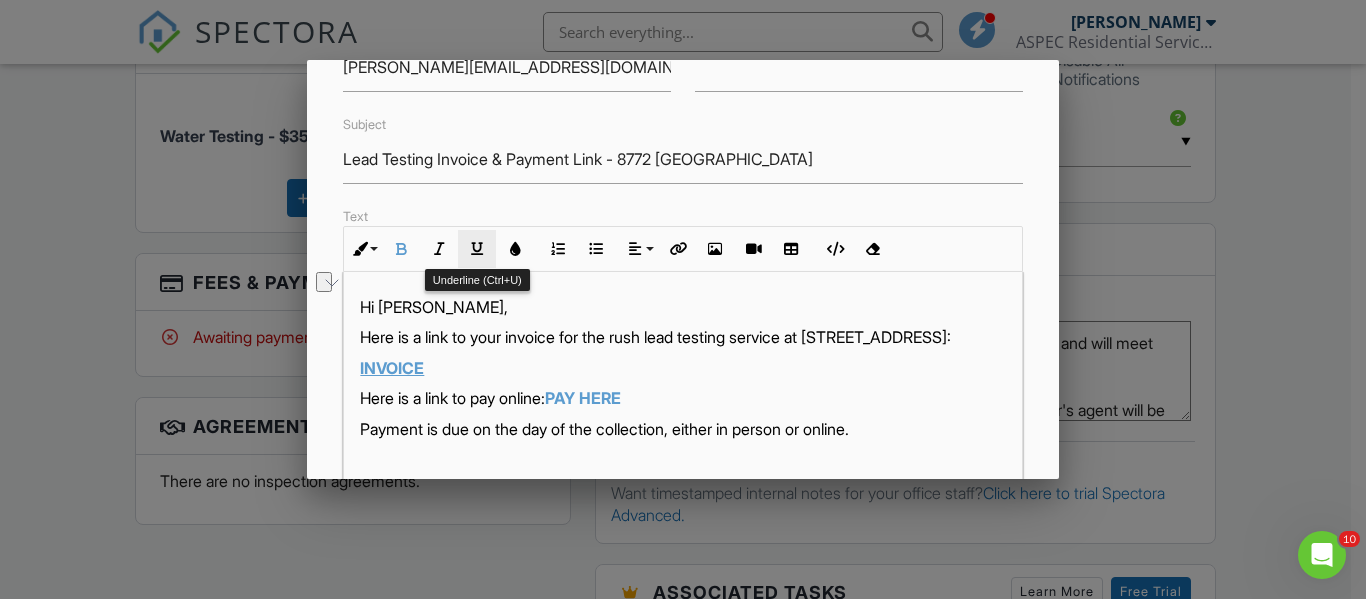 click at bounding box center (477, 249) 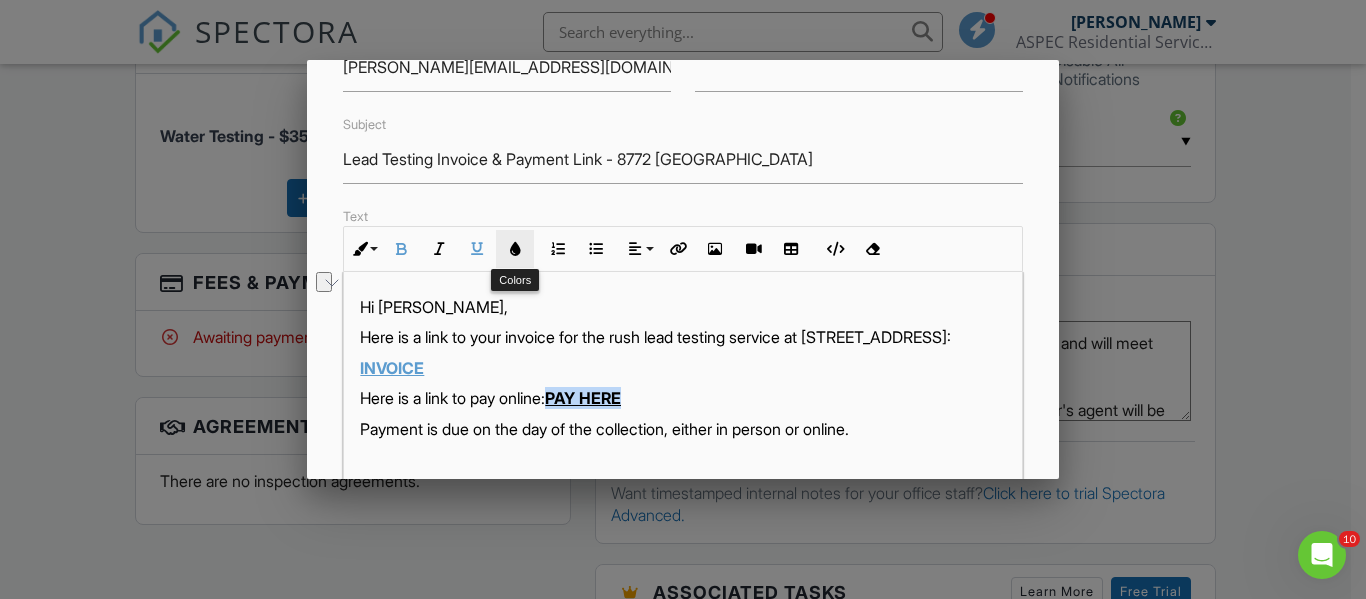 click on "Colors" at bounding box center (515, 249) 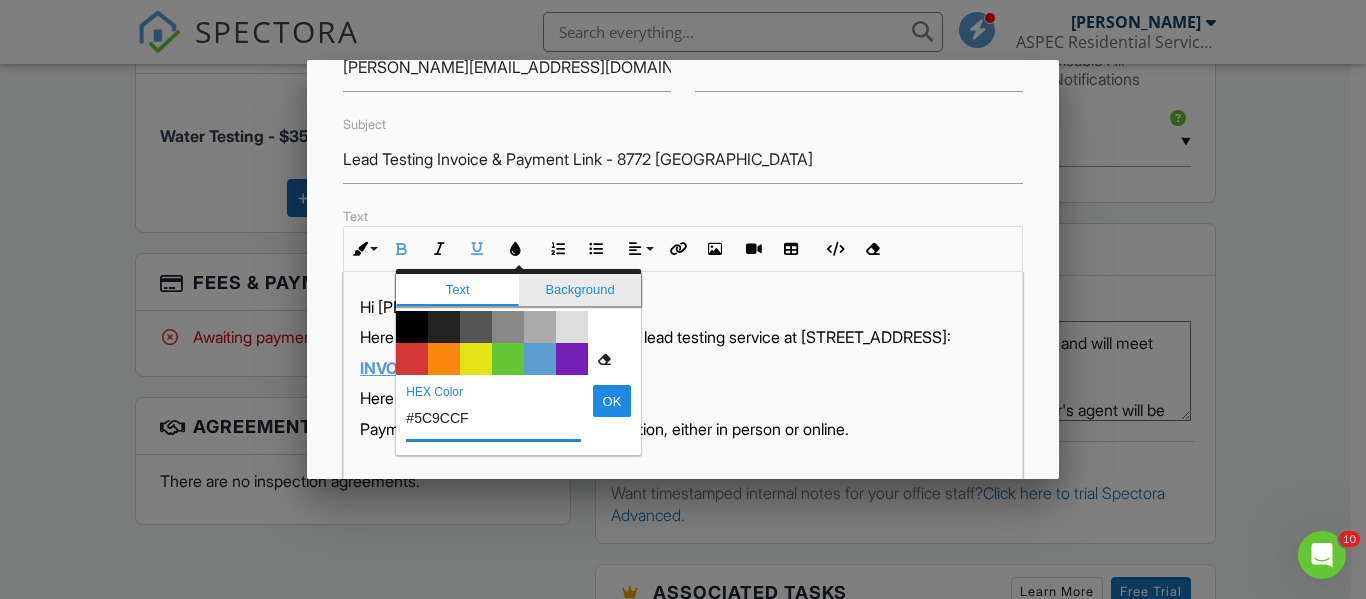 click on "Background" at bounding box center [580, 290] 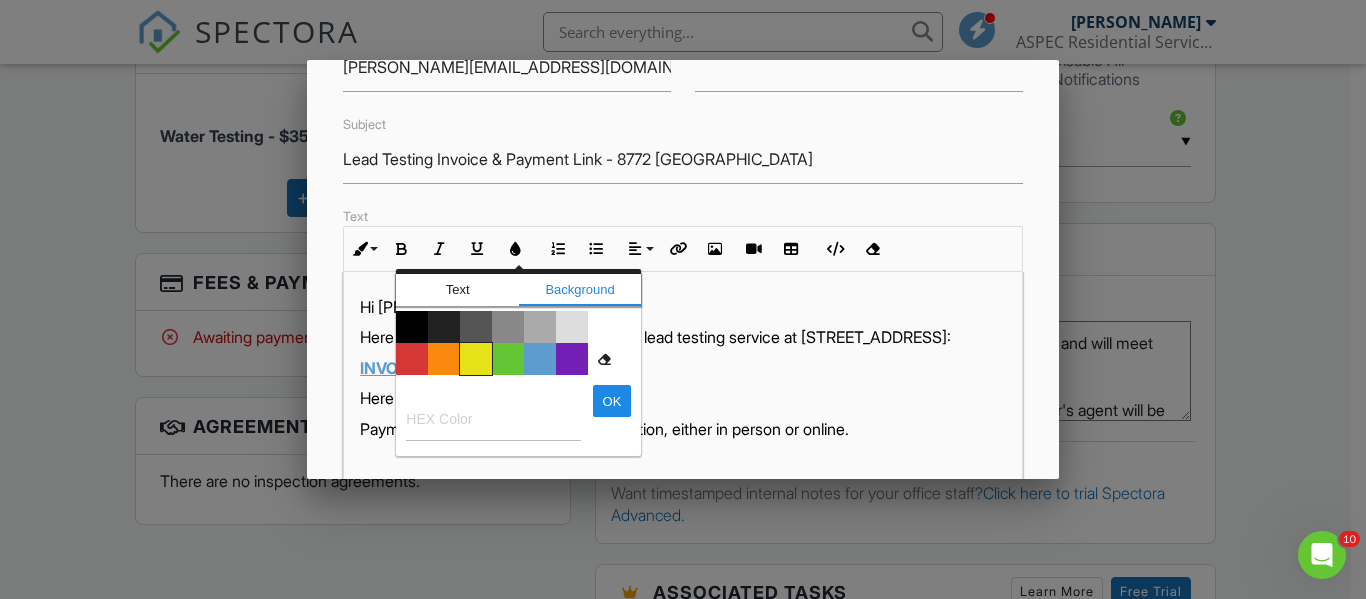 click on "Color #e5e318" at bounding box center (476, 359) 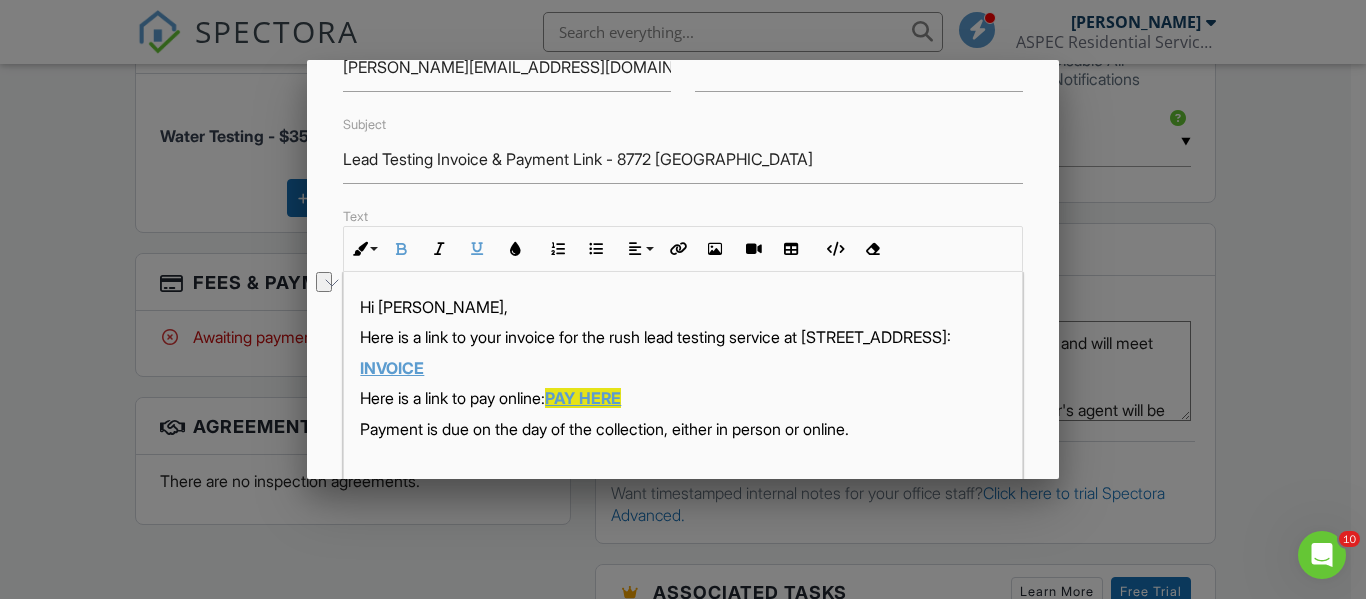 click on "Hi Jessee, Here is a link to your invoice for the rush lead testing service at 8772 State Route 34 in Edon, OH: INVOICE Here is a link to pay online:  PAY HERE Payment is due on the day of the collection, either in person or online. I will be delivering the sample to the lab on Wednesday morning.  Today would be a better day for me to collect it than tomorrow, if this evening would be possible?  I will reach out via text as well to make sure you get this. Instructions for the sampling: Sample is to be taken at a kitchen or bathroom sink cold water tap, that has been used for drinking water consumption. The tap in which the sample is to be collected should not be run for 6 hours prior to sampling. Aerator should NOT be removed." at bounding box center (682, 961) 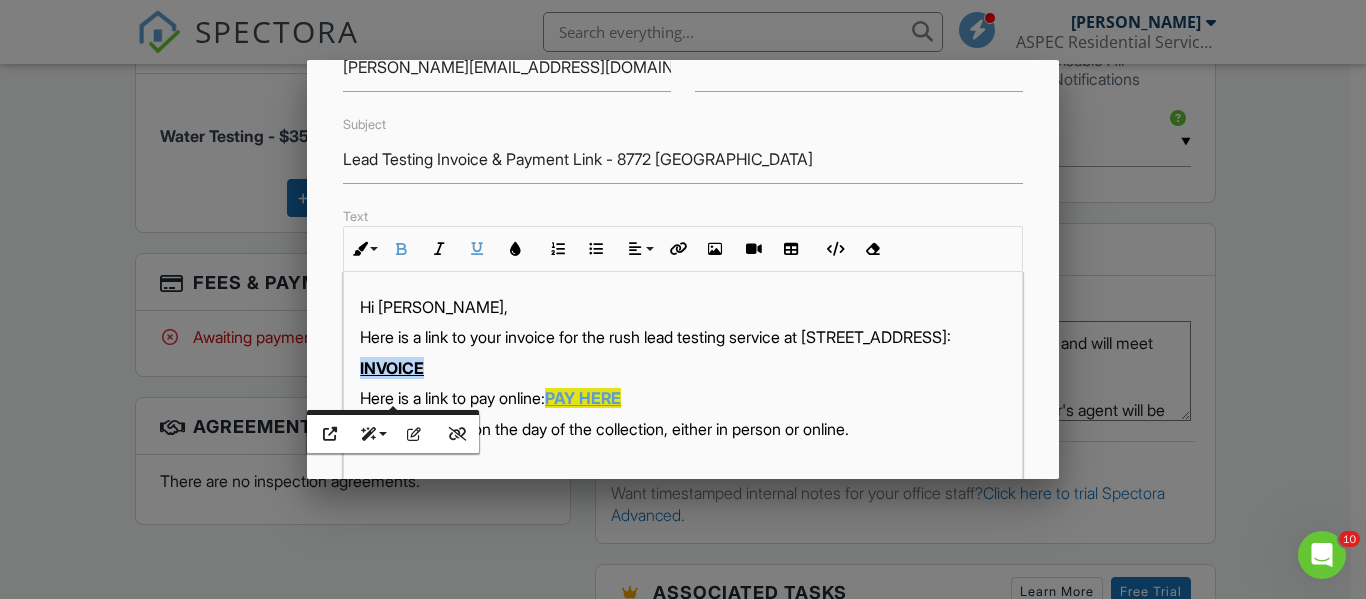 drag, startPoint x: 451, startPoint y: 384, endPoint x: 359, endPoint y: 388, distance: 92.086914 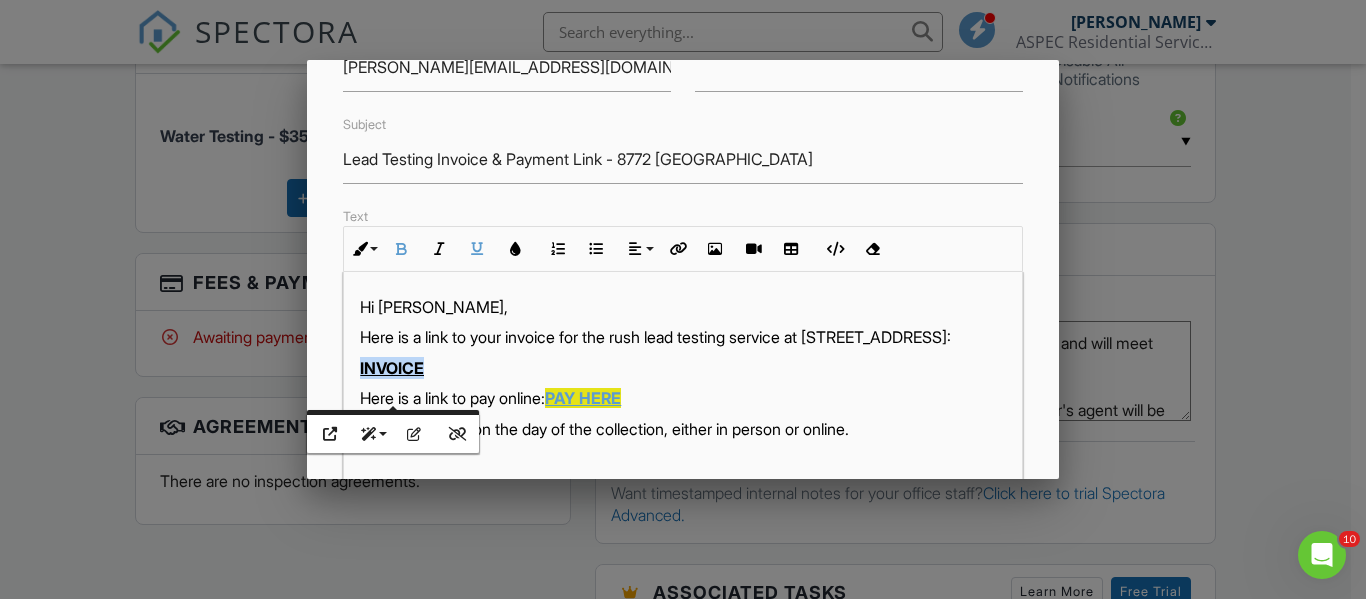 click on "Hi Jessee, Here is a link to your invoice for the rush lead testing service at 8772 State Route 34 in Edon, OH: INVOICE Here is a link to pay online:  PAY HERE Payment is due on the day of the collection, either in person or online. I will be delivering the sample to the lab on Wednesday morning.  Today would be a better day for me to collect it than tomorrow, if this evening would be possible?  I will reach out via text as well to make sure you get this. Instructions for the sampling: Sample is to be taken at a kitchen or bathroom sink cold water tap, that has been used for drinking water consumption. The tap in which the sample is to be collected should not be run for 6 hours prior to sampling. Aerator should NOT be removed." at bounding box center [682, 961] 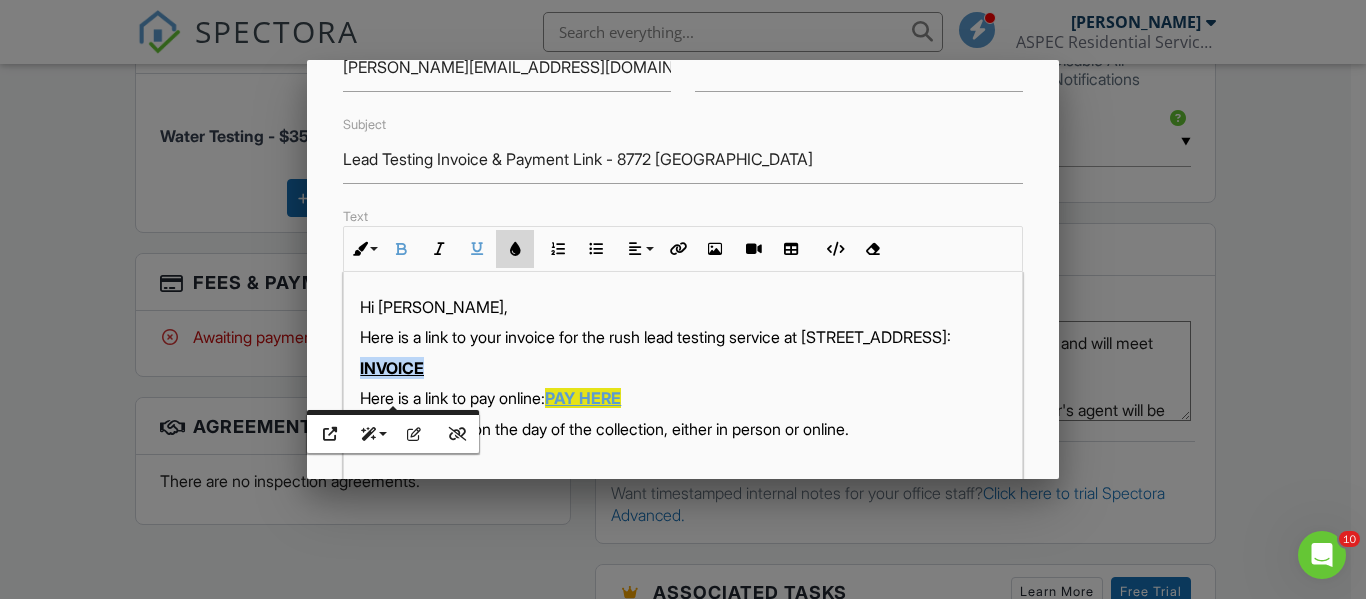 click at bounding box center [515, 249] 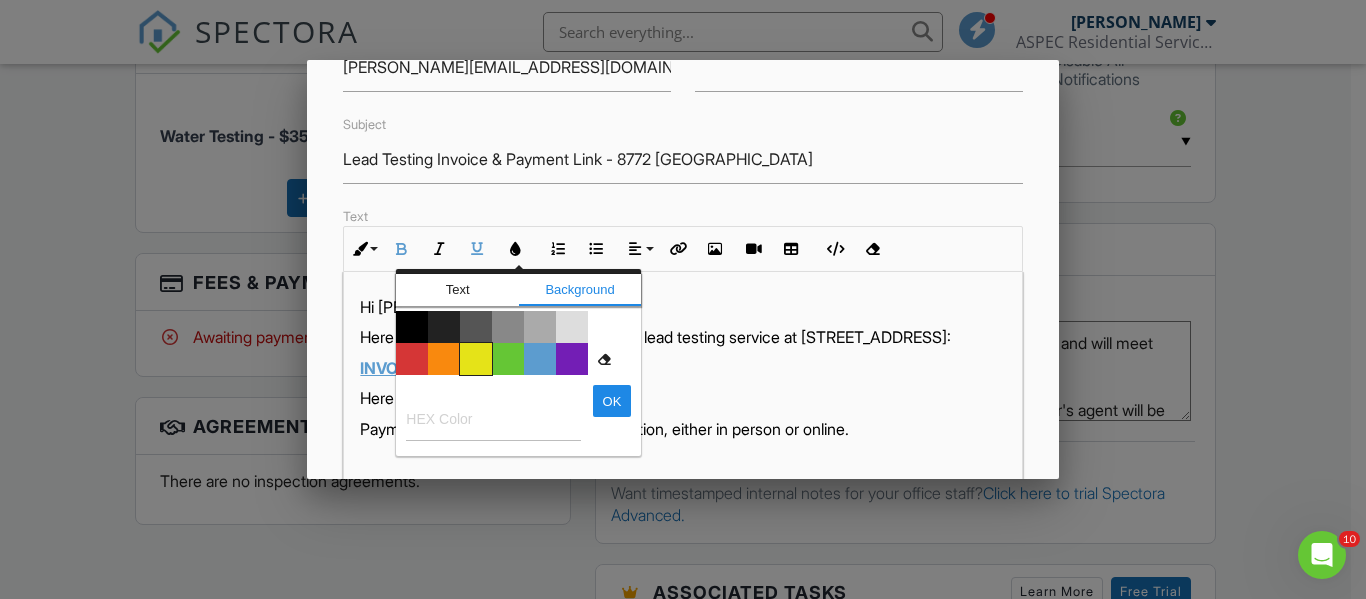 click on "Color #e5e318" at bounding box center (476, 359) 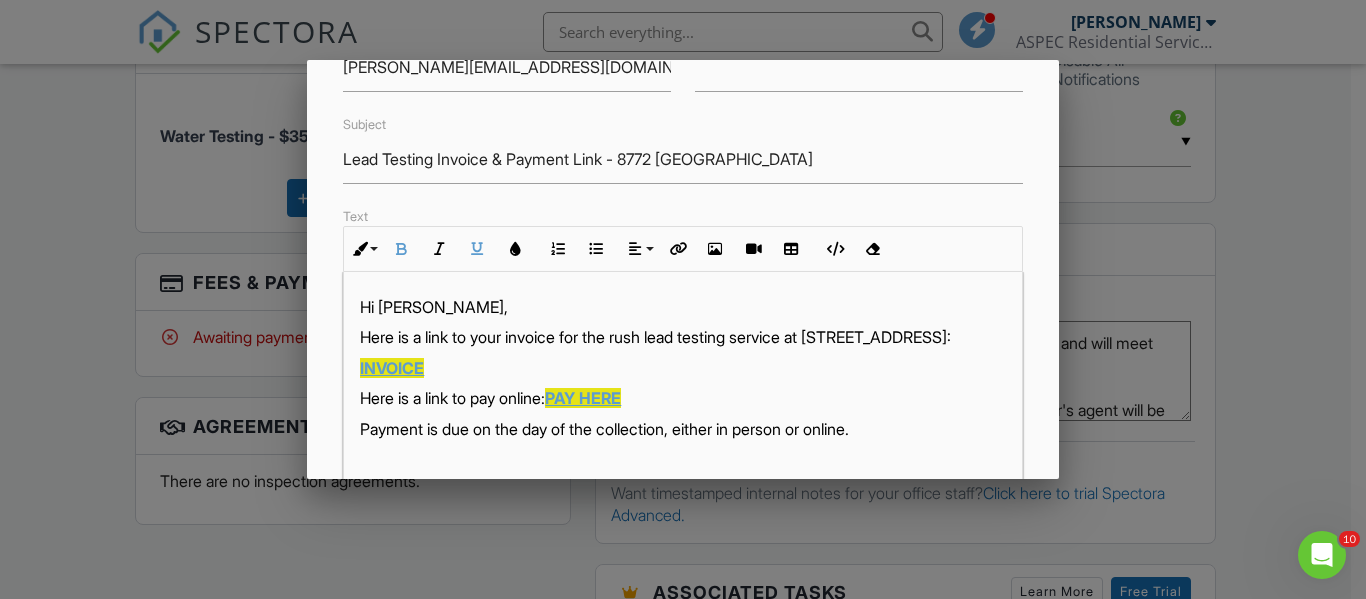 click on "Here is a link to your invoice for the rush lead testing service at 8772 State Route 34 in Edon, OH:" at bounding box center (682, 337) 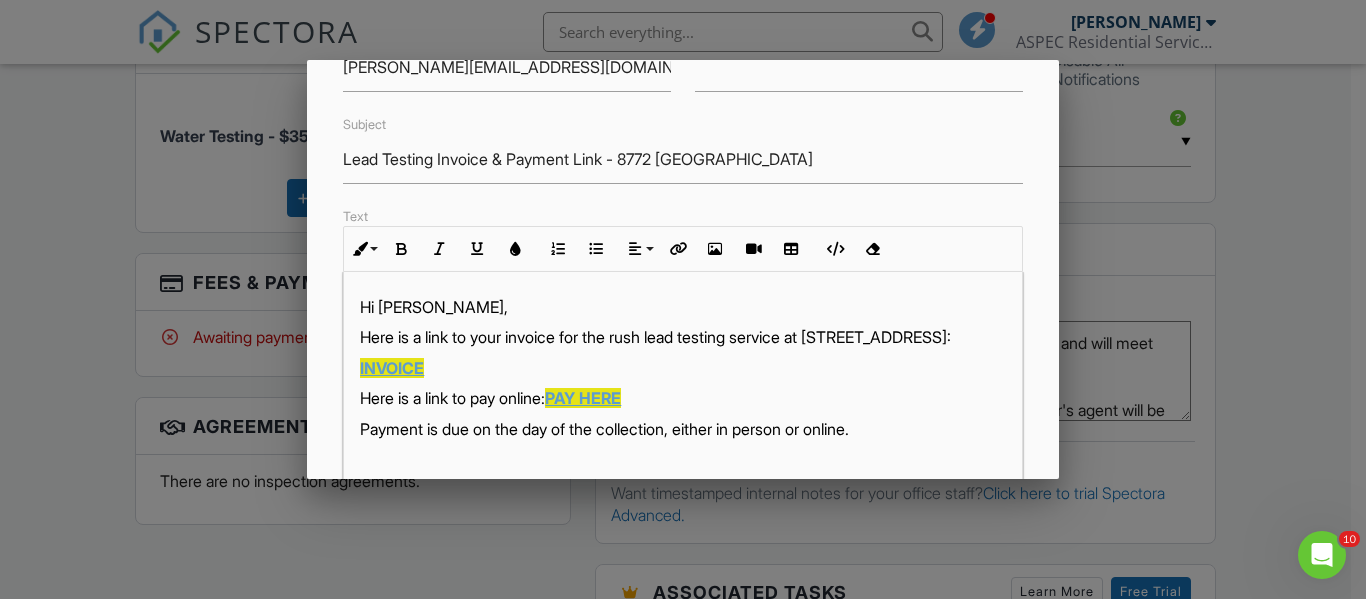 click on "Hi Jessee, Here is a link to your invoice for the rush lead testing service at 8772 State Route 34 in Edon, OH: INVOICE Here is a link to pay online:  PAY HERE Payment is due on the day of the collection, either in person or online. I will be delivering the sample to the lab on Wednesday morning.  Today would be a better day for me to collect it than tomorrow, if this evening would be possible?  I will reach out via text as well to make sure you get this. Instructions for the sampling: Sample is to be taken at a kitchen or bathroom sink cold water tap, that has been used for drinking water consumption. The tap in which the sample is to be collected should not be run for 6 hours prior to sampling. Aerator should NOT be removed." at bounding box center (682, 961) 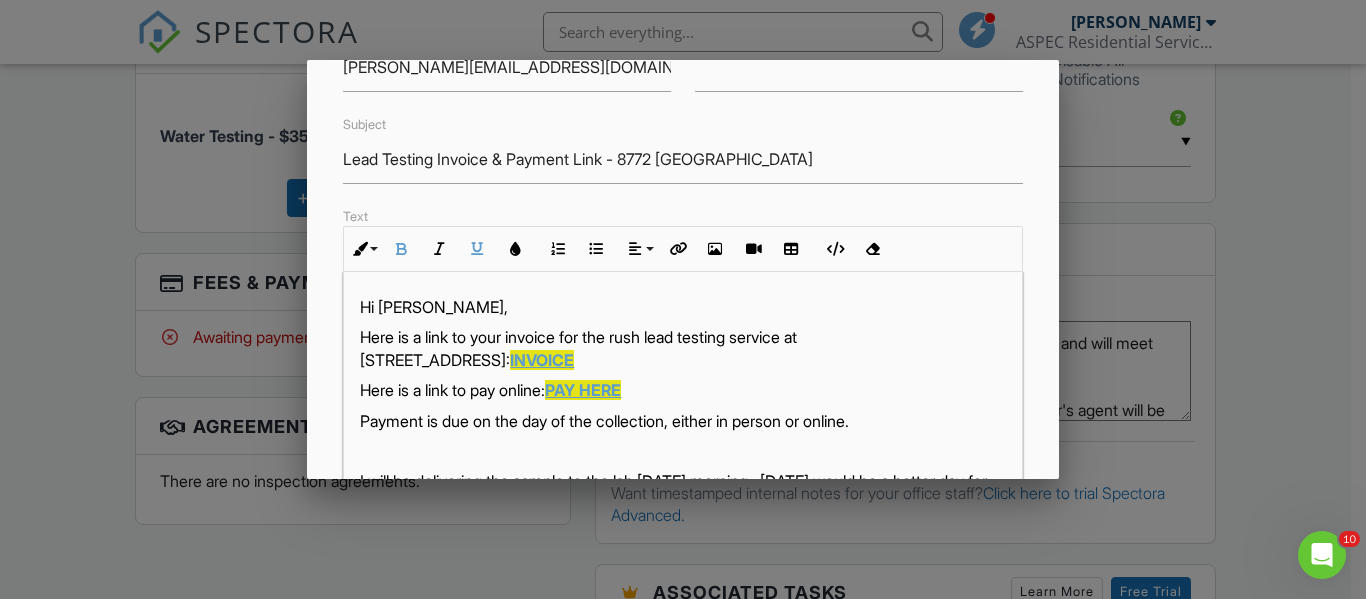 click on "PAY HERE" at bounding box center [583, 390] 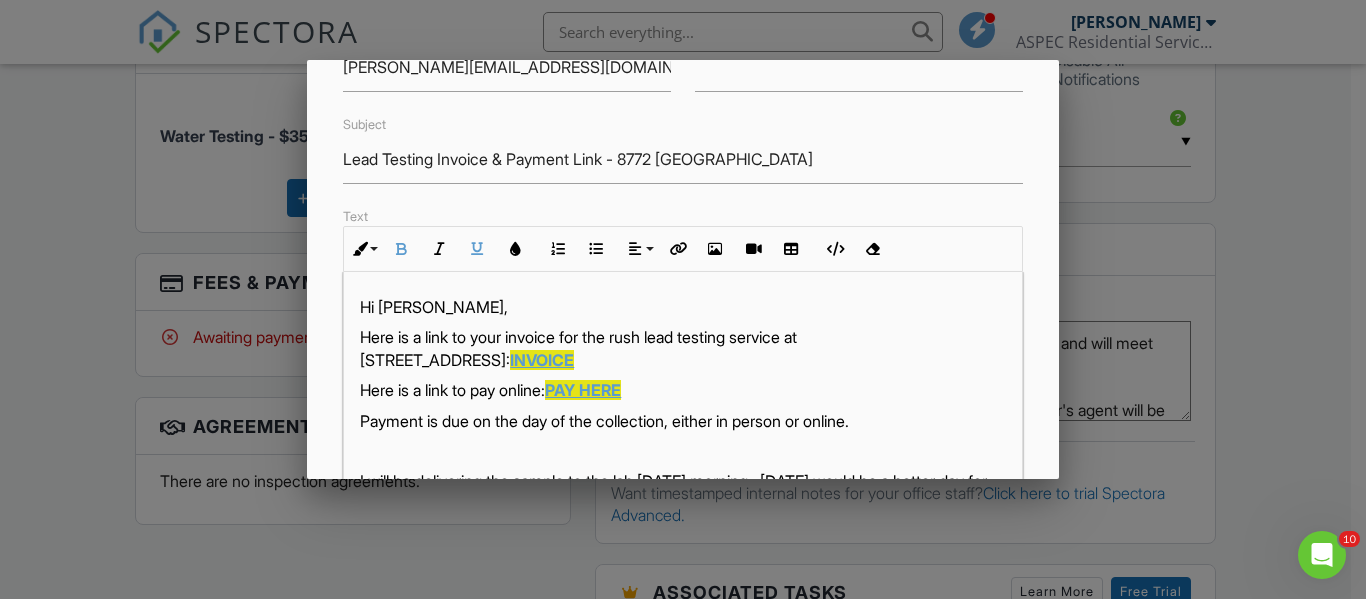 scroll, scrollTop: 100, scrollLeft: 0, axis: vertical 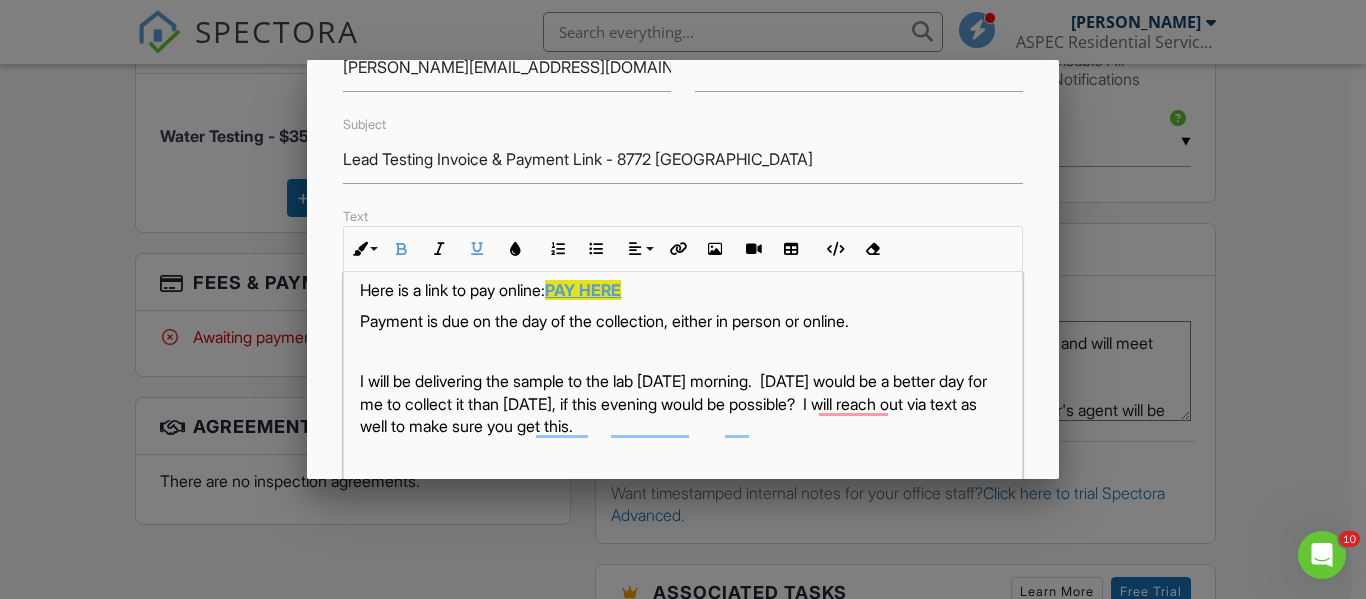 click at bounding box center (682, 351) 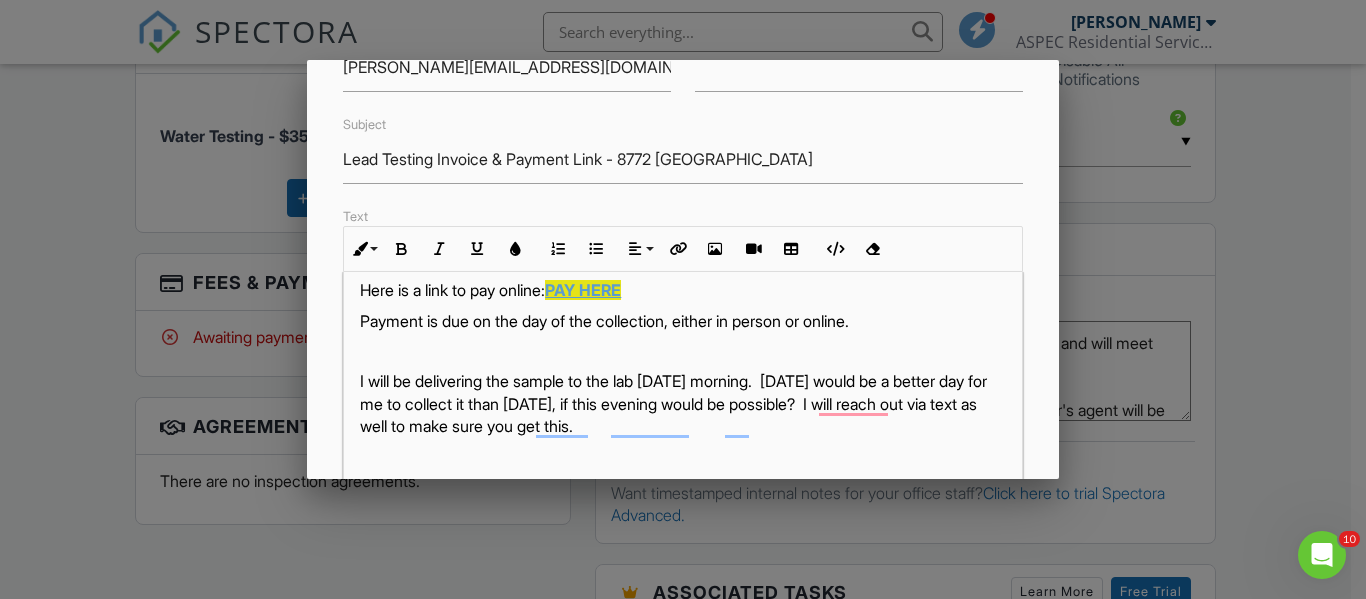 click on "I will be delivering the sample to the lab on Wednesday morning.  Today would be a better day for me to collect it than tomorrow, if this evening would be possible?  I will reach out via text as well to make sure you get this." at bounding box center [682, 403] 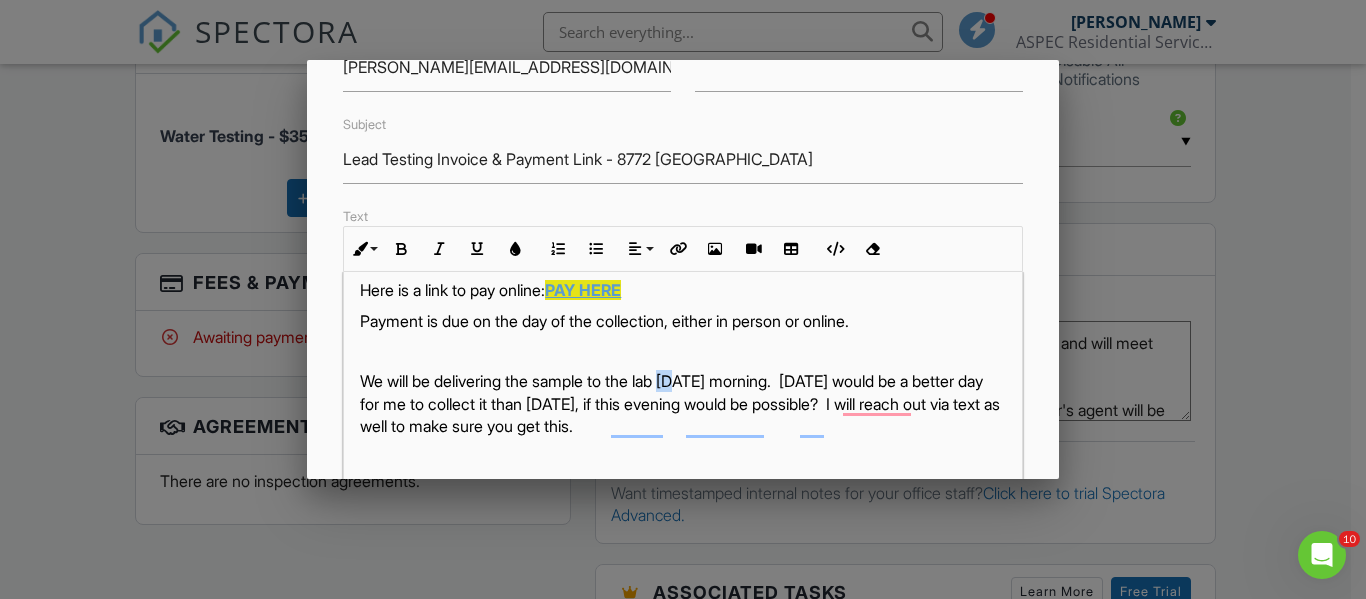drag, startPoint x: 699, startPoint y: 384, endPoint x: 684, endPoint y: 384, distance: 15 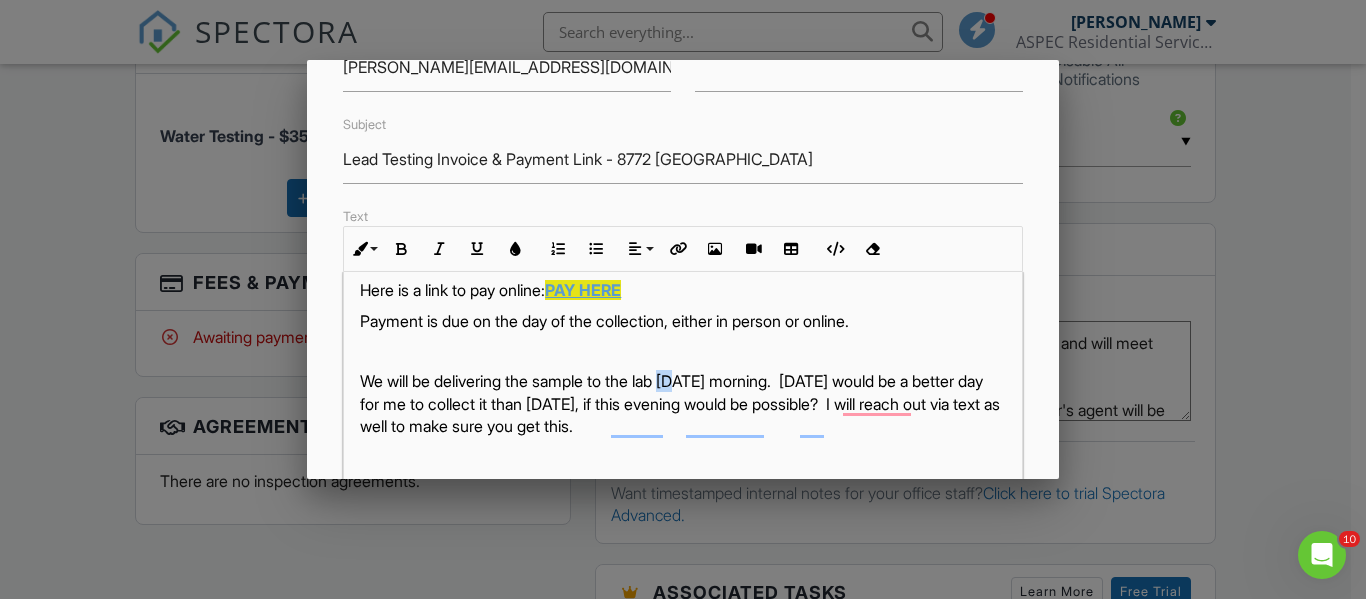 click on "We will be delivering the sample to the lab on Wednesday morning.  Today would be a better day for me to collect it than tomorrow, if this evening would be possible?  I will reach out via text as well to make sure you get this." at bounding box center [682, 403] 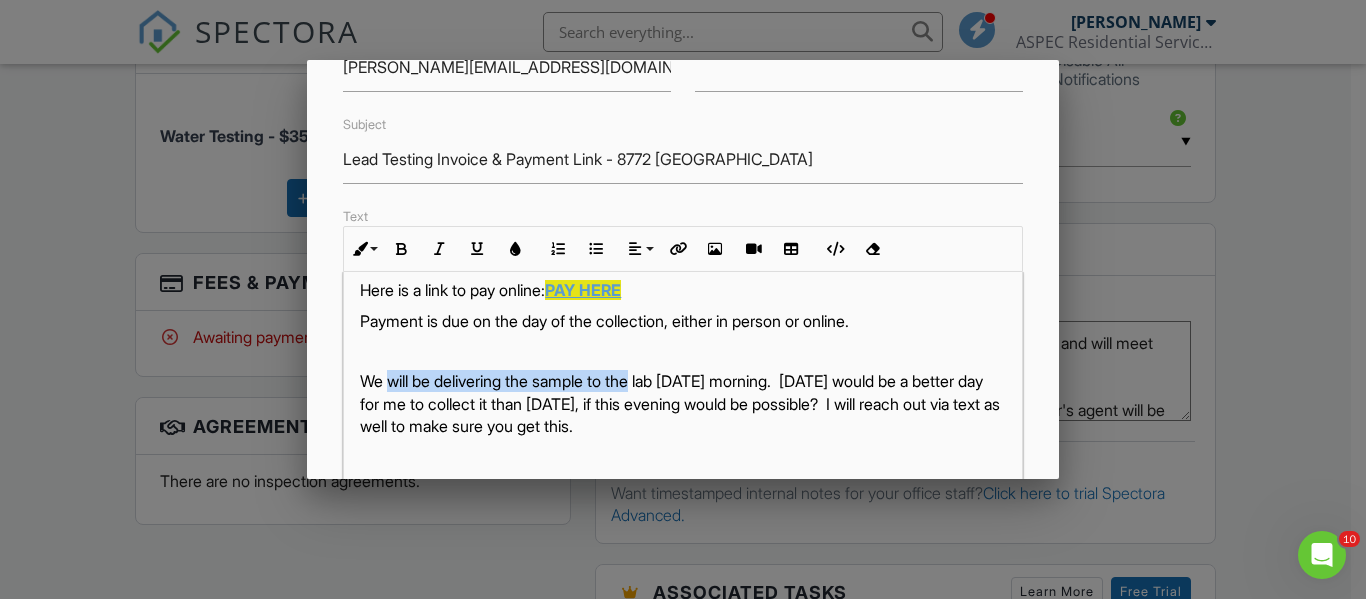 drag, startPoint x: 649, startPoint y: 381, endPoint x: 395, endPoint y: 378, distance: 254.01772 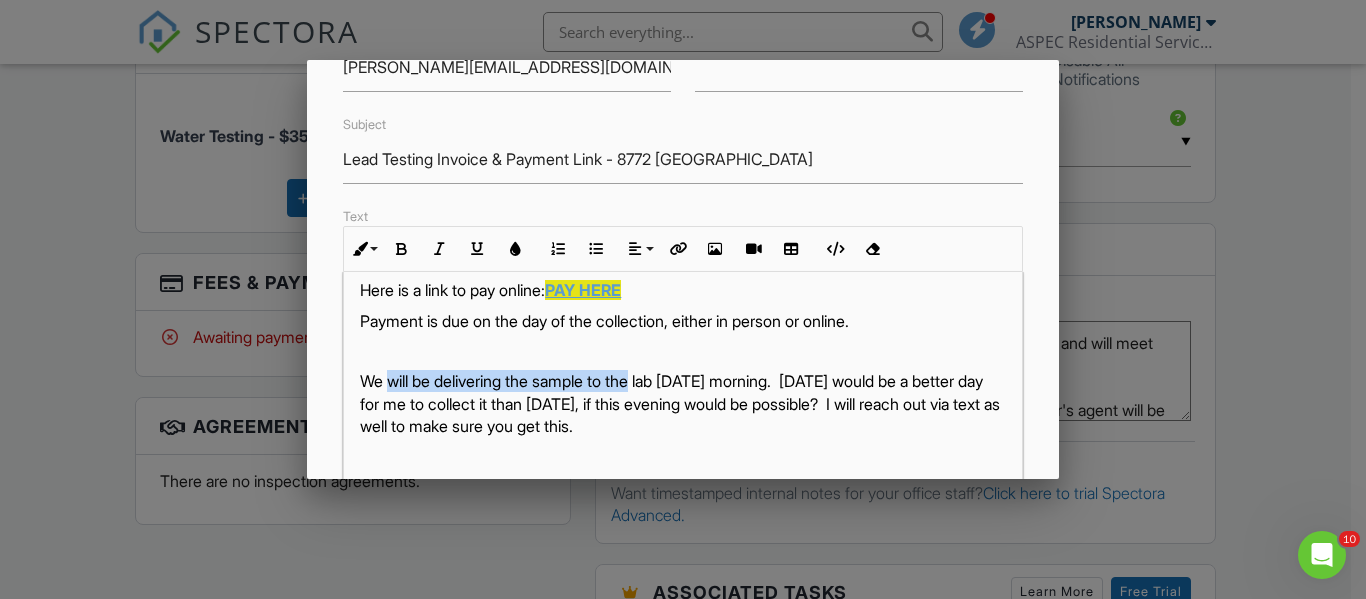 click on "We will be delivering the sample to the lab this Wednesday morning.  Today would be a better day for me to collect it than tomorrow, if this evening would be possible?  I will reach out via text as well to make sure you get this." at bounding box center [682, 403] 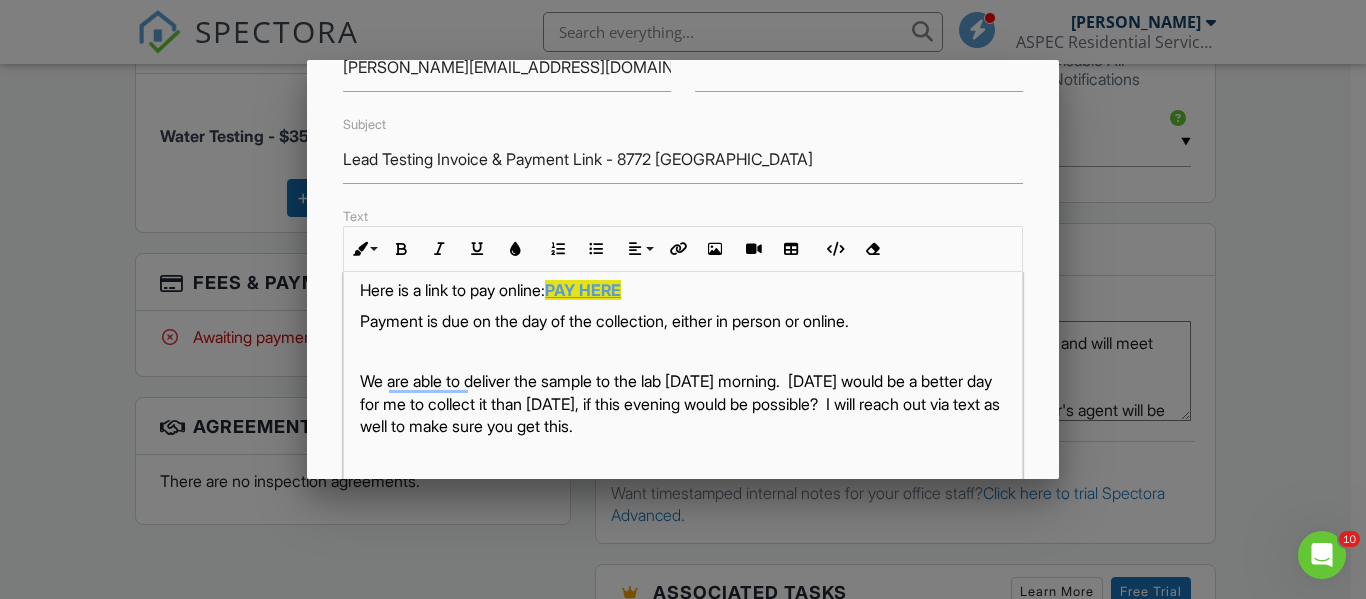 click on "We are able to deliver the sample to the lab this Wednesday morning.  Today would be a better day for me to collect it than tomorrow, if this evening would be possible?  I will reach out via text as well to make sure you get this." at bounding box center (682, 403) 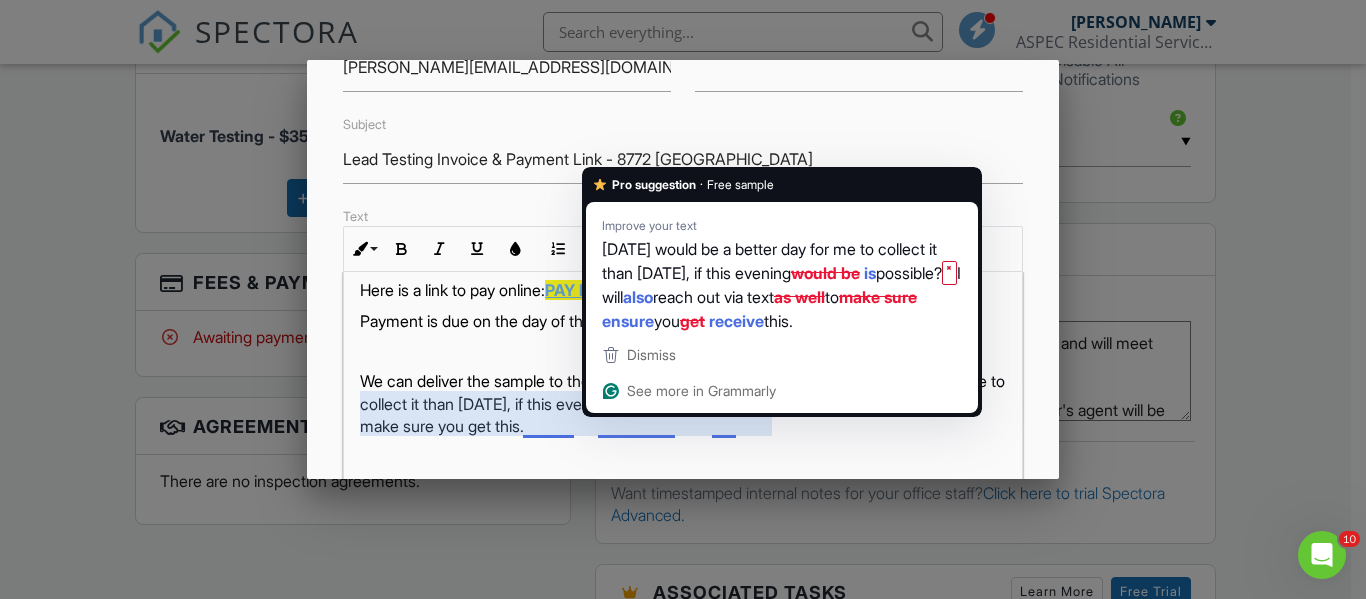 click on "We can deliver the sample to the lab this Wednesday morning.  ​ ​ Today would be a better day for me to collect it than tomorrow, if this evening would be possible?  I will reach out via text as well to make sure you get this." at bounding box center (682, 403) 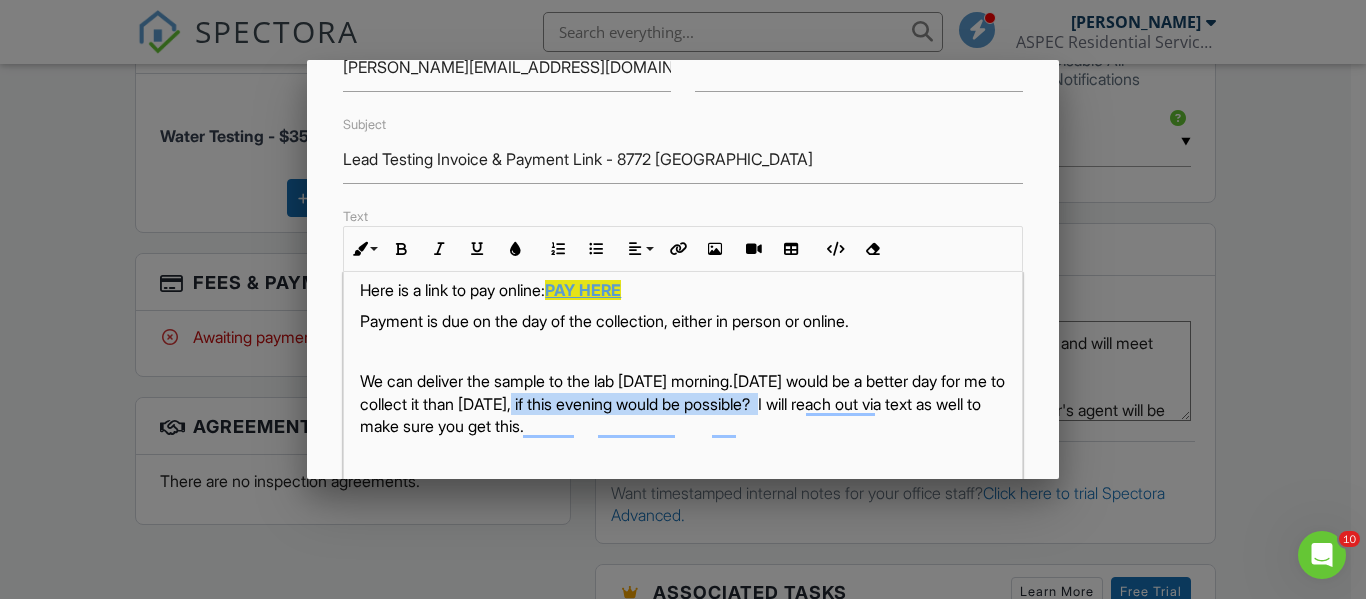 drag, startPoint x: 953, startPoint y: 405, endPoint x: 689, endPoint y: 402, distance: 264.01706 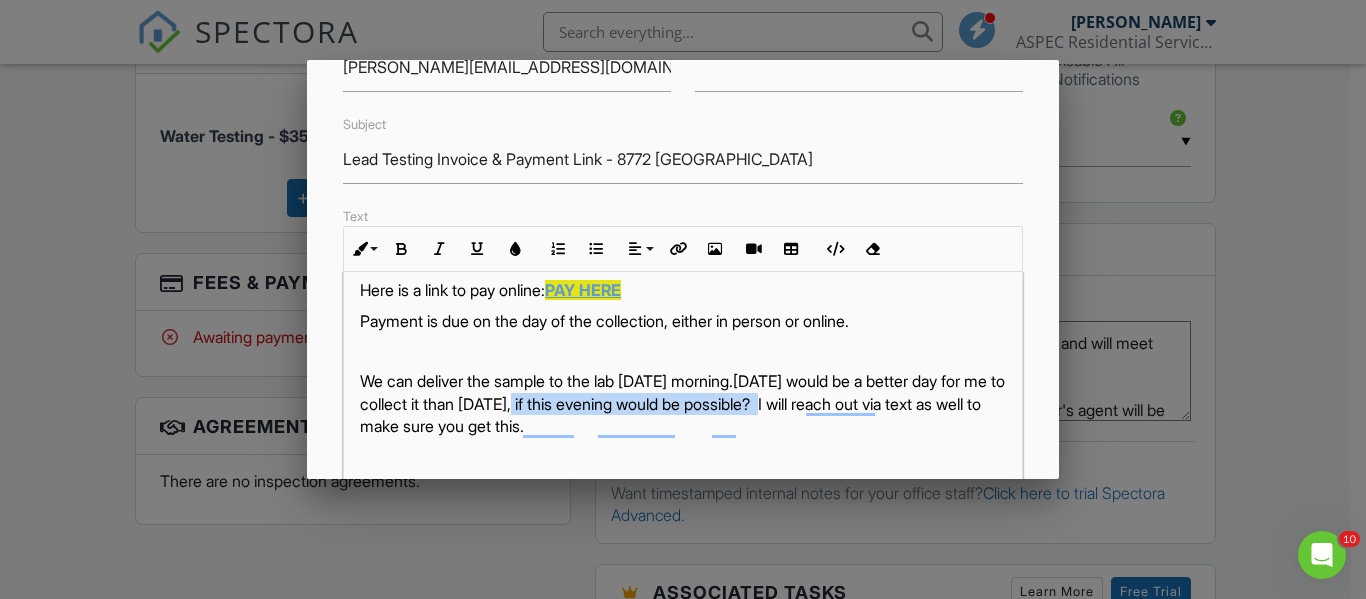 click on "We can deliver the sample to the lab this Wednesday morning.  ​ ​ Today would be a better day for me to collect it than tomorrow, if this evening would be possible?  I will reach out via text as well to make sure you get this." at bounding box center [682, 403] 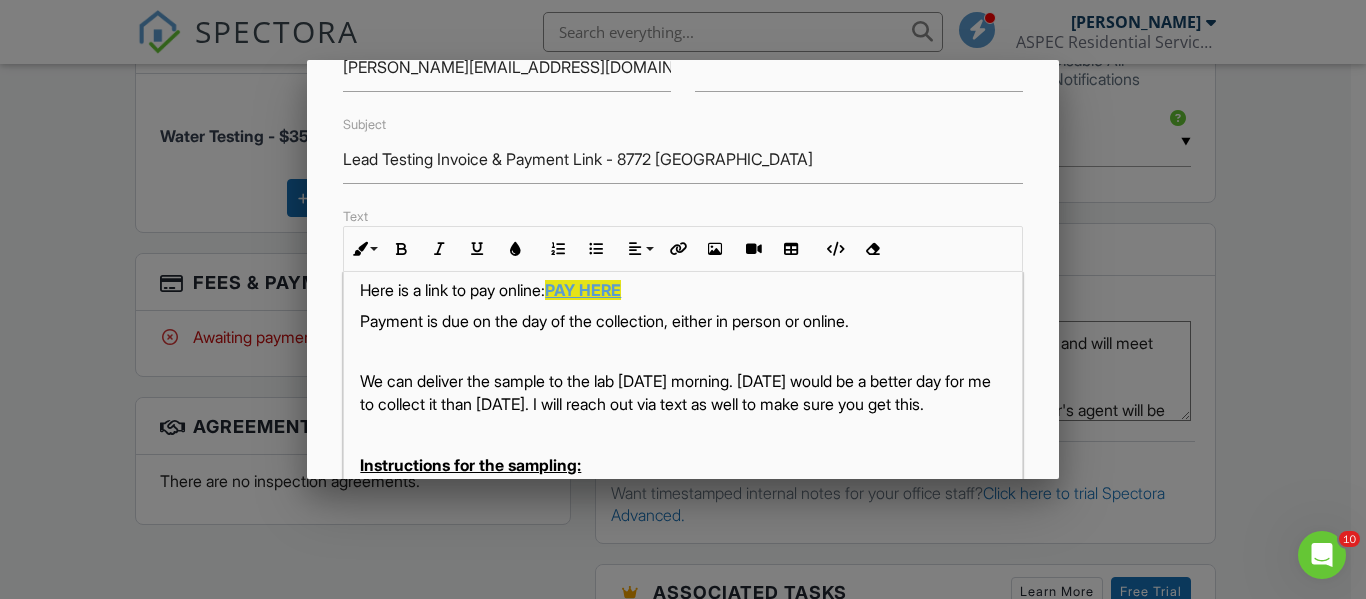 click on "We can deliver the sample to the lab this Wednesday morning. Today would be a better day for me to collect it than tomorrow. I will reach out via text as well to make sure you get this." at bounding box center [682, 392] 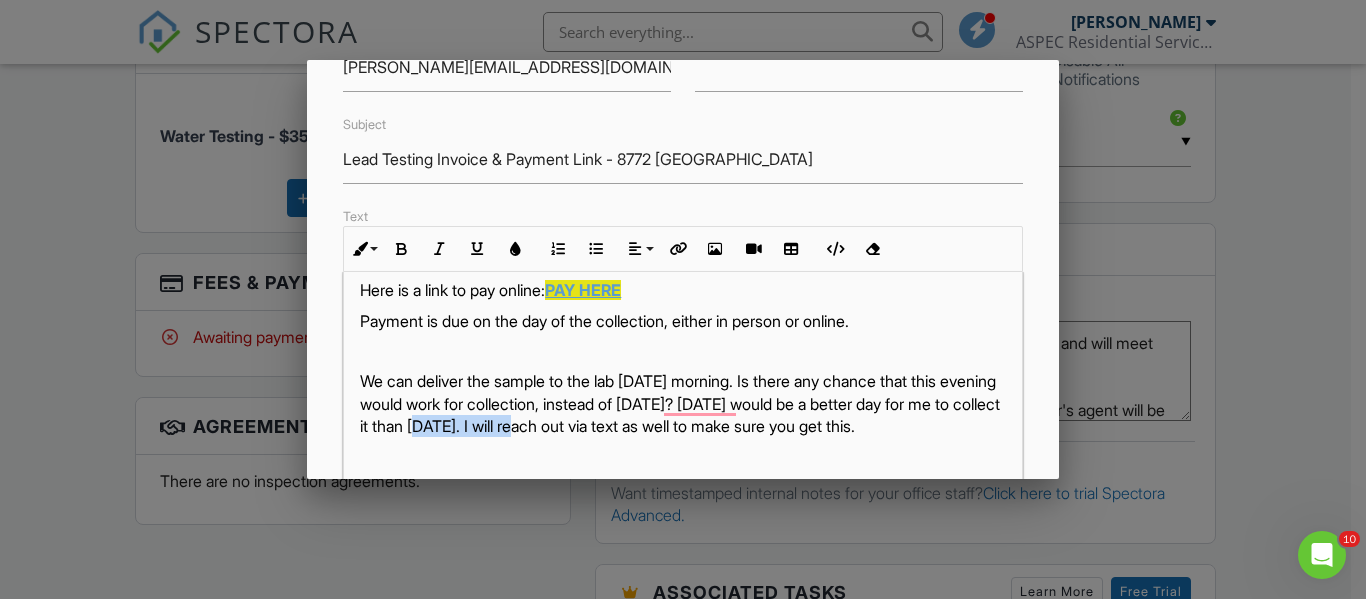 drag, startPoint x: 772, startPoint y: 426, endPoint x: 653, endPoint y: 432, distance: 119.15116 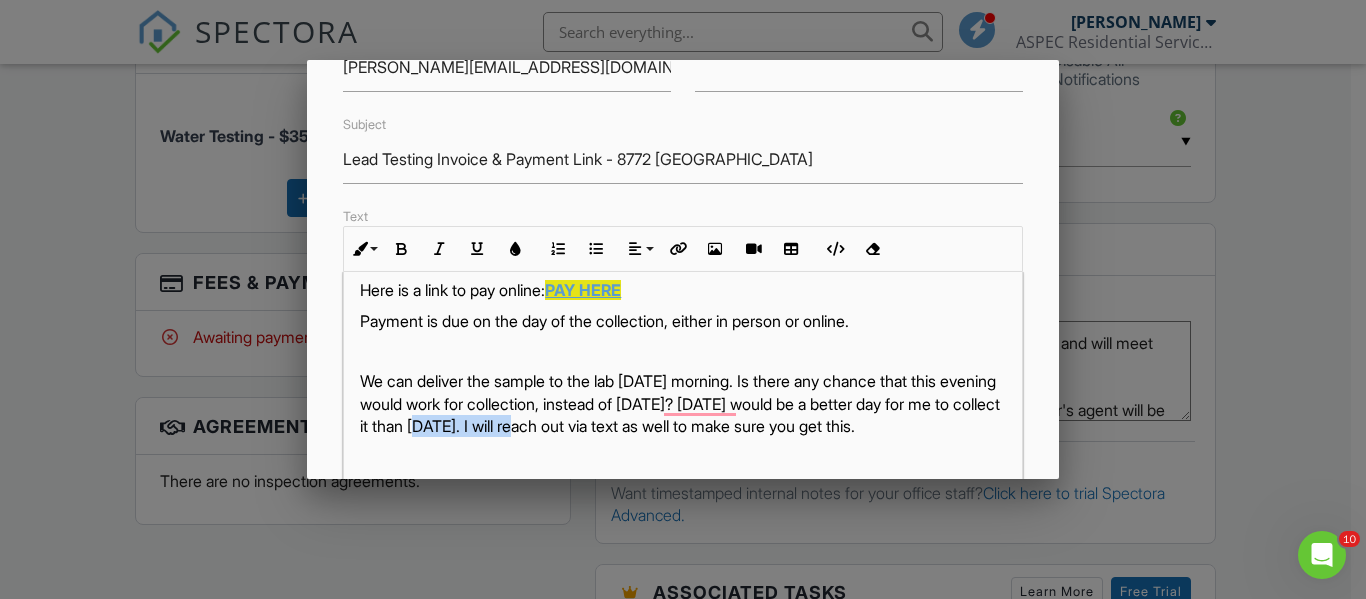 click on "We can deliver the sample to the lab this Wednesday morning. Is there any chance that this evening would work for collection, instead of tomorrow? Today would be a better day for me to collect it than tomorrow. I will reach out via text as well to make sure you get this." at bounding box center (682, 403) 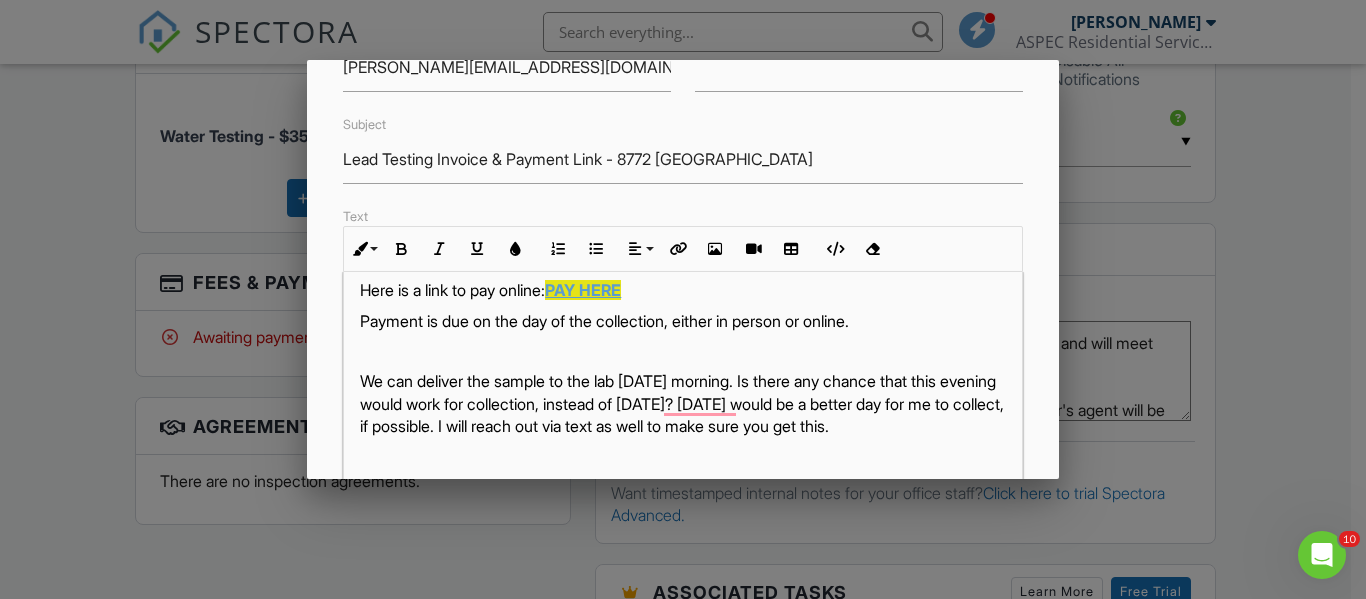 scroll, scrollTop: 0, scrollLeft: 0, axis: both 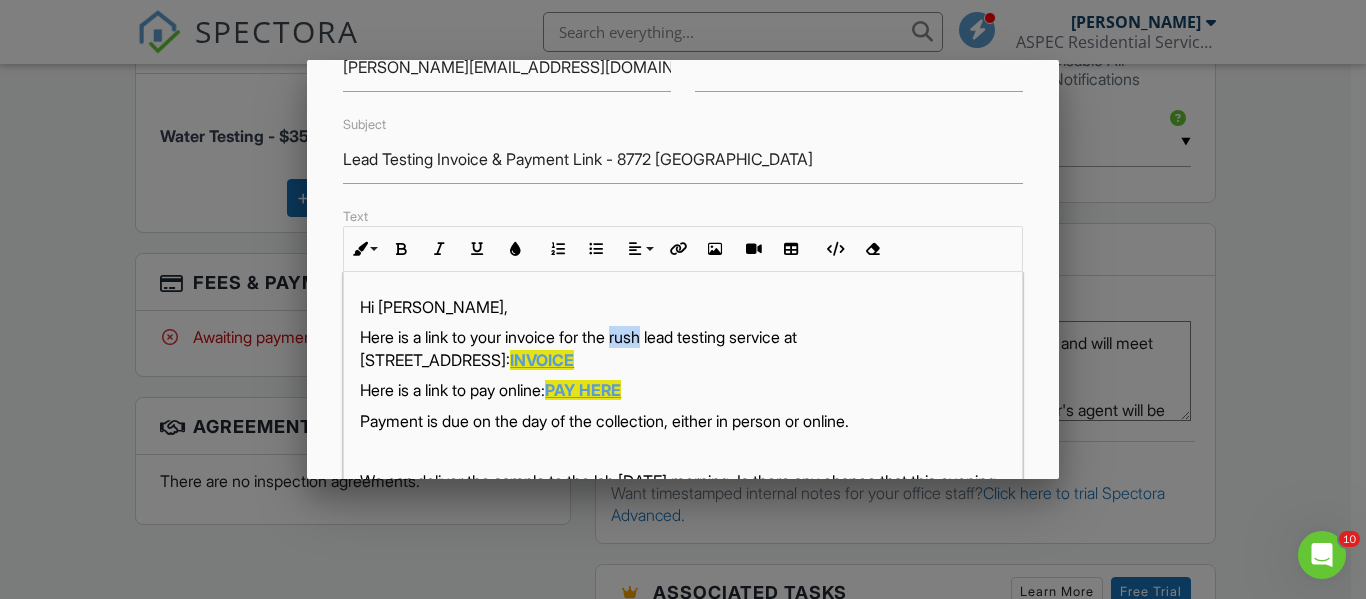 drag, startPoint x: 661, startPoint y: 338, endPoint x: 630, endPoint y: 339, distance: 31.016125 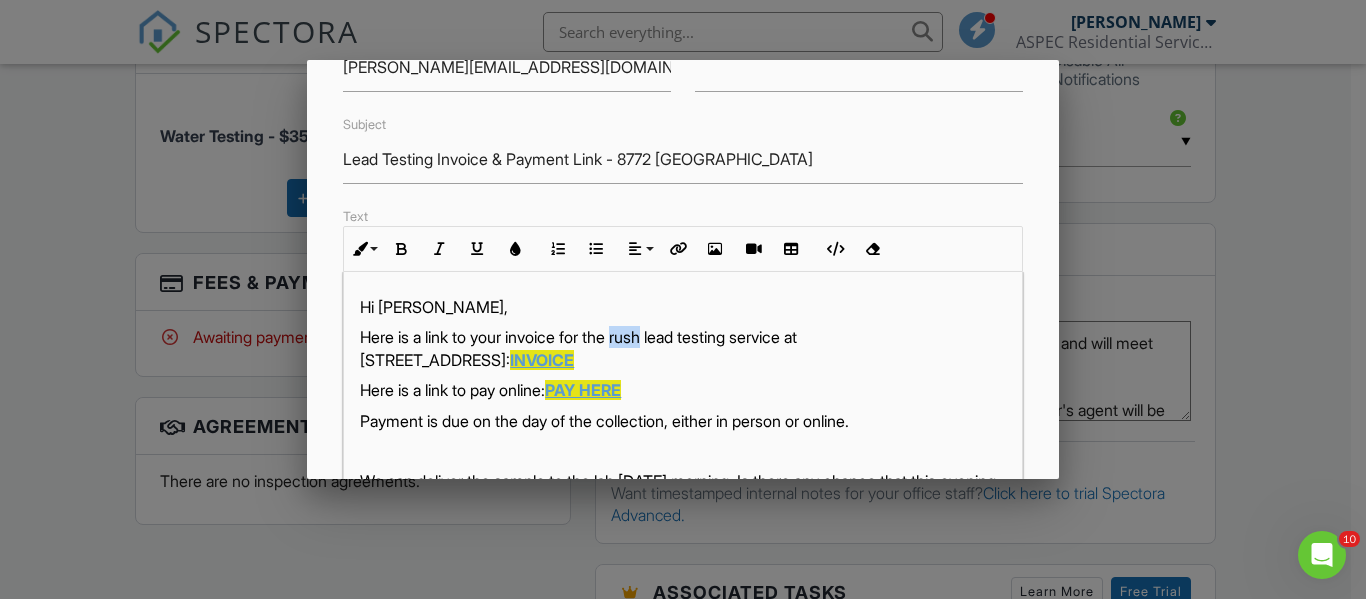 click on "Here is a link to your invoice for the rush lead testing service at 8772 State Route 34 in Edon, OH:   INVOICE" at bounding box center (682, 348) 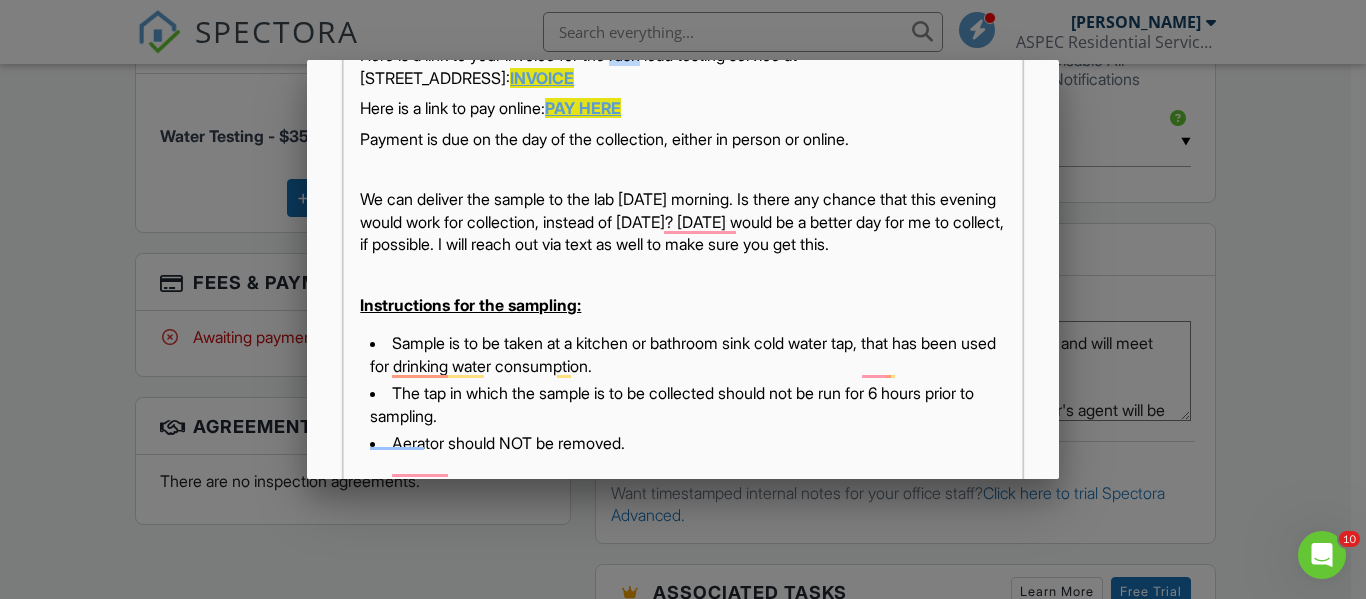 scroll, scrollTop: 425, scrollLeft: 0, axis: vertical 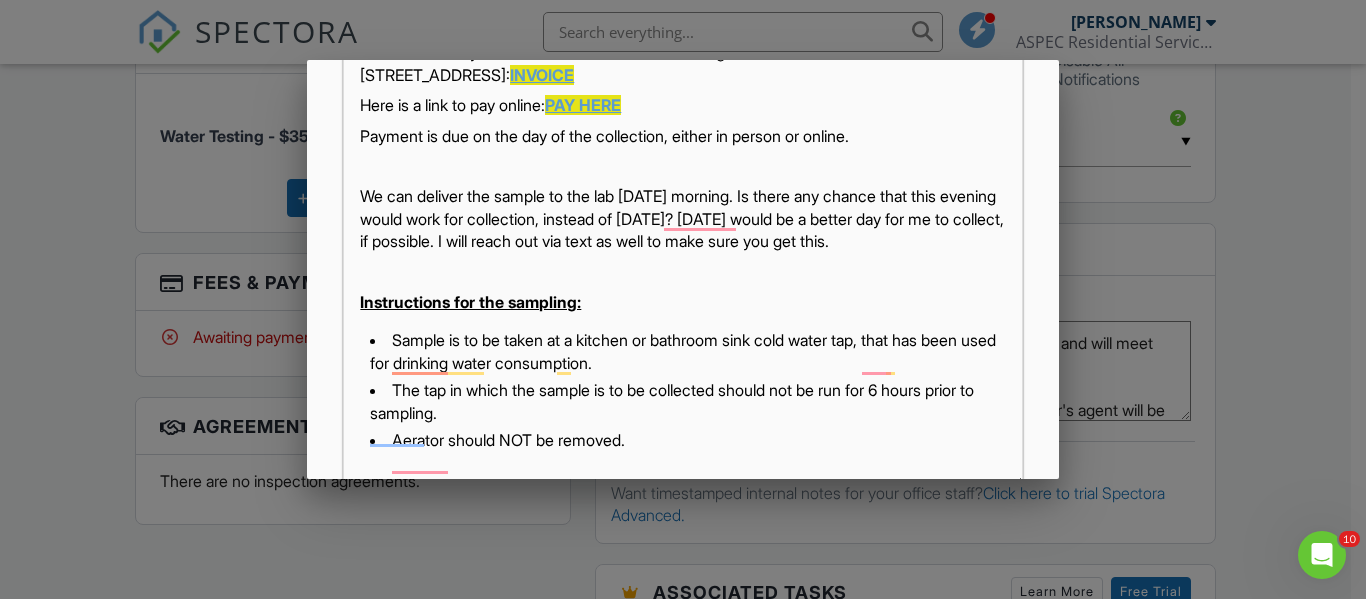 click on "We can deliver the sample to the lab this Wednesday morning. Is there any chance that this evening would work for collection, instead of tomorrow? Today would be a better day for me to collect, if possible ​ ​ . I will reach out via text as well to make sure you get this." at bounding box center [682, 218] 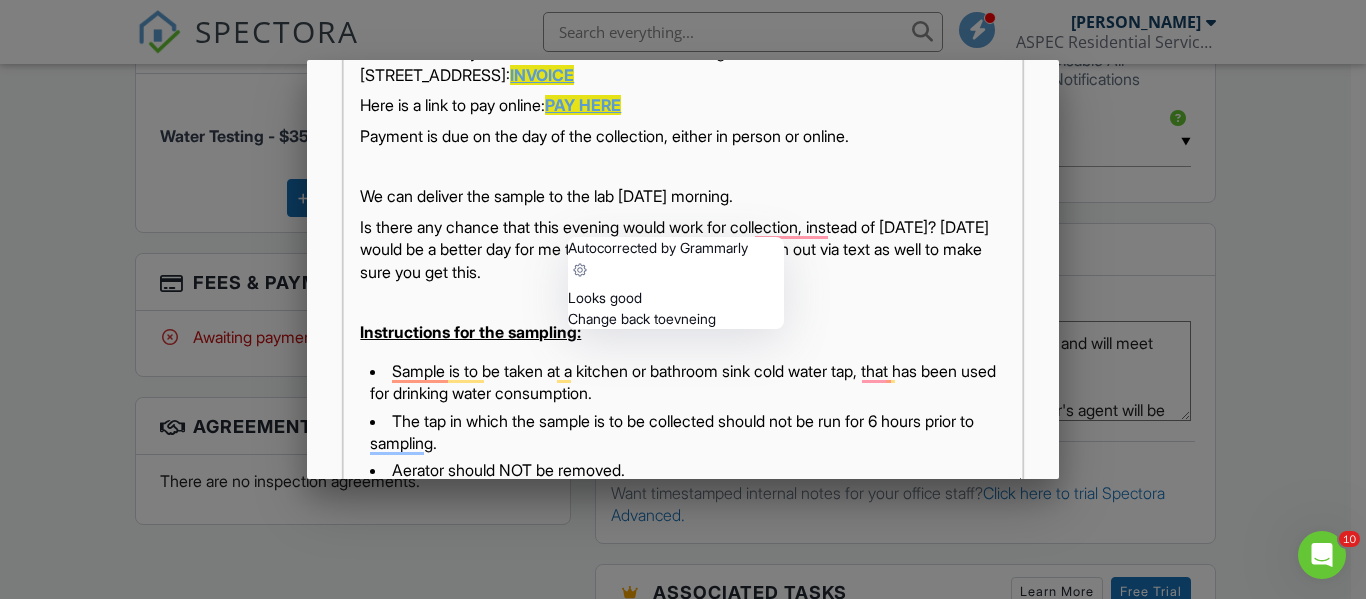 click on "Is there any chance that this evening would work for collection, instead of tomorrow? Today would be a better day for me to collect, if possible. I will reach out via text as well to make sure you get this." at bounding box center (682, 249) 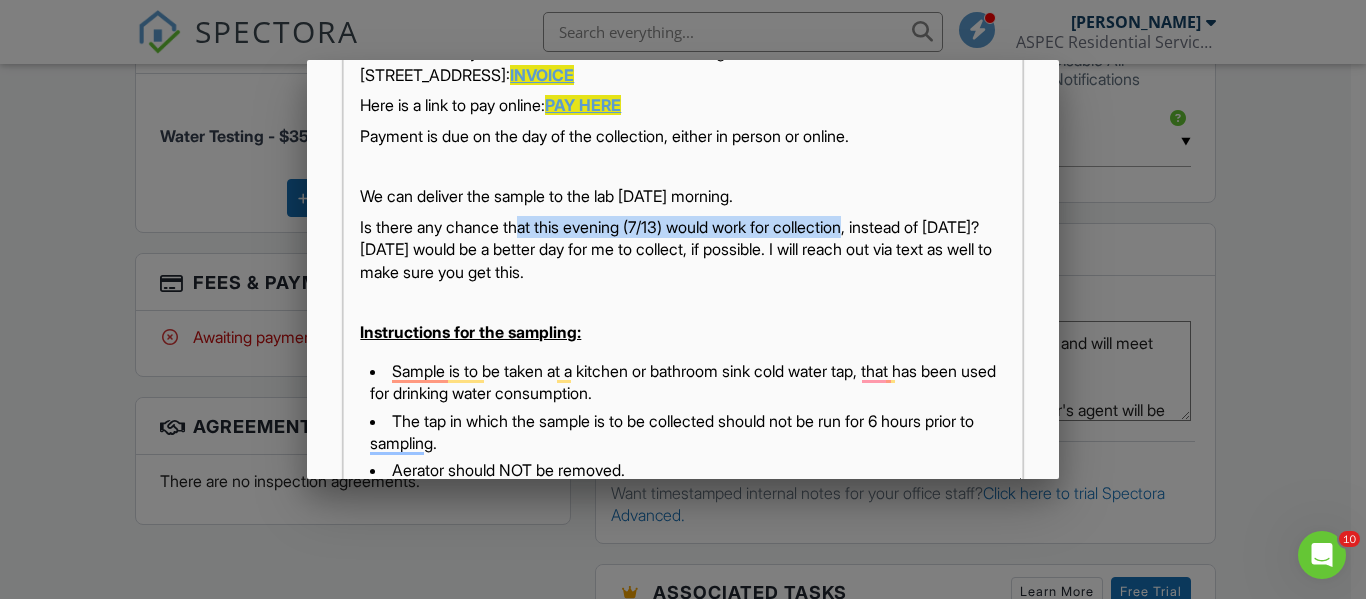 drag, startPoint x: 874, startPoint y: 223, endPoint x: 524, endPoint y: 218, distance: 350.0357 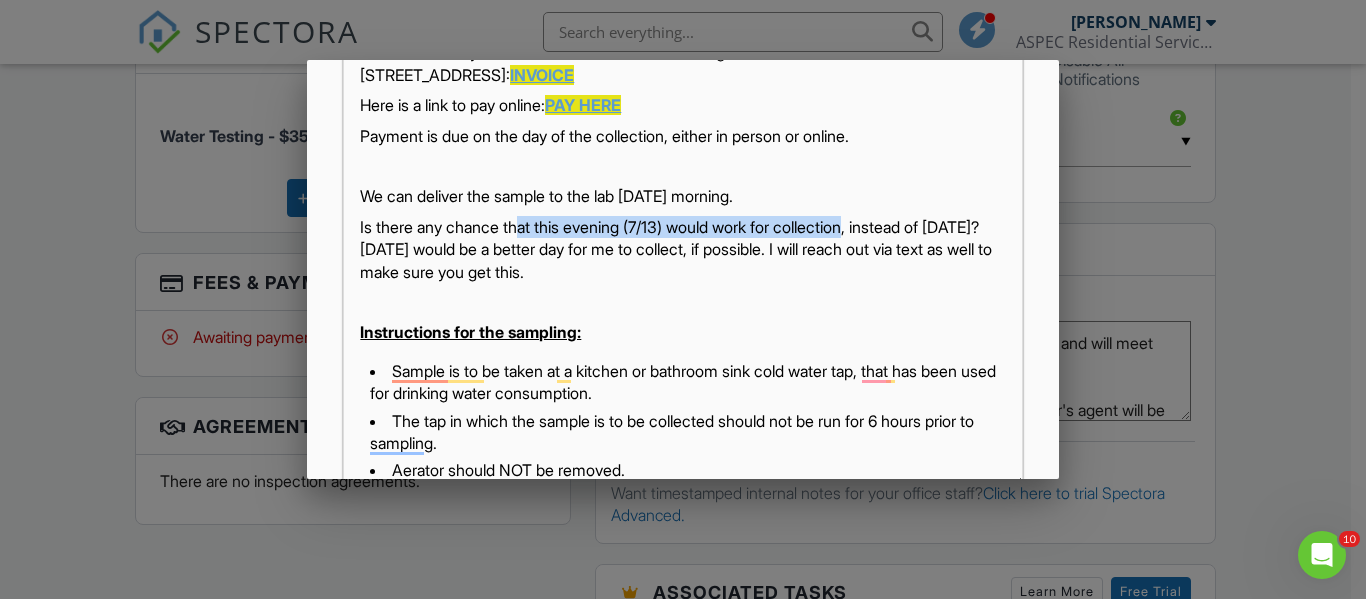 click on "Is there any chance that this evening (7/13) would work for collection, instead of tomorrow? Today would be a better day for me to collect, if possible. I will reach out via text as well to make sure you get this." at bounding box center [682, 249] 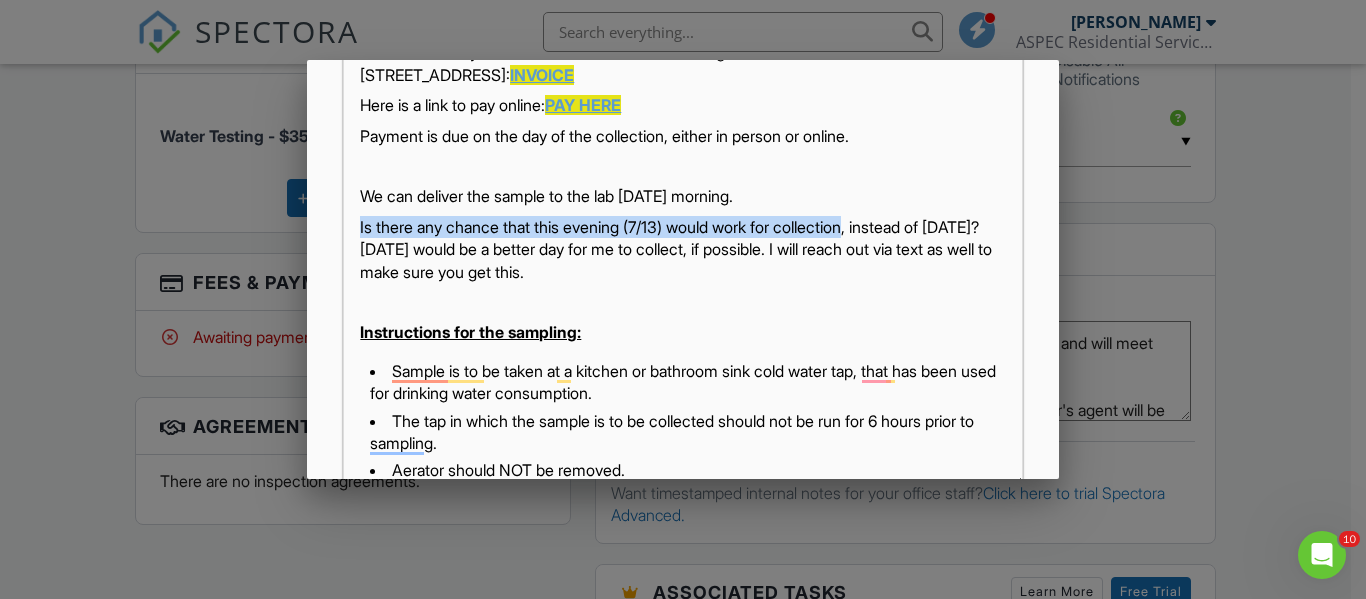 drag, startPoint x: 876, startPoint y: 221, endPoint x: 409, endPoint y: 133, distance: 475.2189 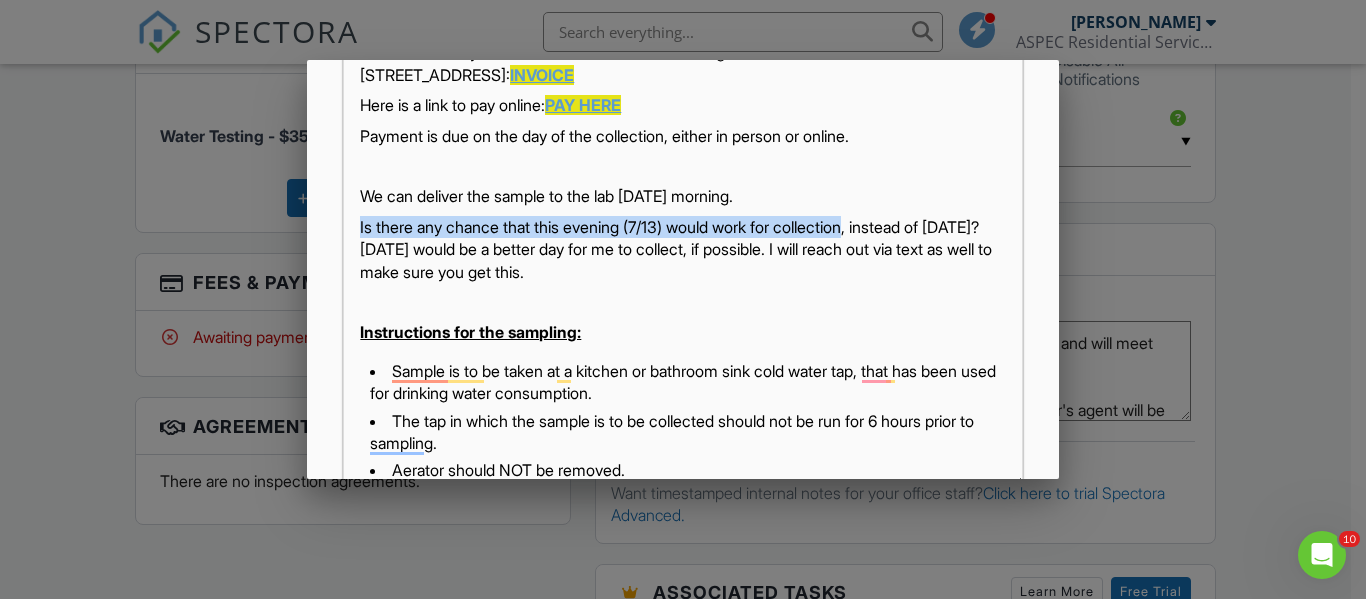 click on "Hi Jessee, Here is a link to your invoice for the rush lead testing service at 8772 State Route 34 in Edon, OH:   INVOICE Here is a link to pay online:   PAY HERE Payment is due on the day of the collection, either in person or online. We can deliver the sample to the lab this Wednesday morning.  Is there any chance that this evening (7/13) would work for collection, instead of tomorrow? Today would be a better day for me to collect, if possible. I will reach out via text as well to make sure you get this. Instructions for the sampling: Sample is to be taken at a kitchen or bathroom sink cold water tap, that has been used for drinking water consumption. The tap in which the sample is to be collected should not be run for 6 hours prior to sampling. Aerator should NOT be removed." at bounding box center (682, 688) 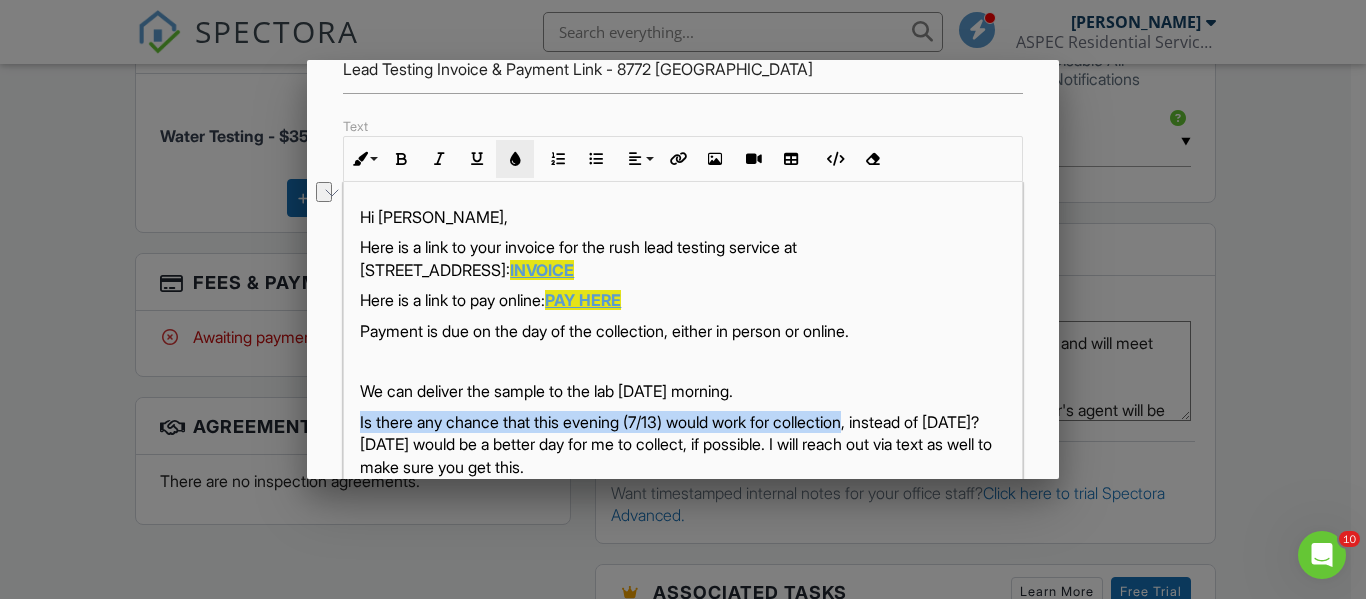scroll, scrollTop: 225, scrollLeft: 0, axis: vertical 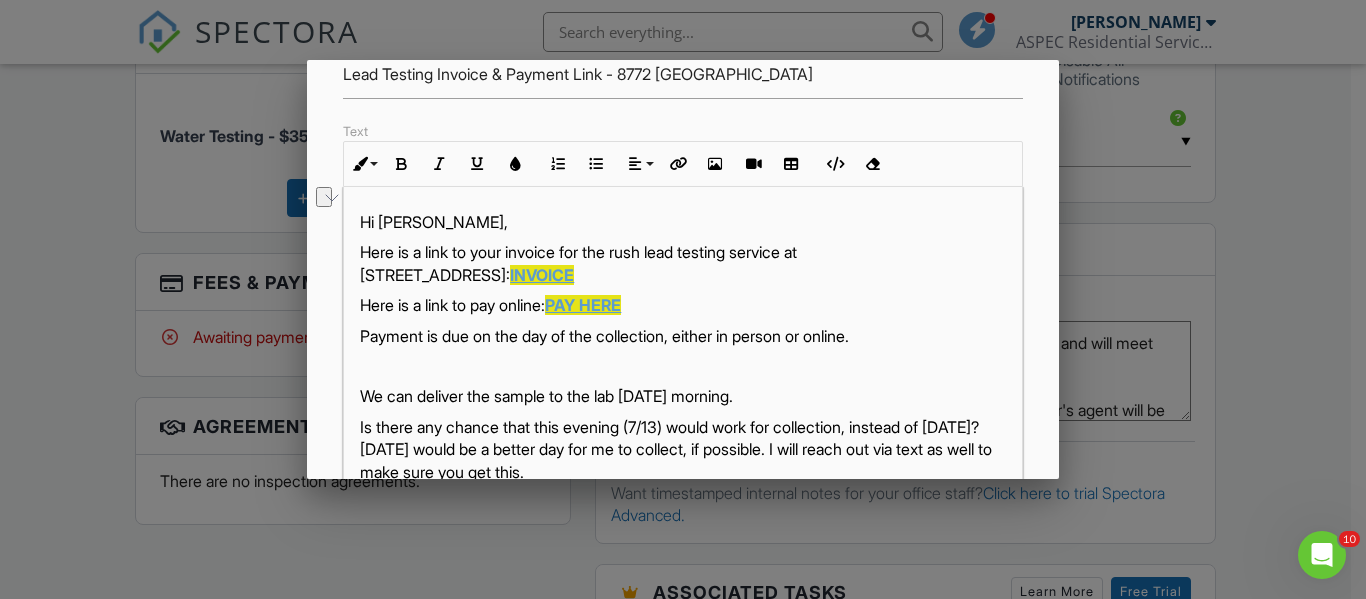 click on "Payment is due on the day of the collection, either in person or online." at bounding box center (682, 336) 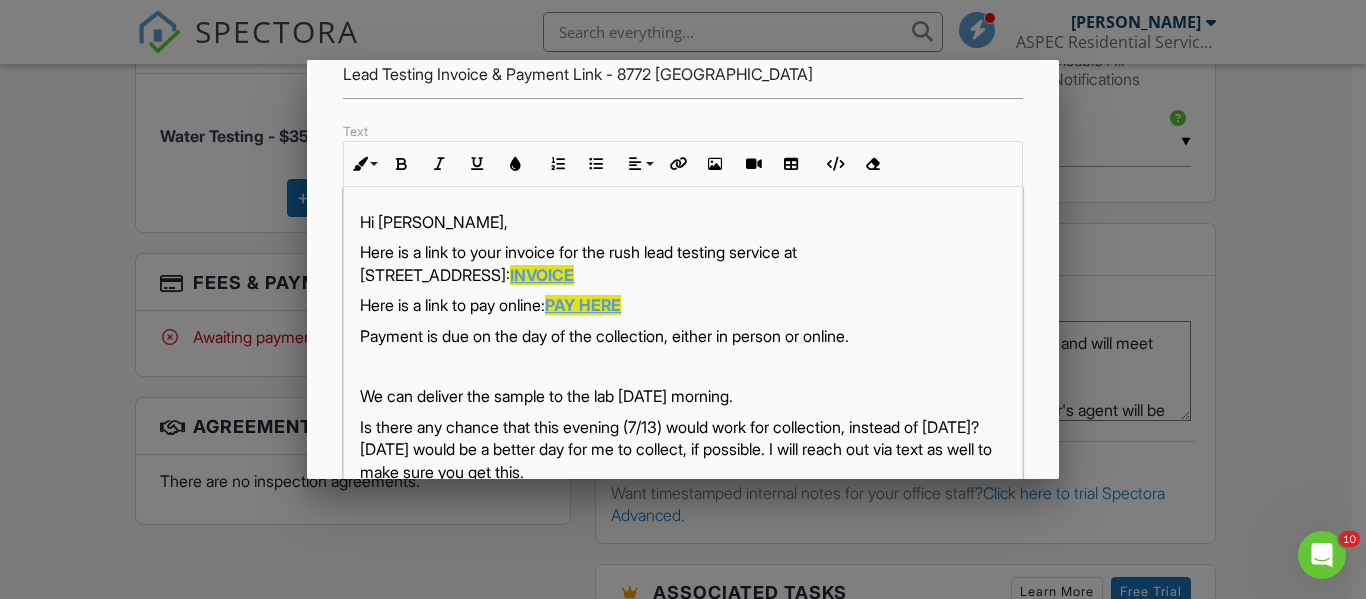 scroll, scrollTop: 81, scrollLeft: 0, axis: vertical 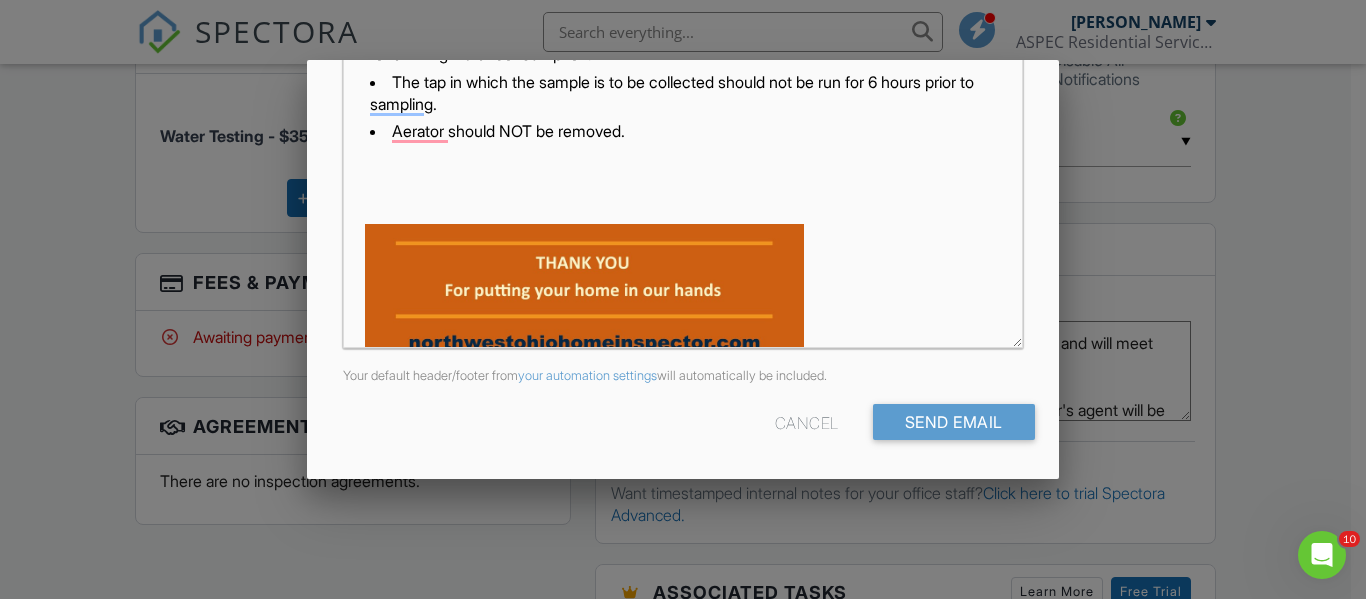click at bounding box center (682, 175) 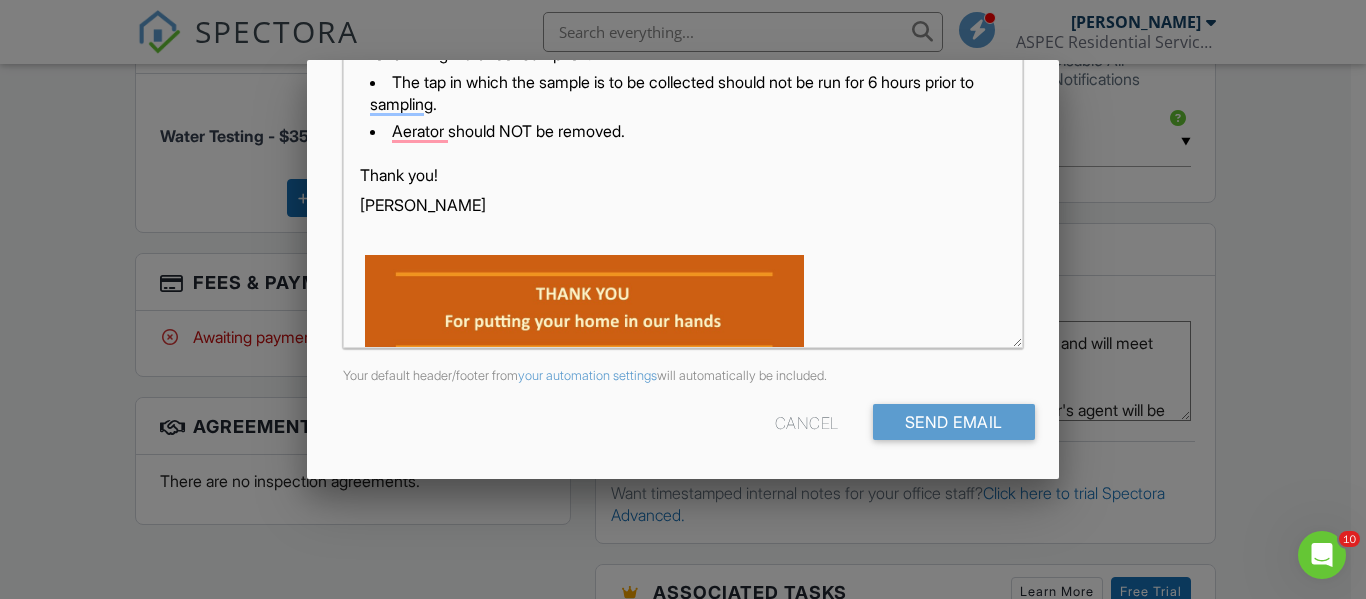click on "Cancel
Send Email" at bounding box center [682, 429] 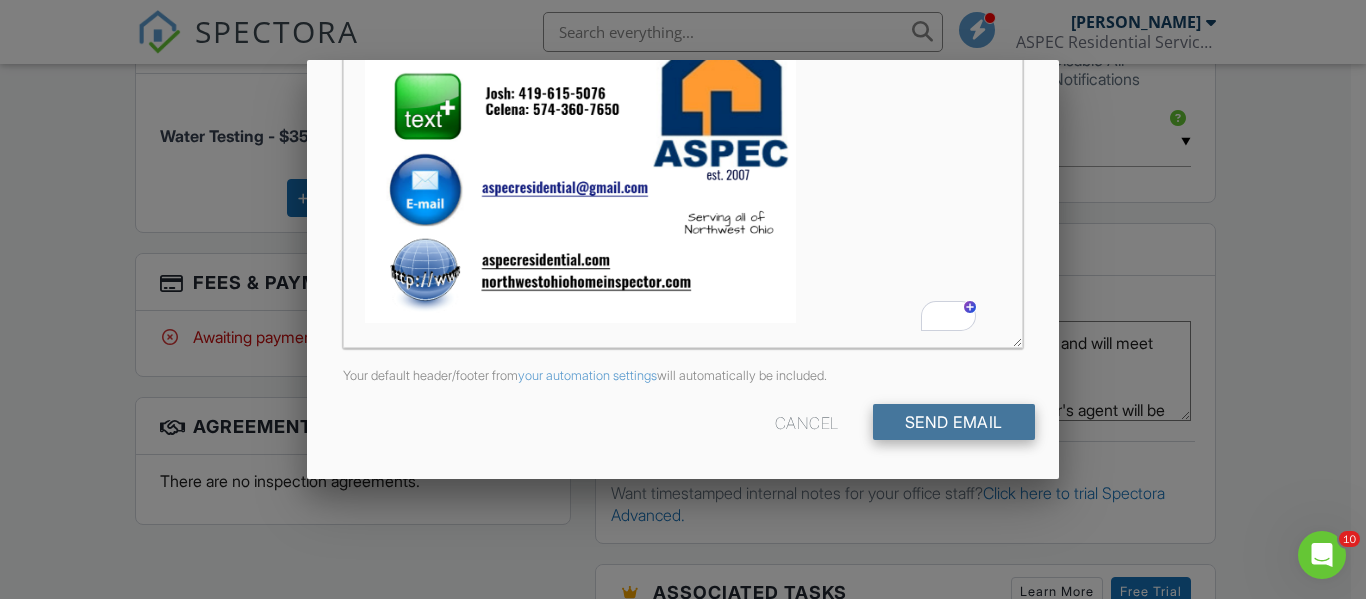 click on "Send Email" at bounding box center [954, 422] 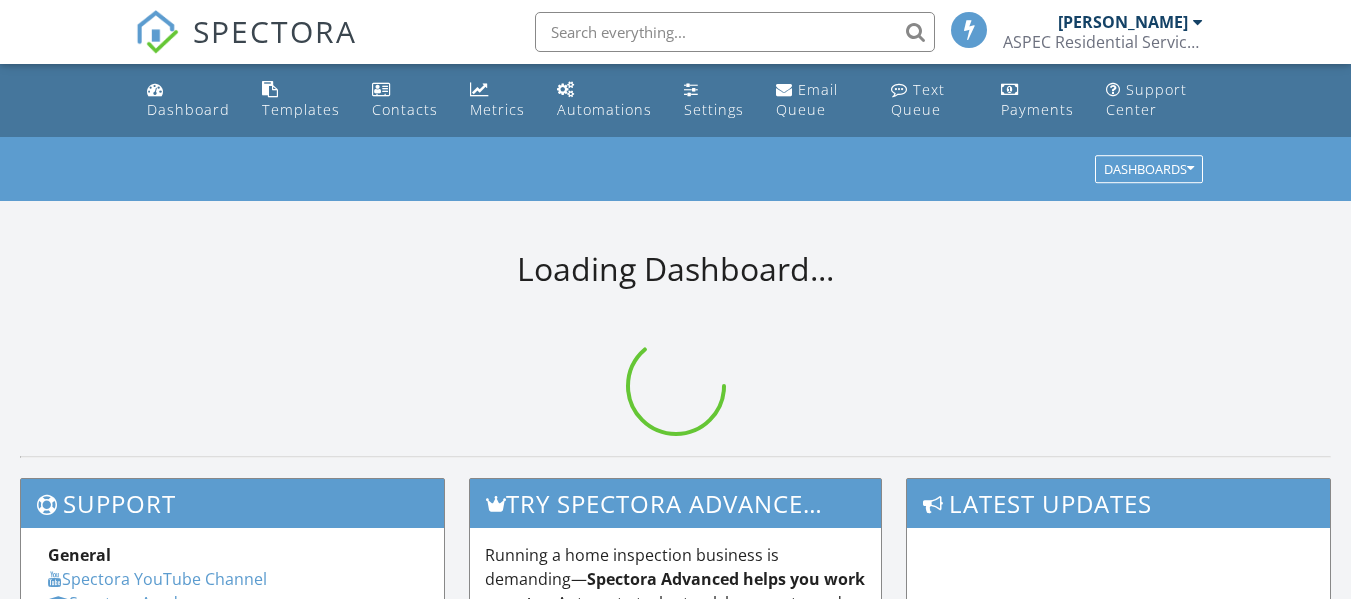 scroll, scrollTop: 0, scrollLeft: 0, axis: both 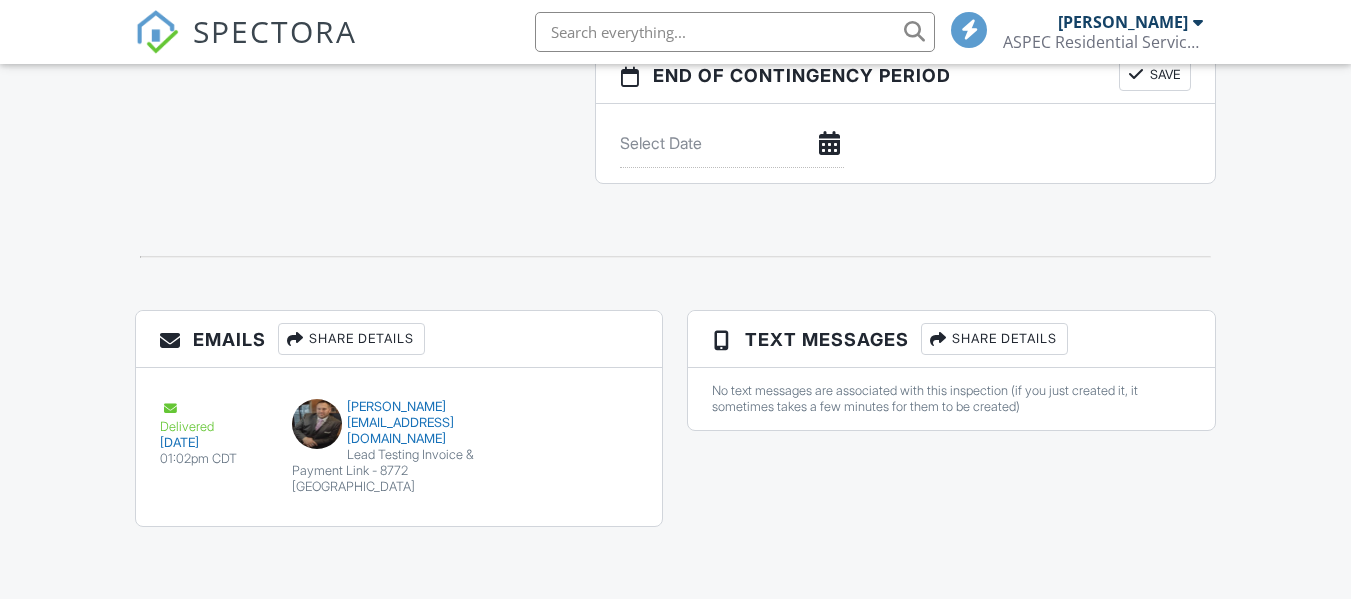 click on "Lead Testing Invoice & Payment Link - 8772 State Route 34, Edon" at bounding box center [399, 471] 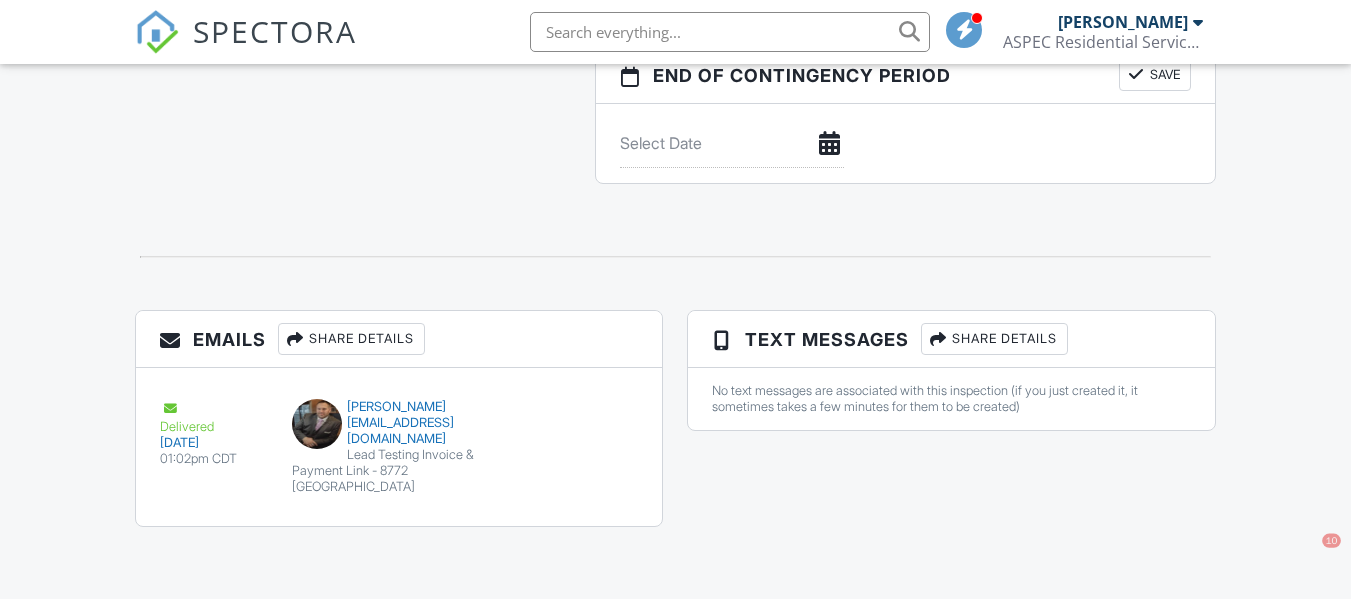 scroll, scrollTop: 0, scrollLeft: 0, axis: both 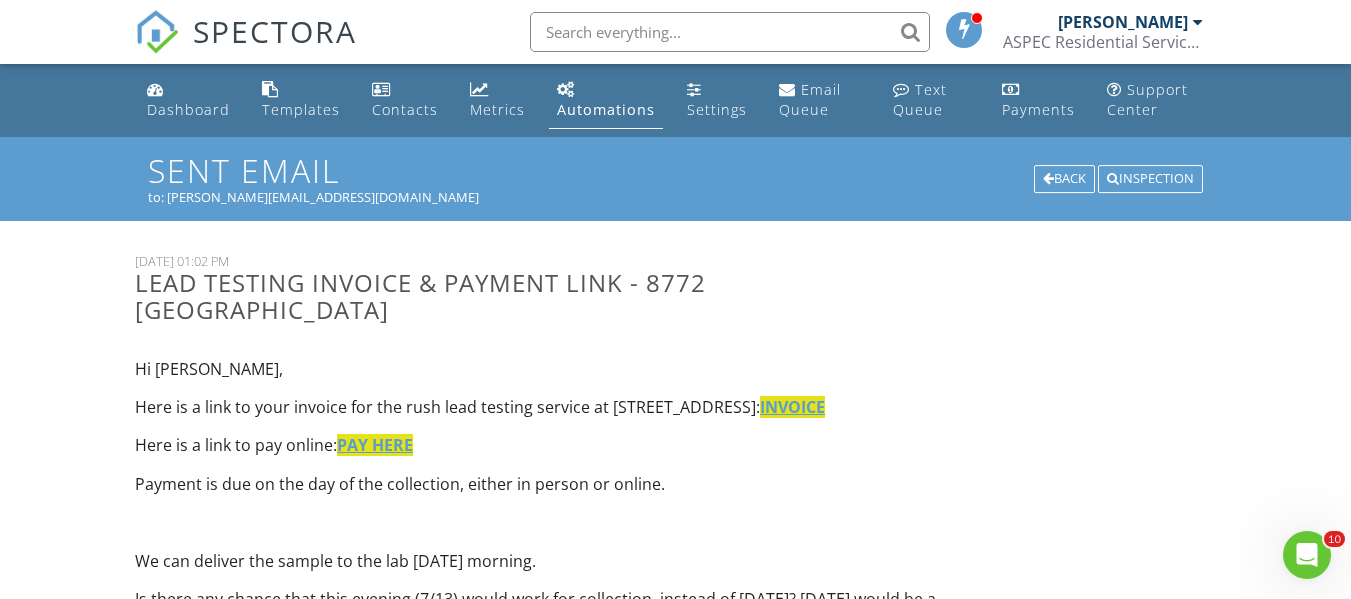 click on "Hi [PERSON_NAME], Here is a link to your invoice for the rush lead testing service at [STREET_ADDRESS]:   INVOICE Here is a link to pay online:   PAY HERE Payment is due on the day of the collection, either in person or online. We can deliver the sample to the lab [DATE] morning.  Is there any chance that this evening (7/13) would work for collection, instead of [DATE]? [DATE] would be a better day for me to collect, if possible. I will reach out via text as well to make sure you get this. Instructions for the sampling: Sample is to be taken at a kitchen or bathroom sink cold water tap, that has been used for drinking water consumption. The tap in which the sample is to be collected should not be run for 6 hours prior to sampling. Aerator should NOT be removed. Thank you! [PERSON_NAME]" at bounding box center [537, 1061] 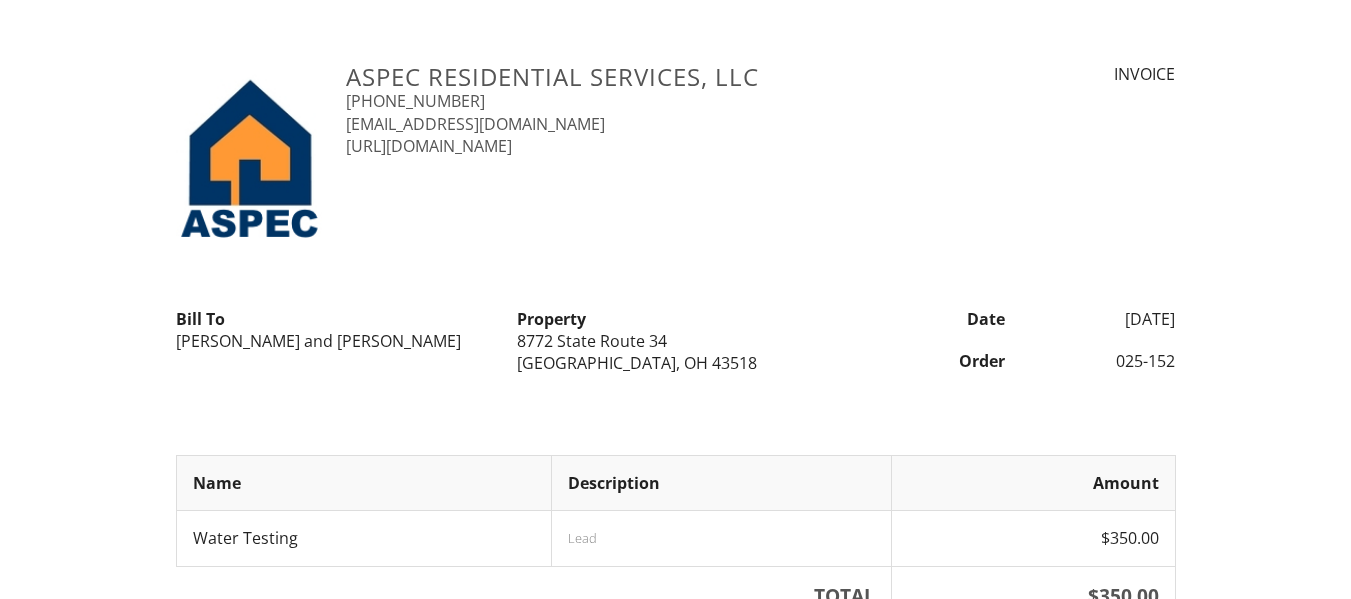 scroll, scrollTop: 0, scrollLeft: 0, axis: both 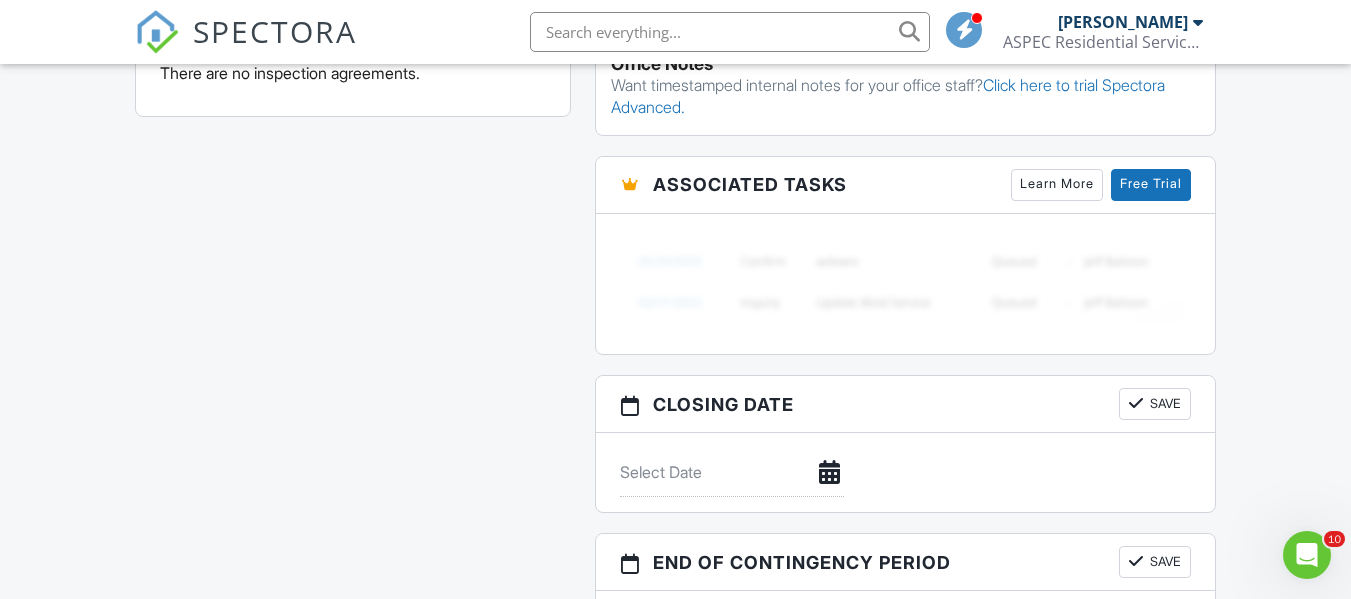 click on "SPECTORA" at bounding box center (275, 31) 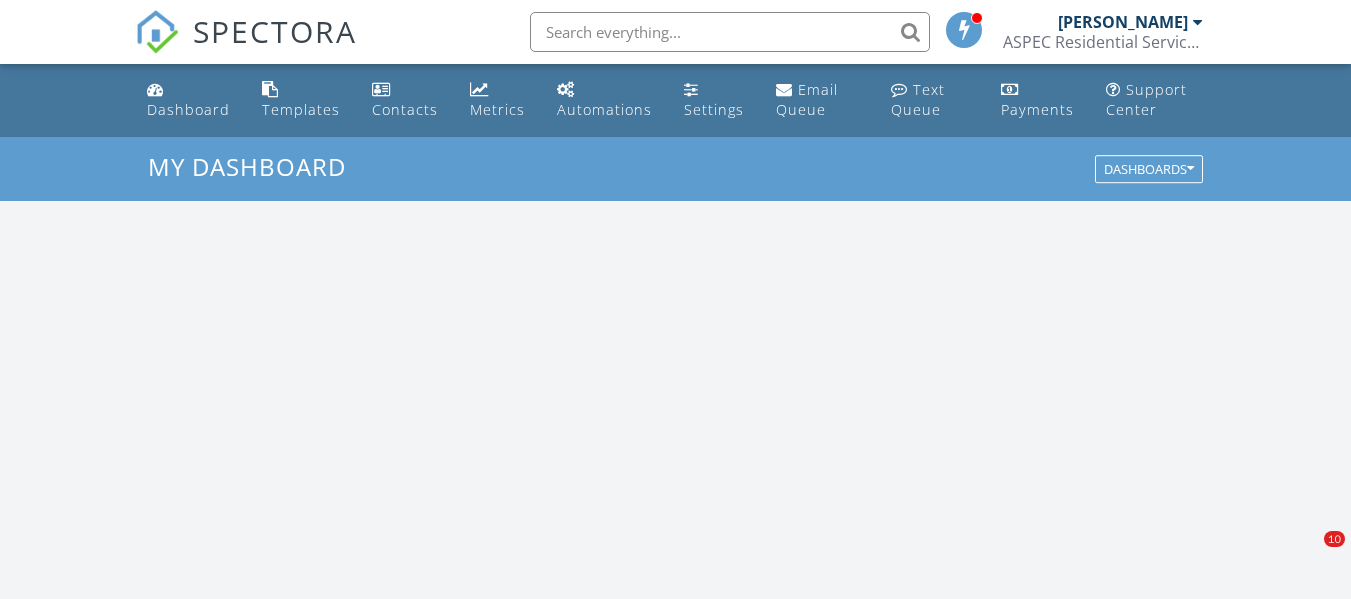 scroll, scrollTop: 0, scrollLeft: 0, axis: both 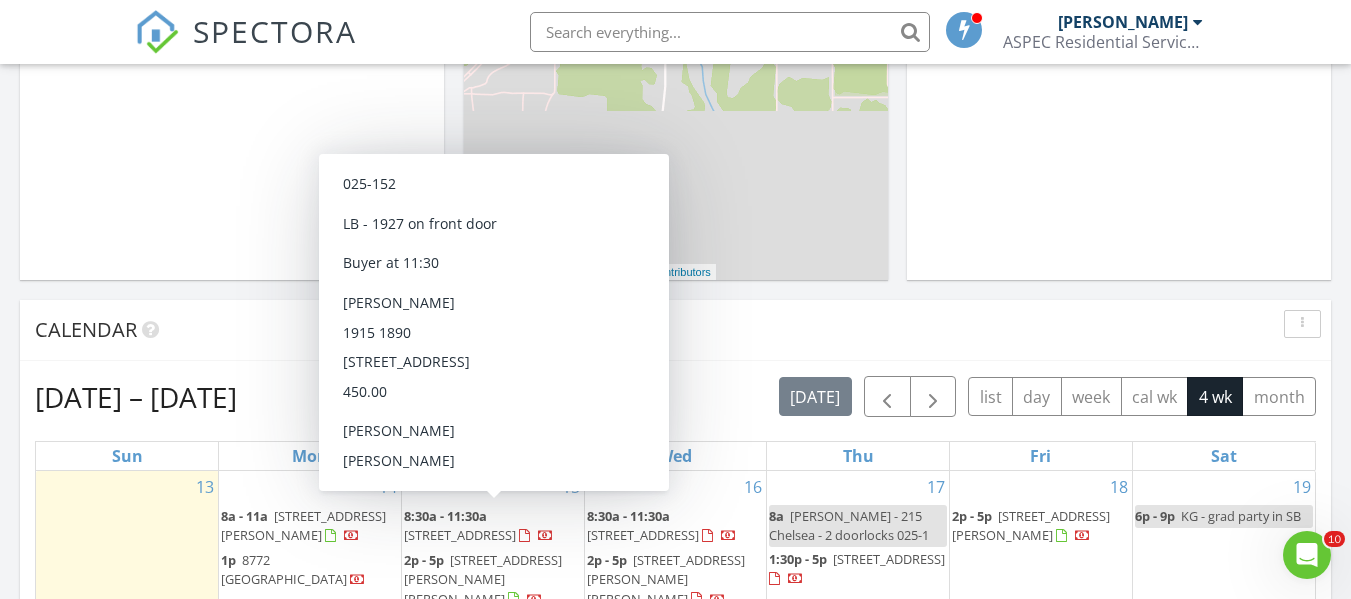click on "8:30a - 11:30a" at bounding box center (445, 516) 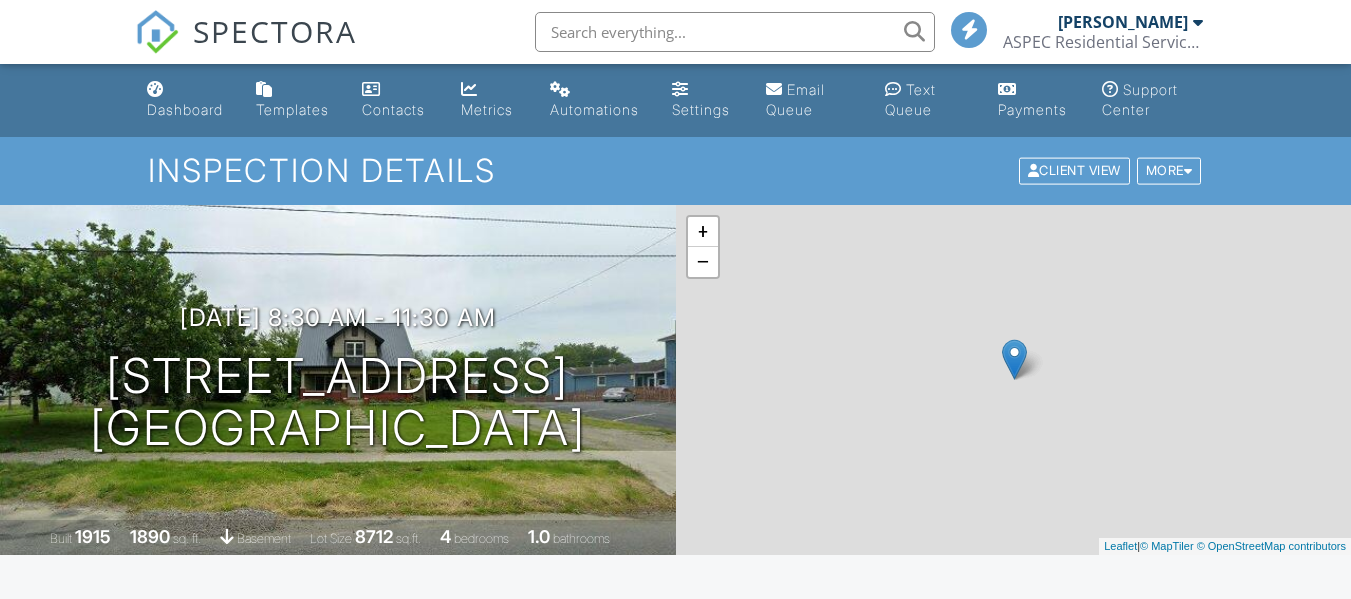 scroll, scrollTop: 200, scrollLeft: 0, axis: vertical 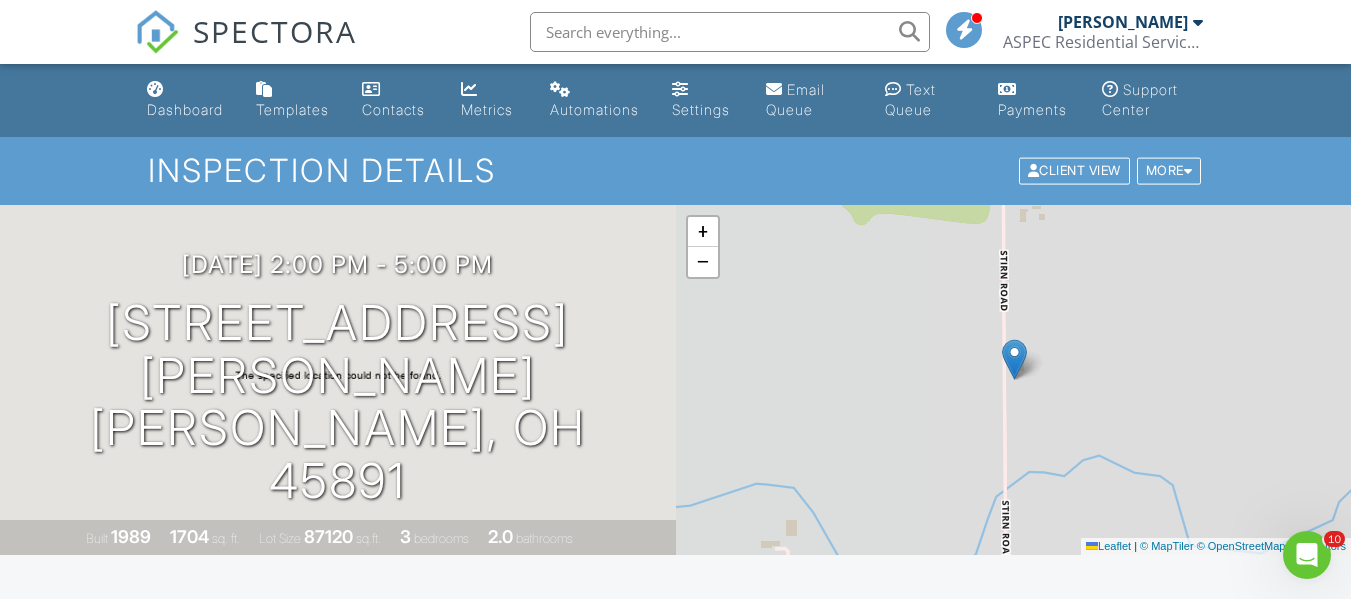 click on "SPECTORA" at bounding box center [275, 31] 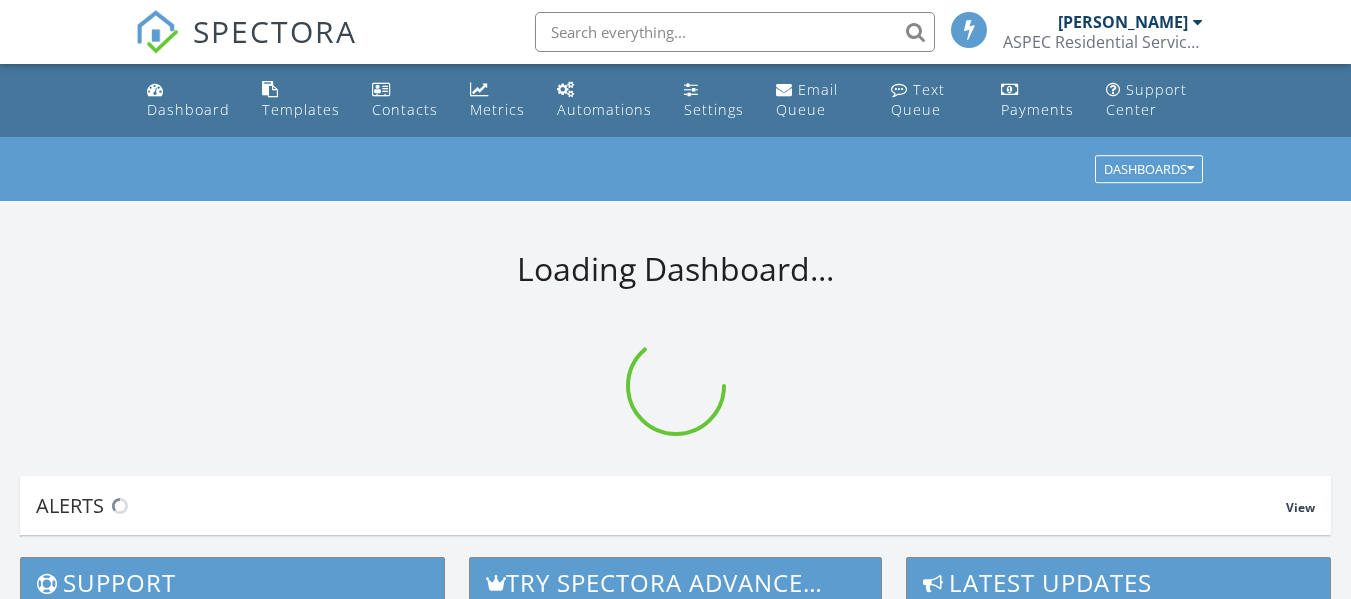 scroll, scrollTop: 0, scrollLeft: 0, axis: both 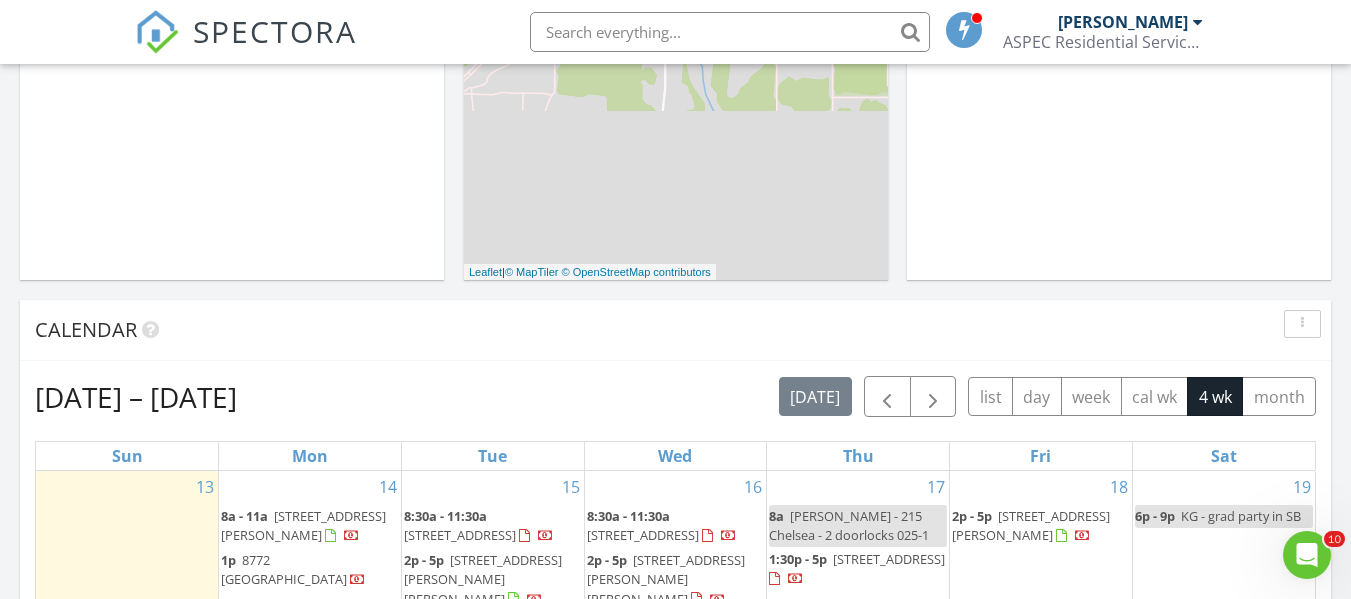 click on "[STREET_ADDRESS][PERSON_NAME]" at bounding box center (303, 525) 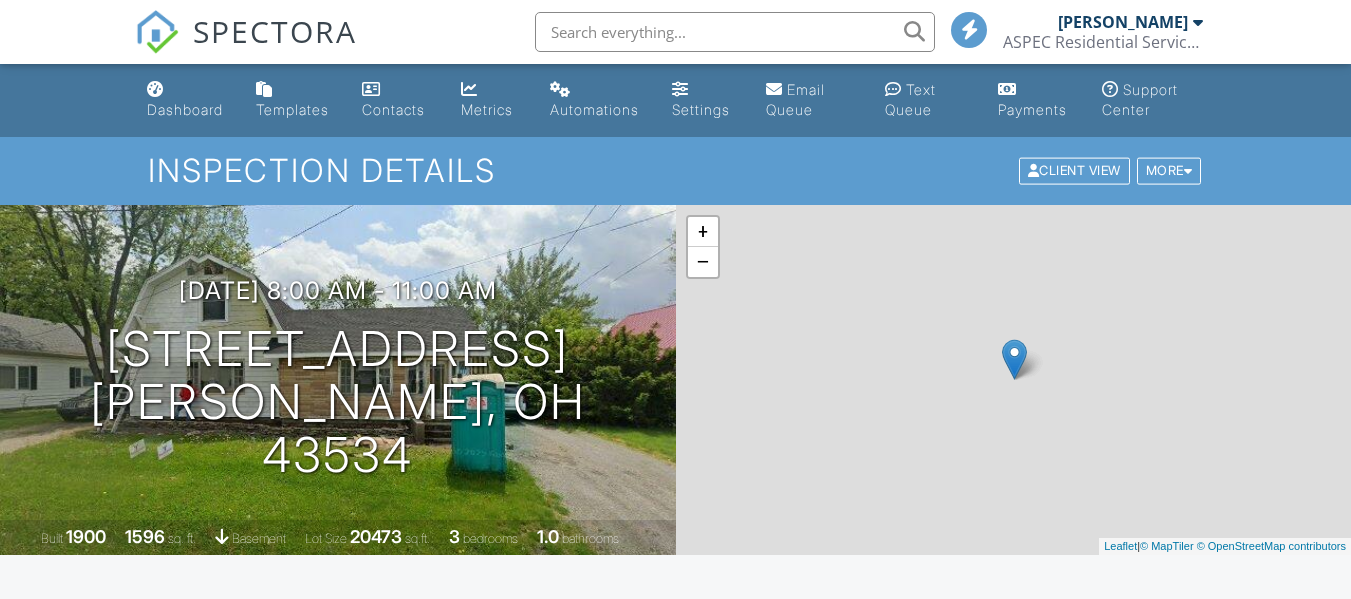 scroll, scrollTop: 0, scrollLeft: 0, axis: both 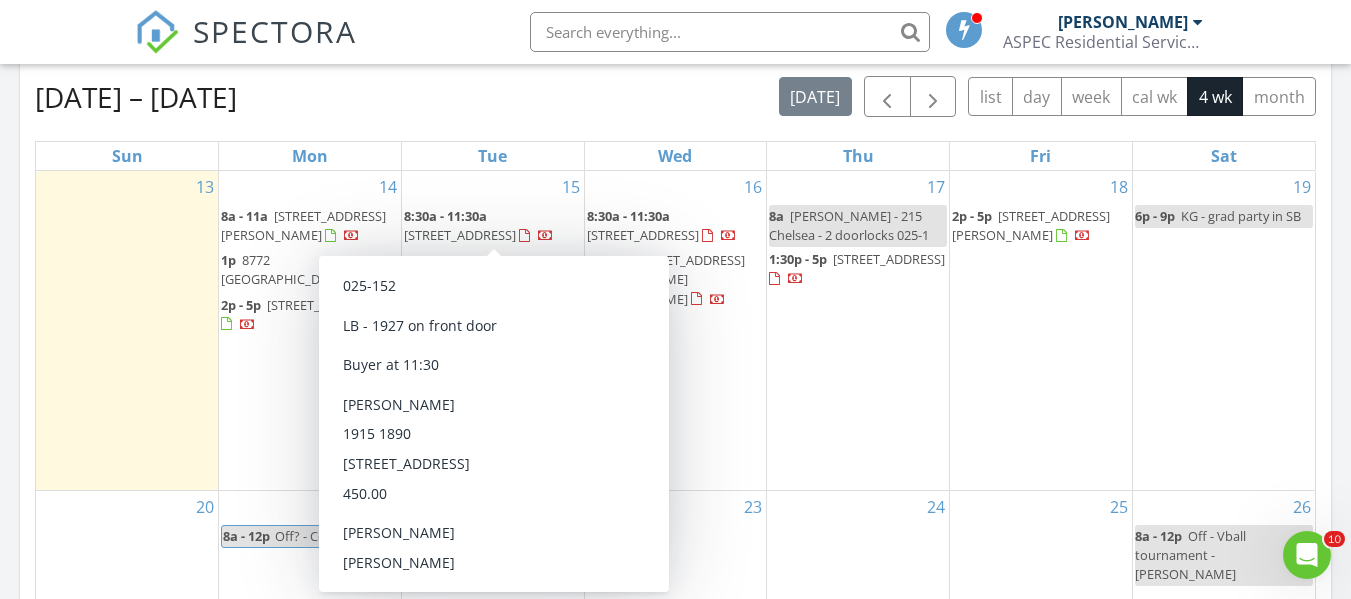 drag, startPoint x: 0, startPoint y: 166, endPoint x: 0, endPoint y: 146, distance: 20 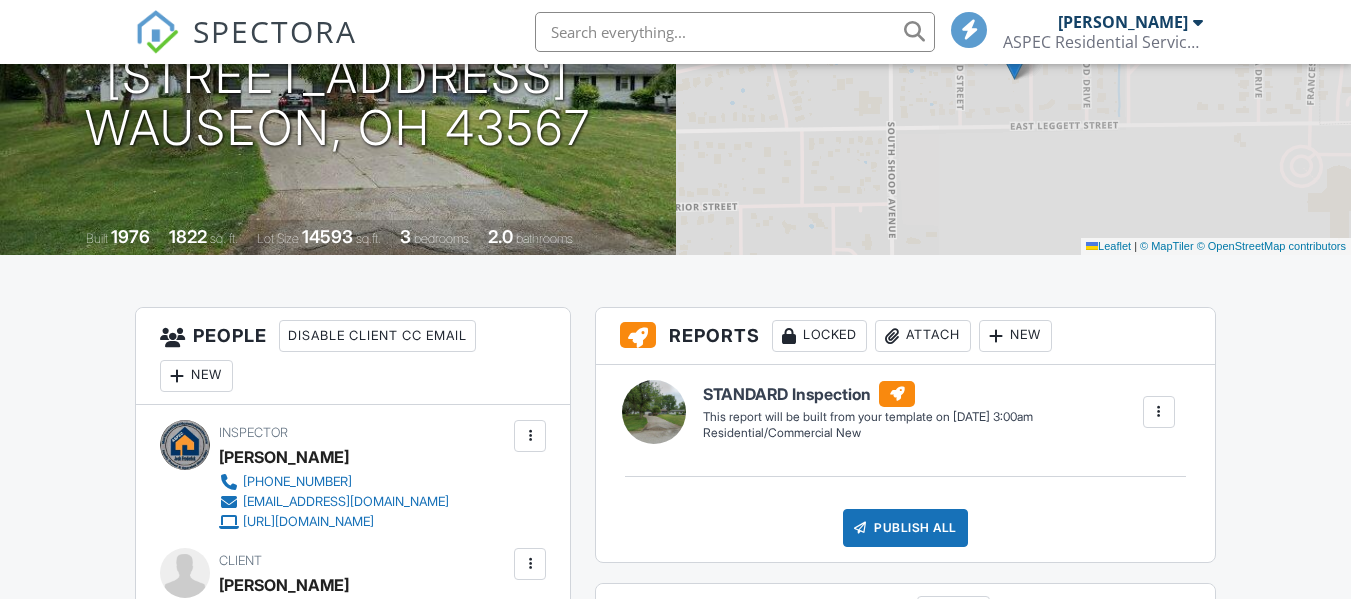 scroll, scrollTop: 300, scrollLeft: 0, axis: vertical 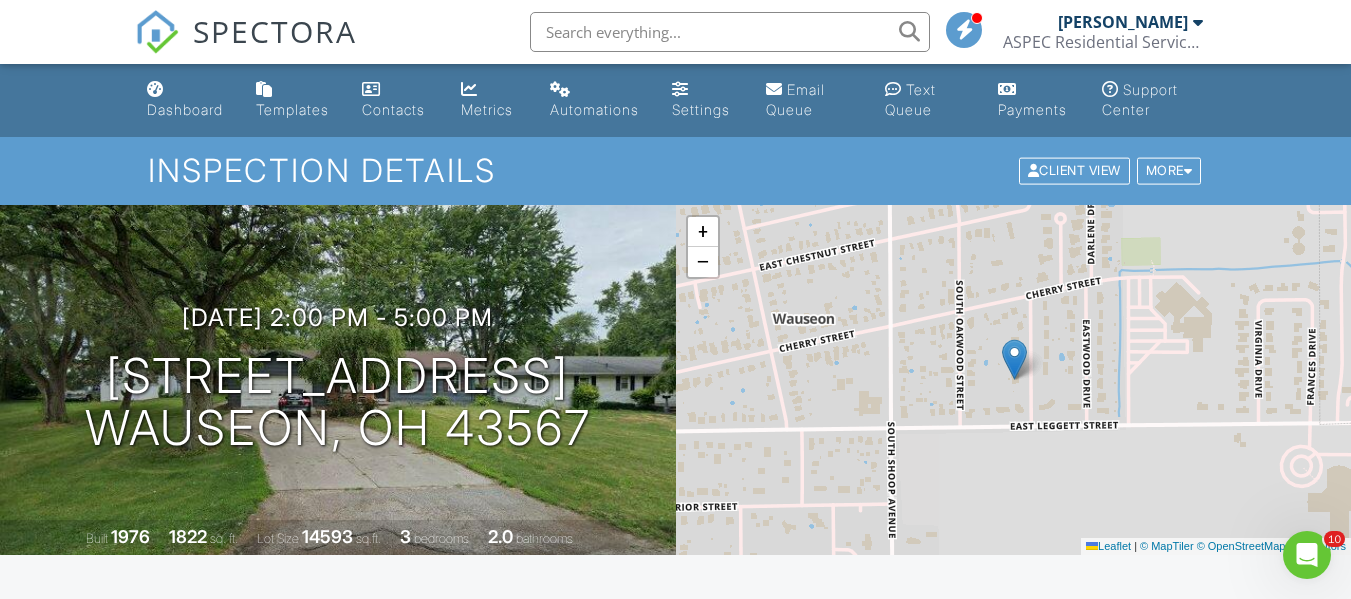 click on "SPECTORA" at bounding box center [275, 31] 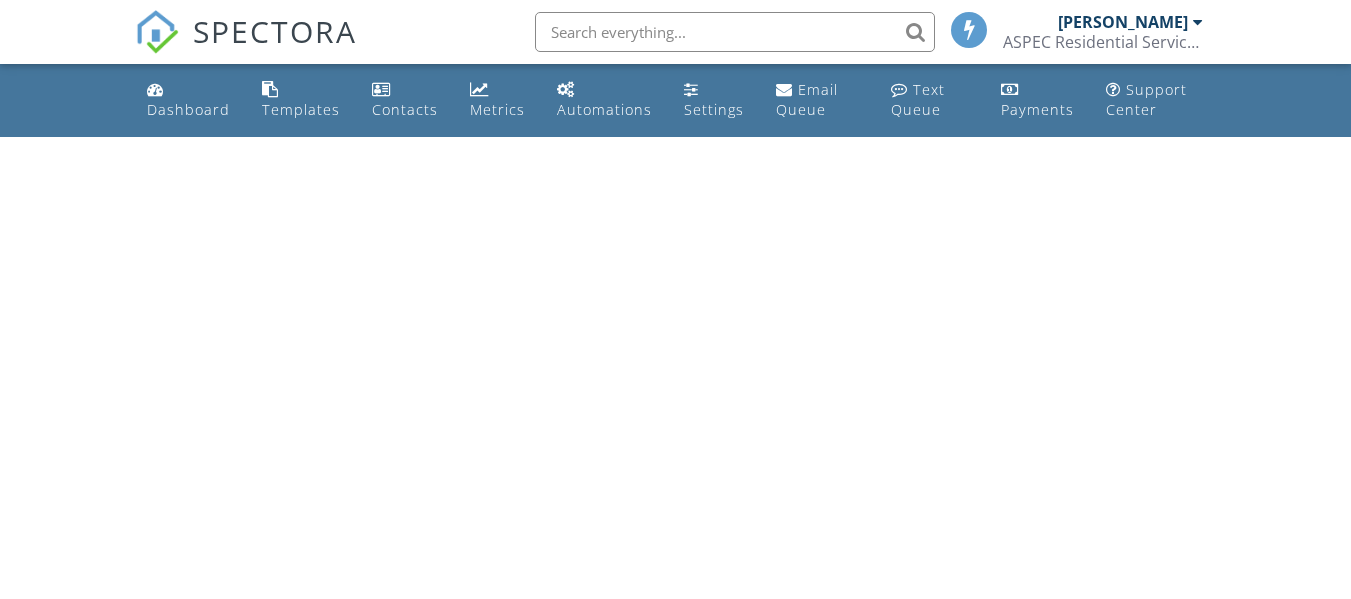 scroll, scrollTop: 0, scrollLeft: 0, axis: both 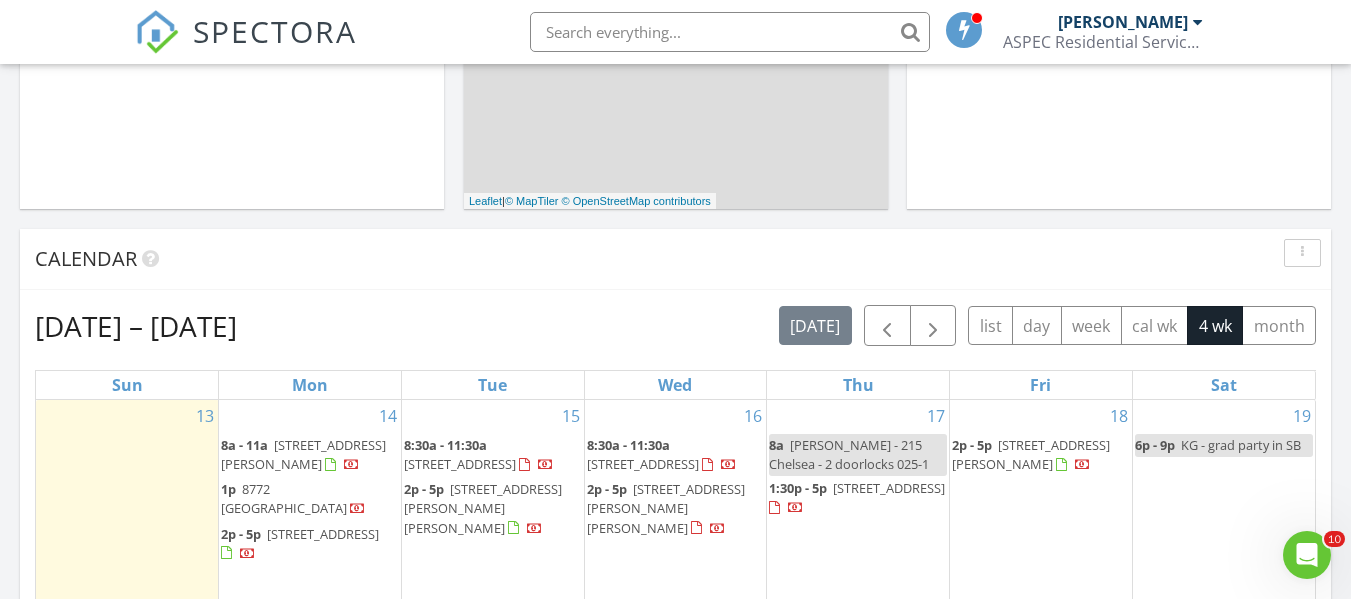 click on "8772 [GEOGRAPHIC_DATA]" at bounding box center (284, 498) 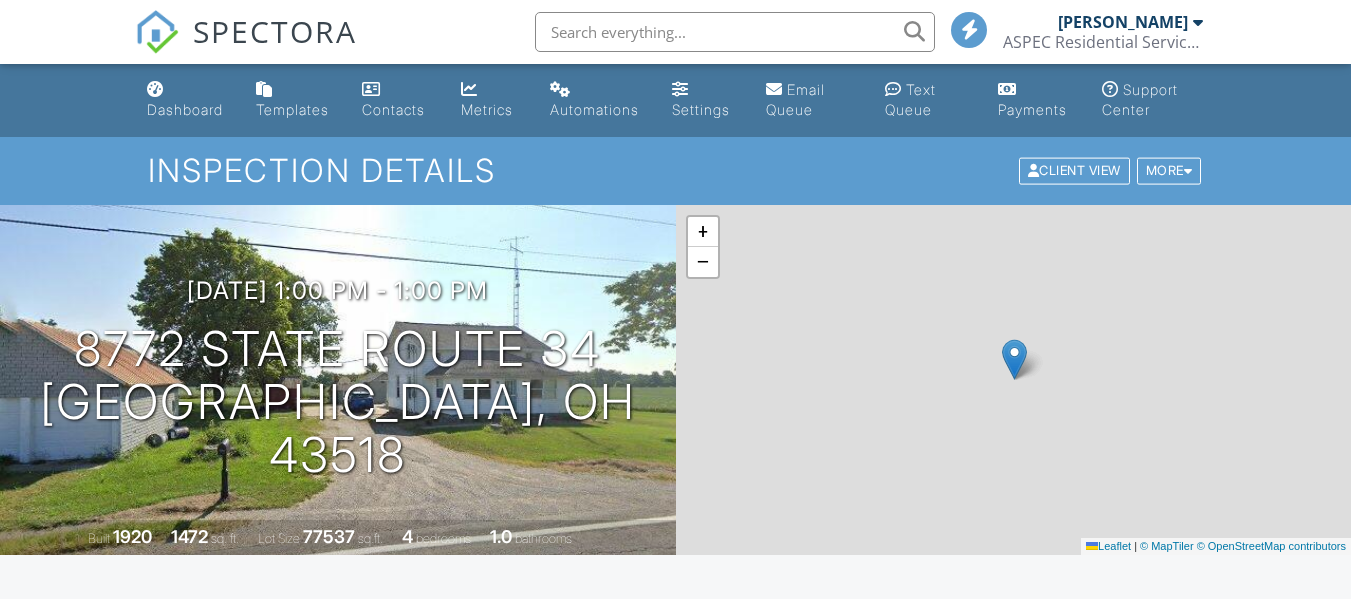 scroll, scrollTop: 0, scrollLeft: 0, axis: both 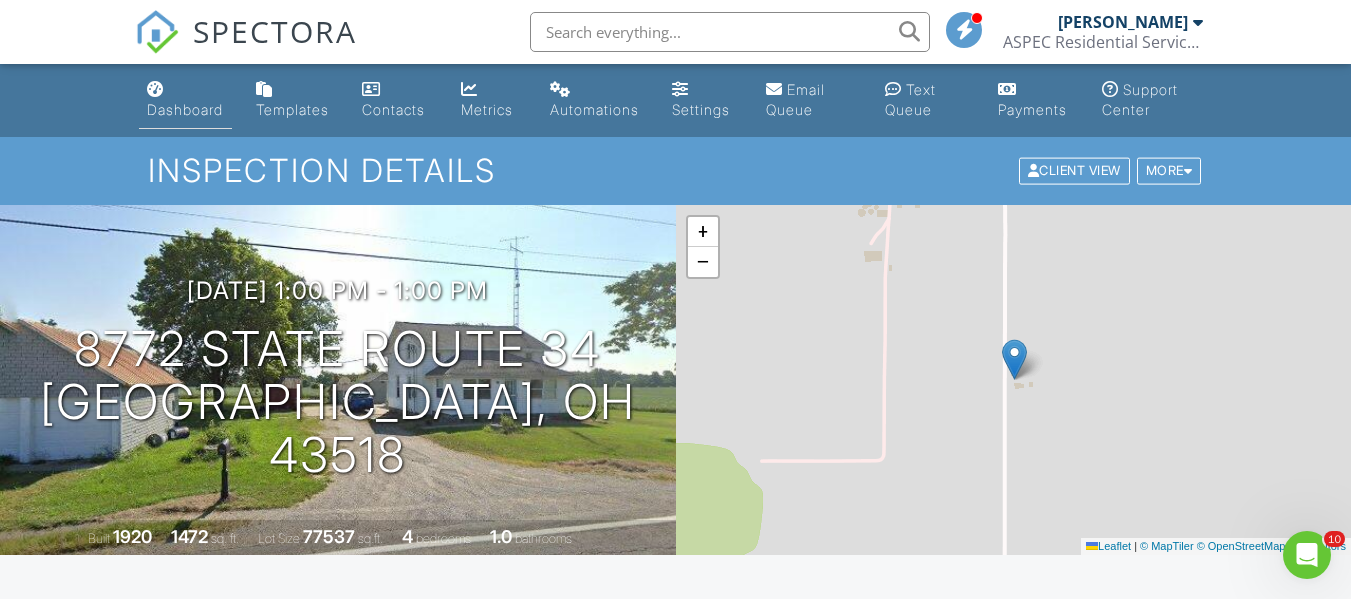 click on "Dashboard" at bounding box center (185, 109) 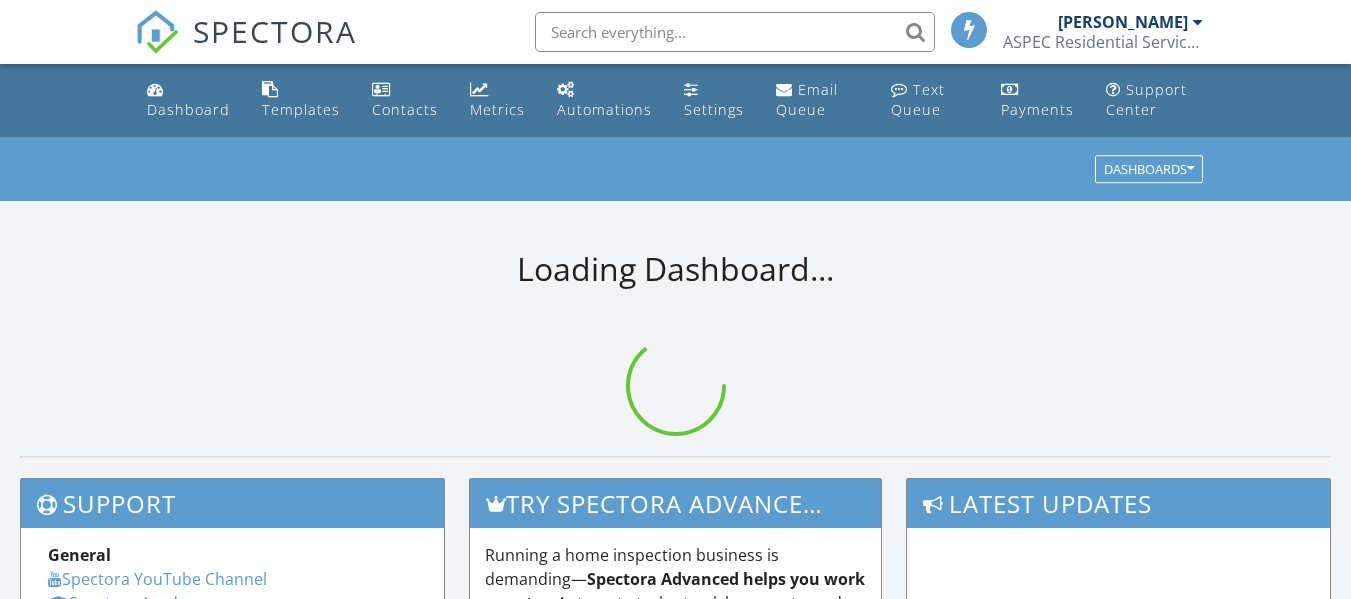 scroll, scrollTop: 0, scrollLeft: 0, axis: both 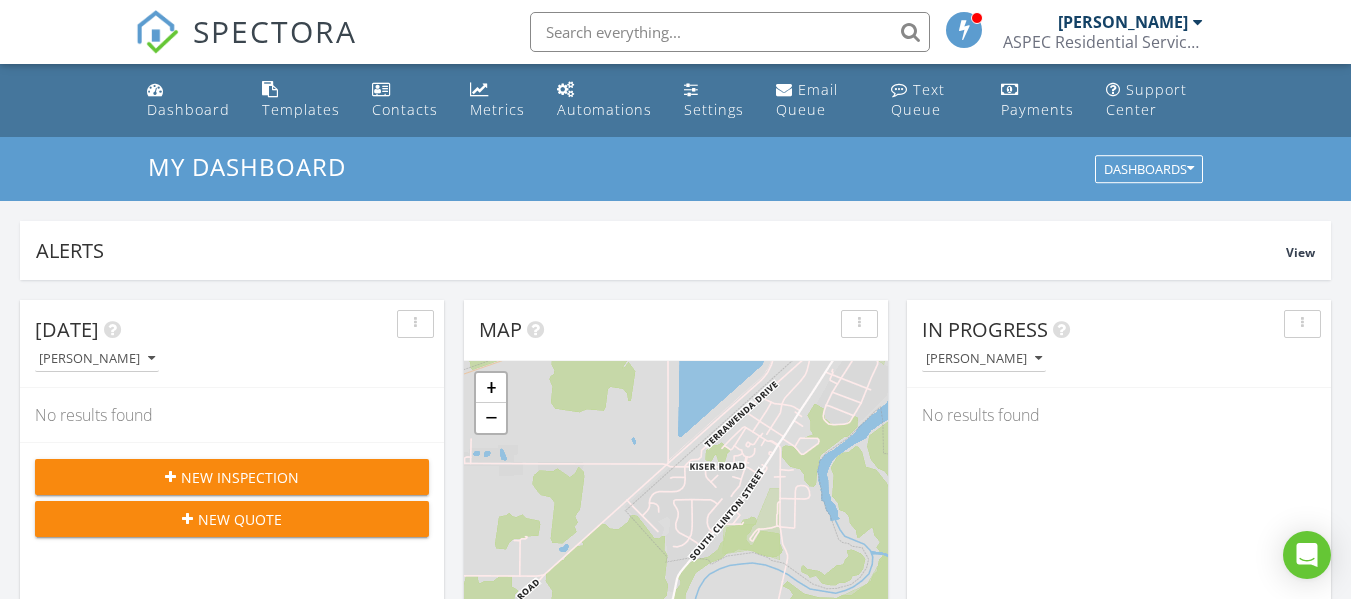 click on "[DATE]
[PERSON_NAME]
No results found       New Inspection     New Quote         Map               + − Leaflet  |  © MapTiler   © OpenStreetMap contributors     In Progress
[PERSON_NAME]
No results found       Calendar                   LOADING...   [DATE] – [DATE] [DATE] list day week cal wk 4 wk month Sun Mon Tue Wed Thu Fri Sat 13 14 15 16 17 18 19 20 21 22 23 24 25 26 27 28 29 30 31 1 2 3 4 5 6 7 8 9         Unconfirmed             No results found       Draft Inspections
All schedulers
[DATE] 3:39 pm
[PERSON_NAME]
[STREET_ADDRESS]" at bounding box center (675, 1190) 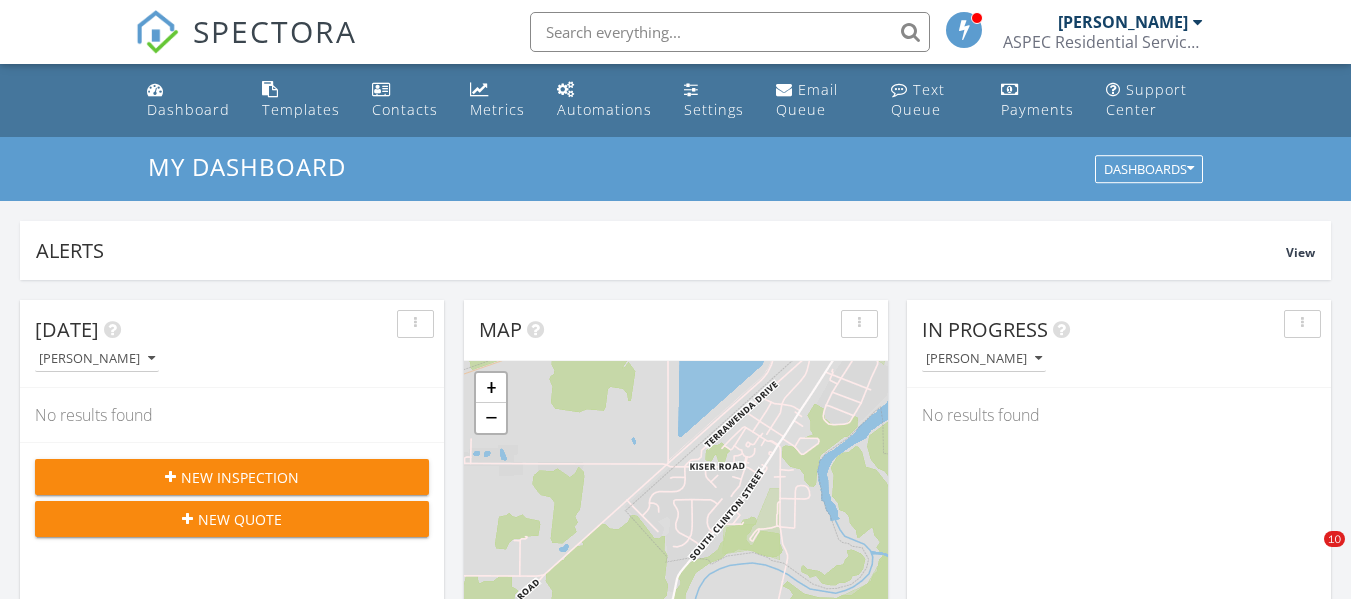 scroll, scrollTop: 84, scrollLeft: 0, axis: vertical 